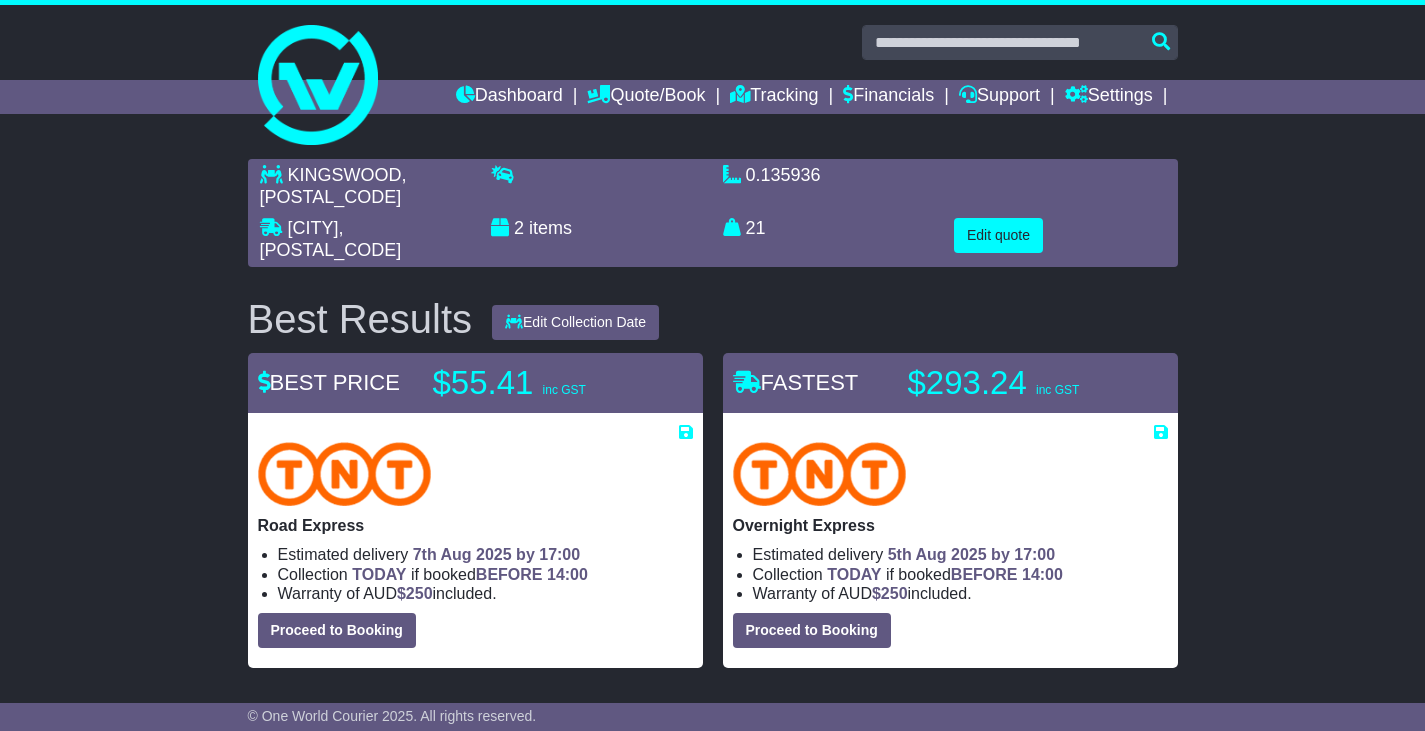 scroll, scrollTop: 0, scrollLeft: 0, axis: both 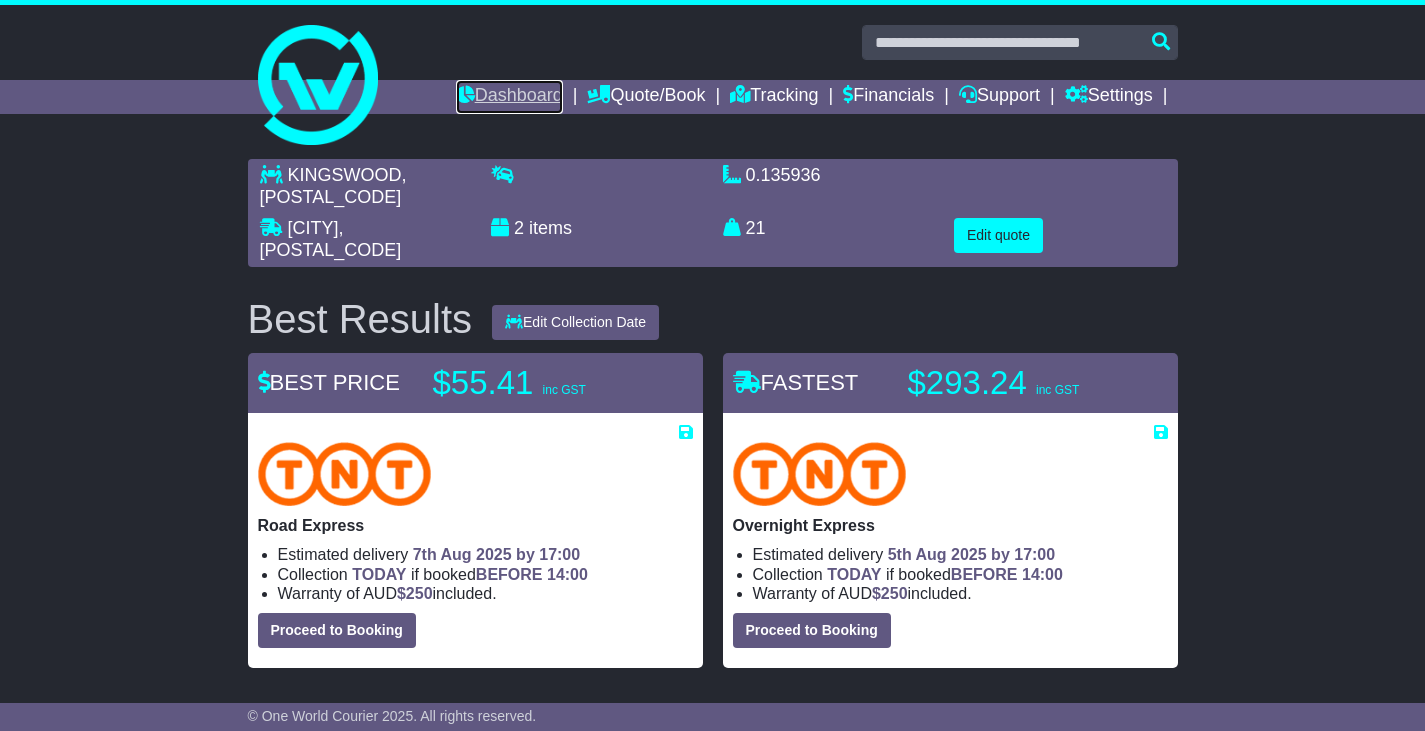 click on "Dashboard" at bounding box center (509, 97) 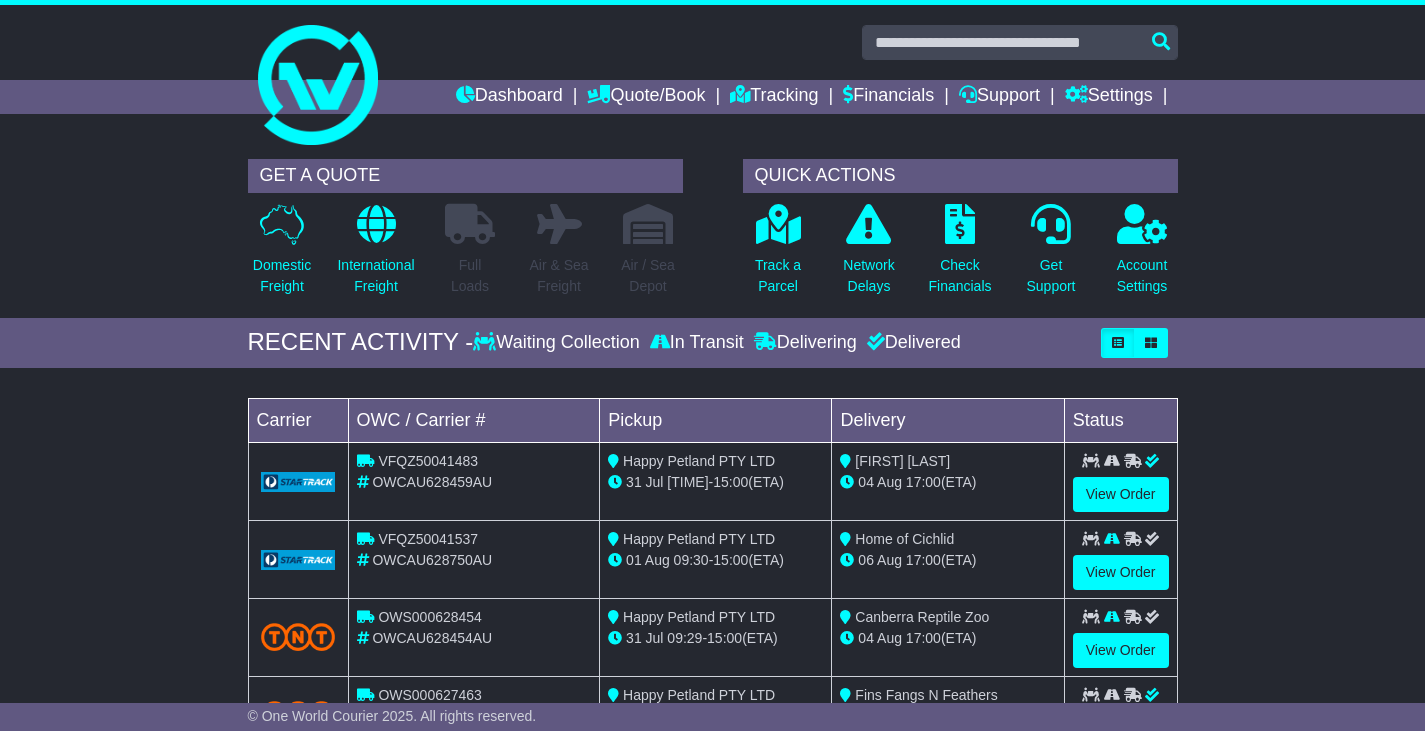 scroll, scrollTop: 0, scrollLeft: 0, axis: both 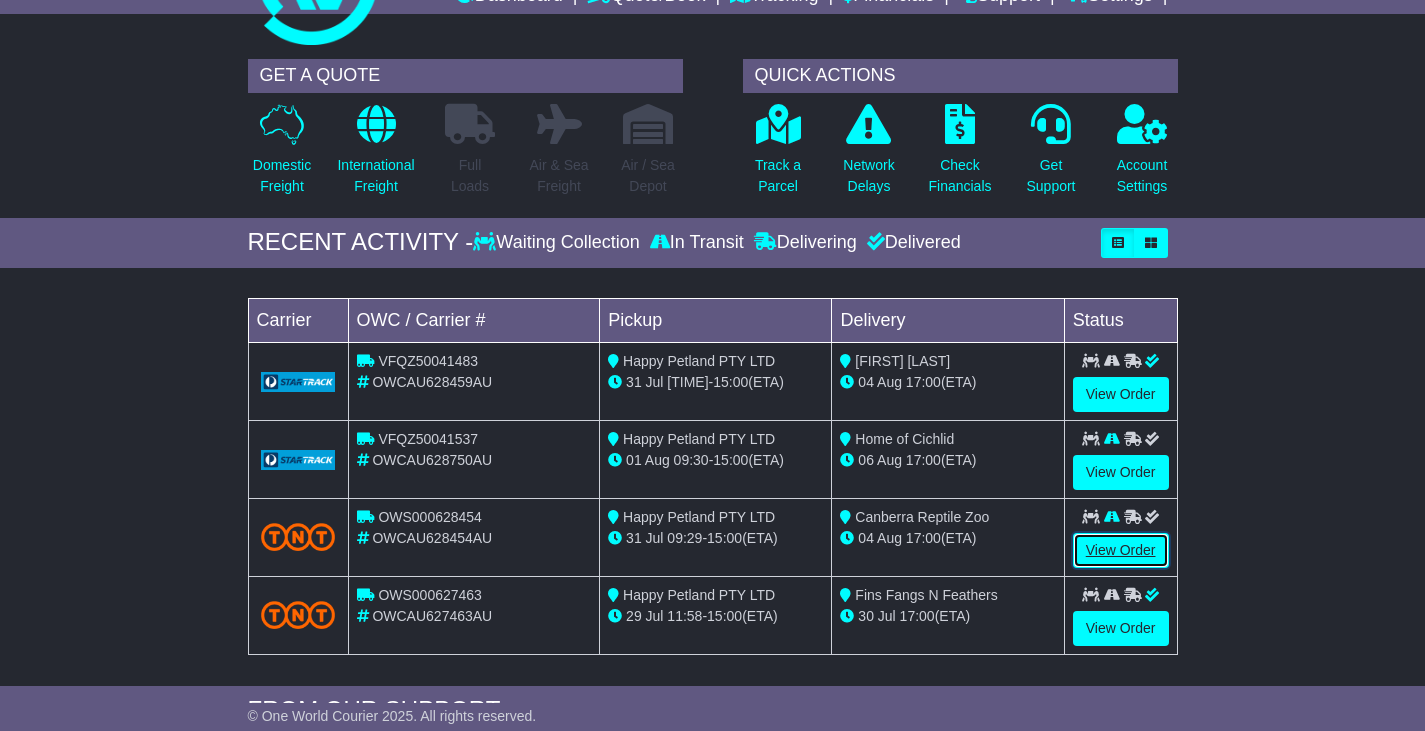 click on "View Order" at bounding box center (1121, 550) 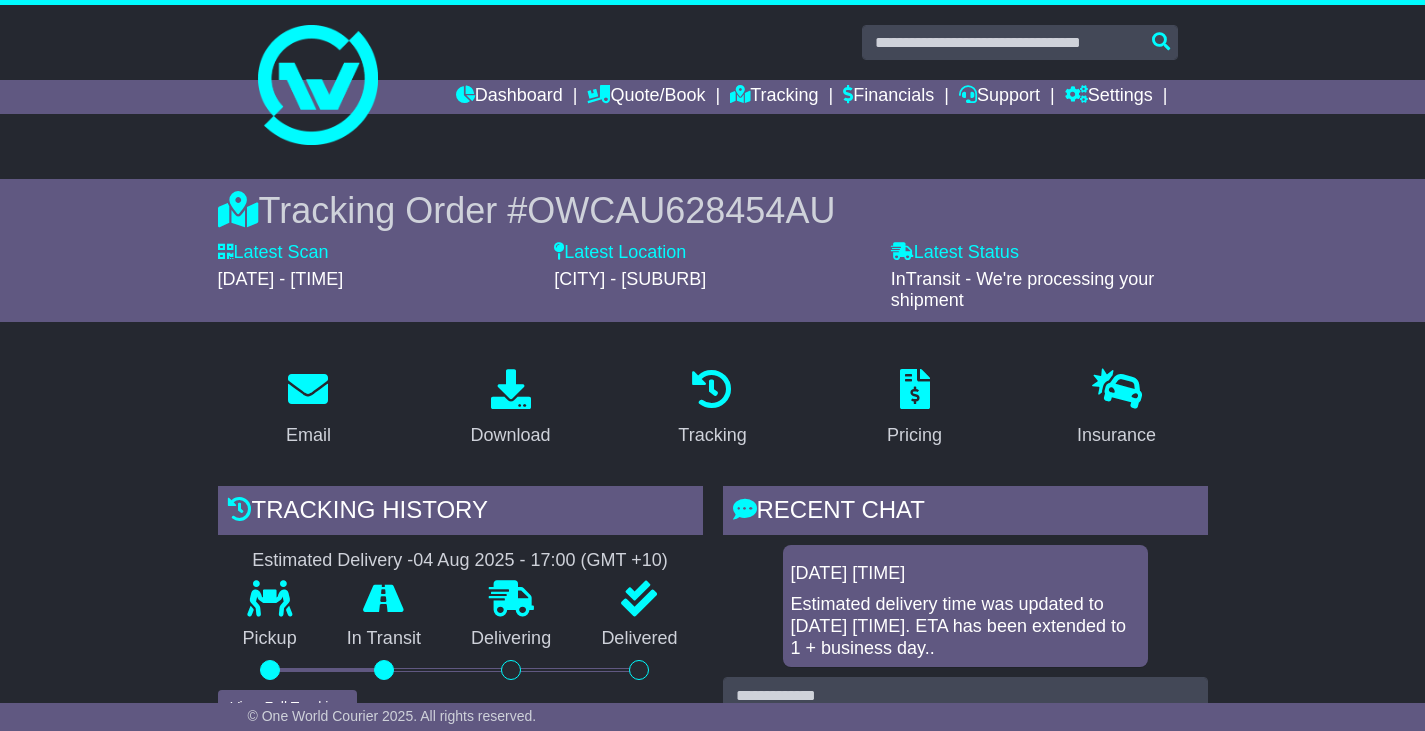 scroll, scrollTop: 0, scrollLeft: 0, axis: both 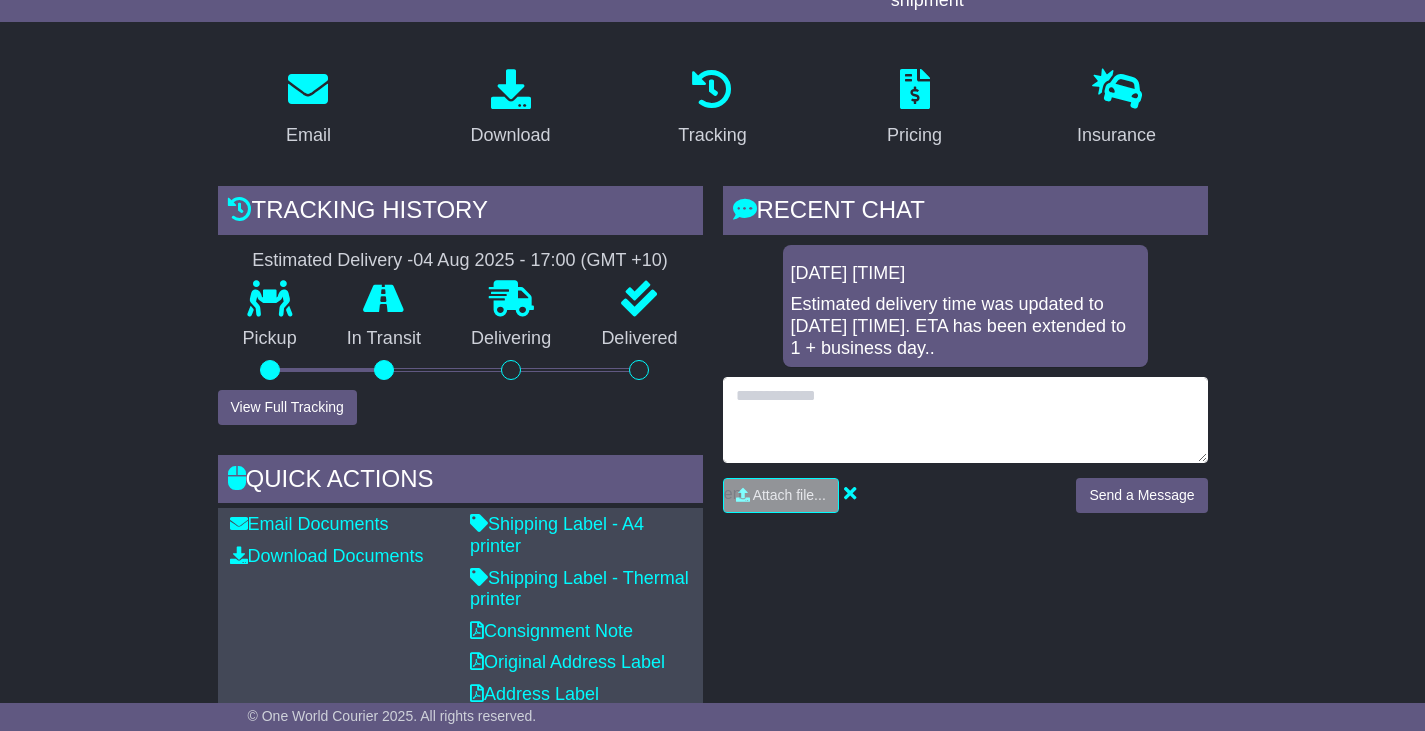 click at bounding box center [965, 420] 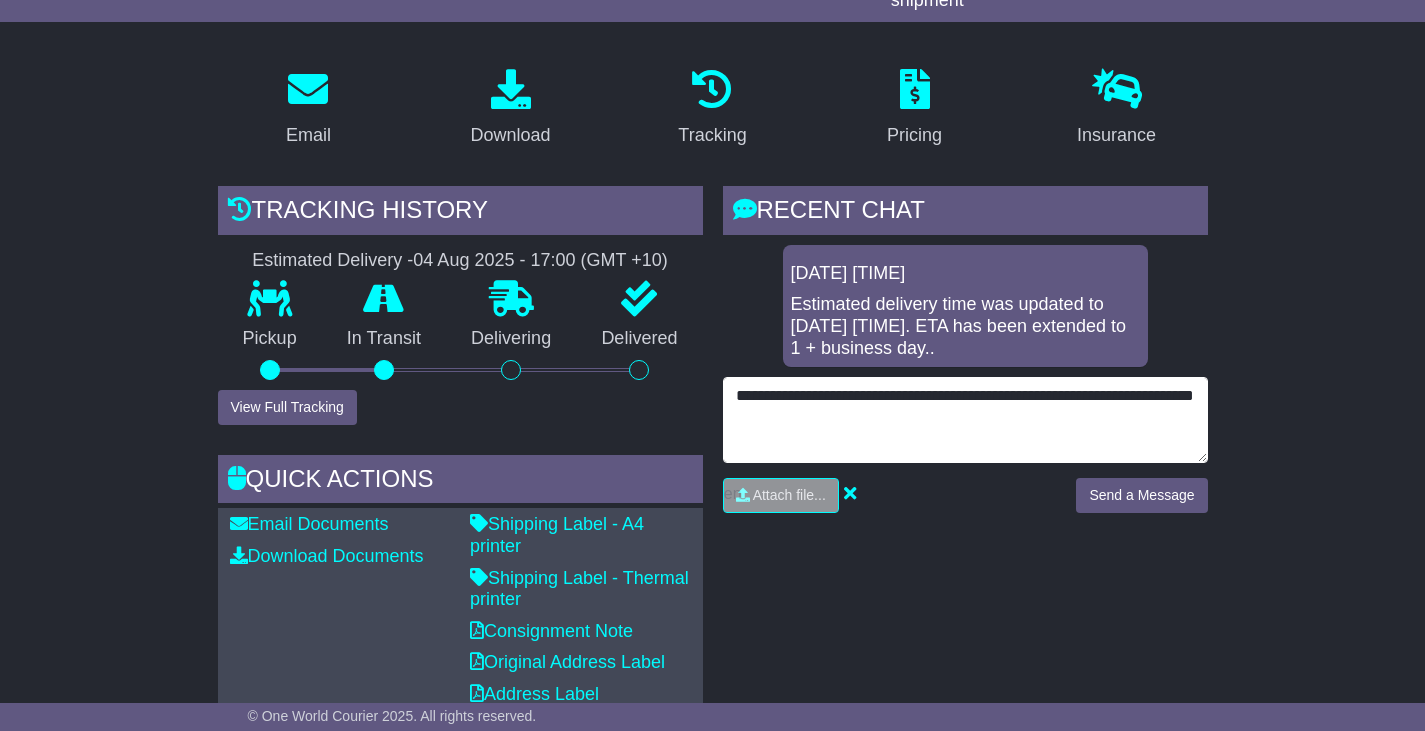 click on "**********" at bounding box center (965, 420) 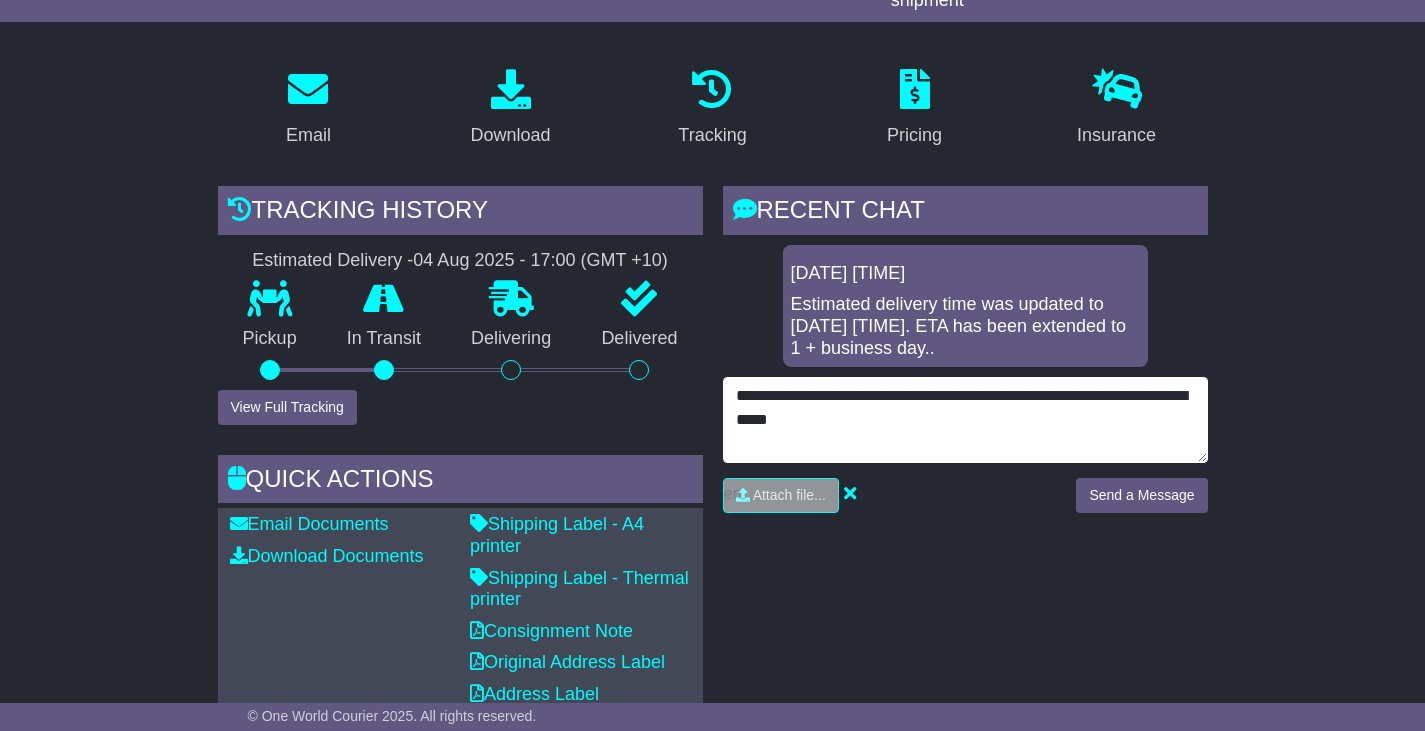 click on "**********" at bounding box center [965, 420] 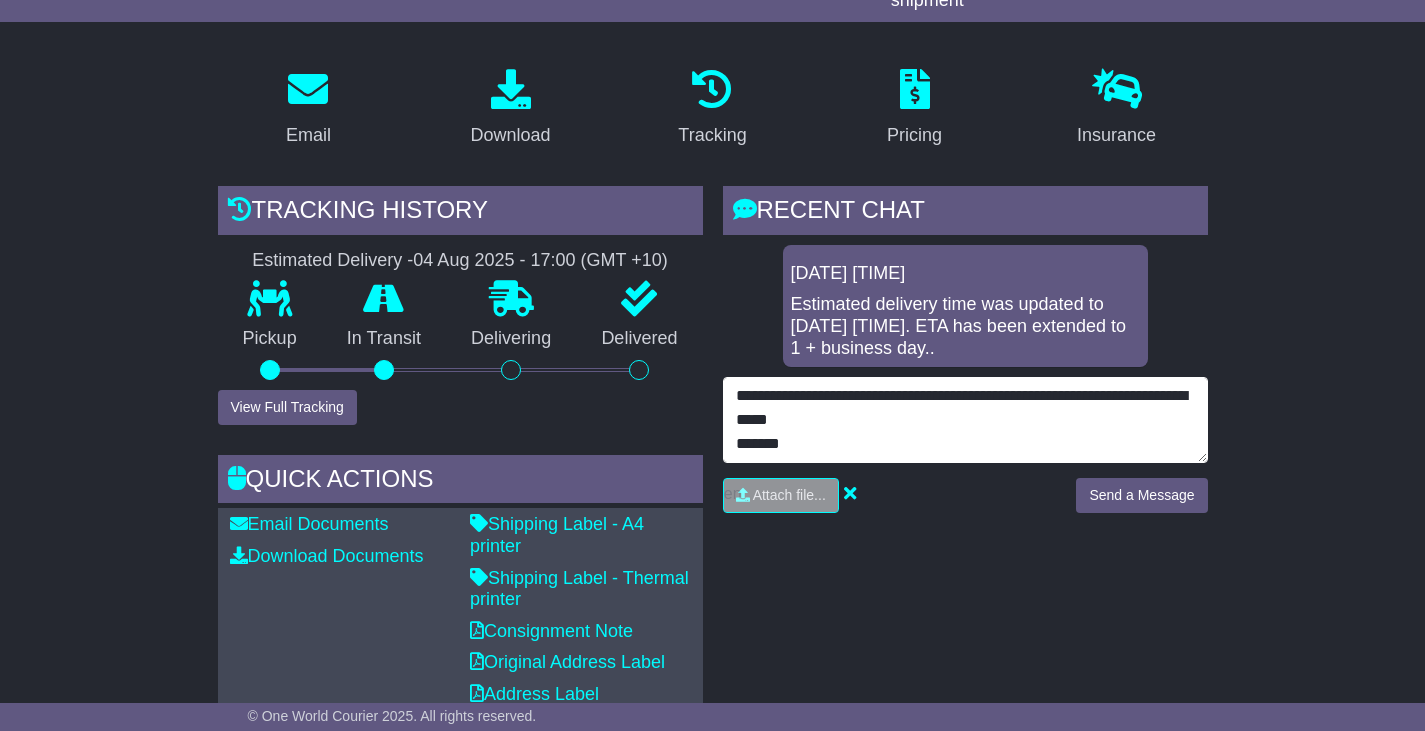 scroll, scrollTop: 15, scrollLeft: 0, axis: vertical 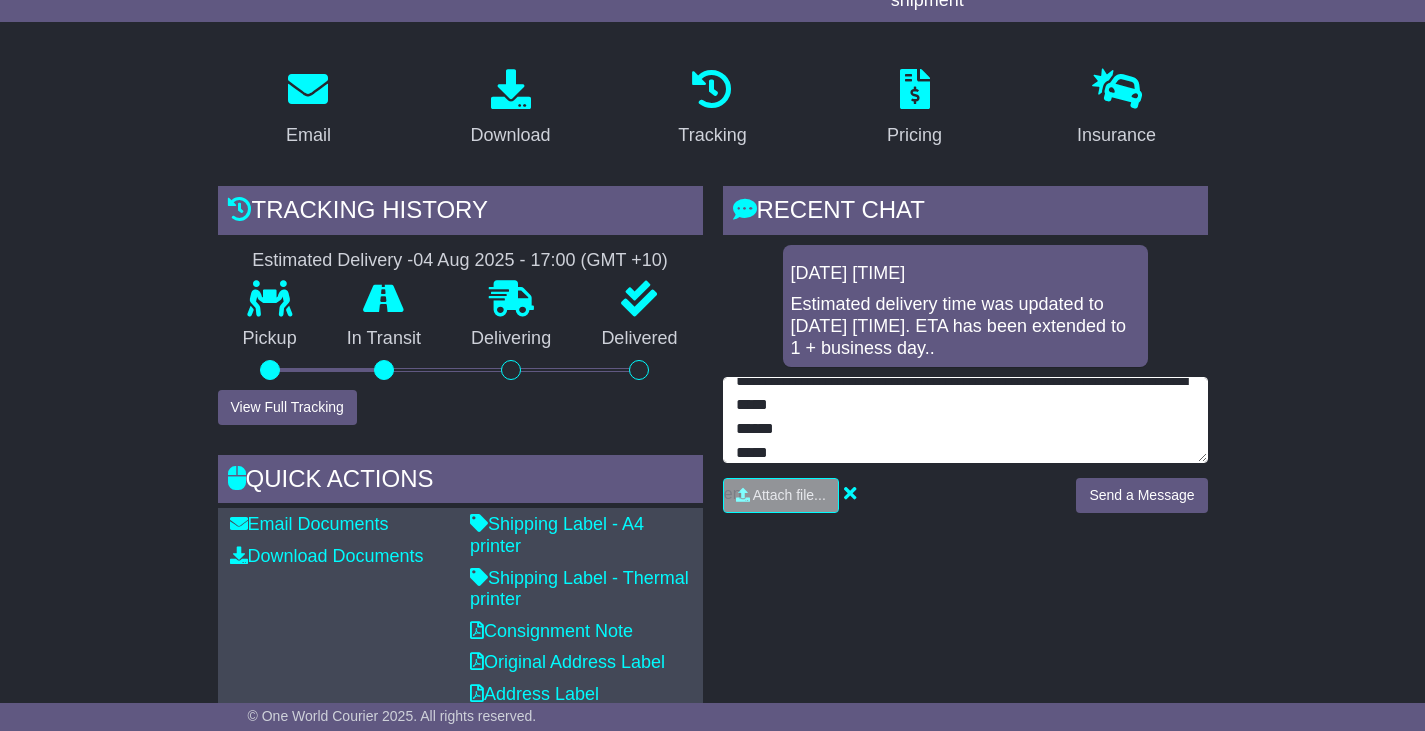 type on "**********" 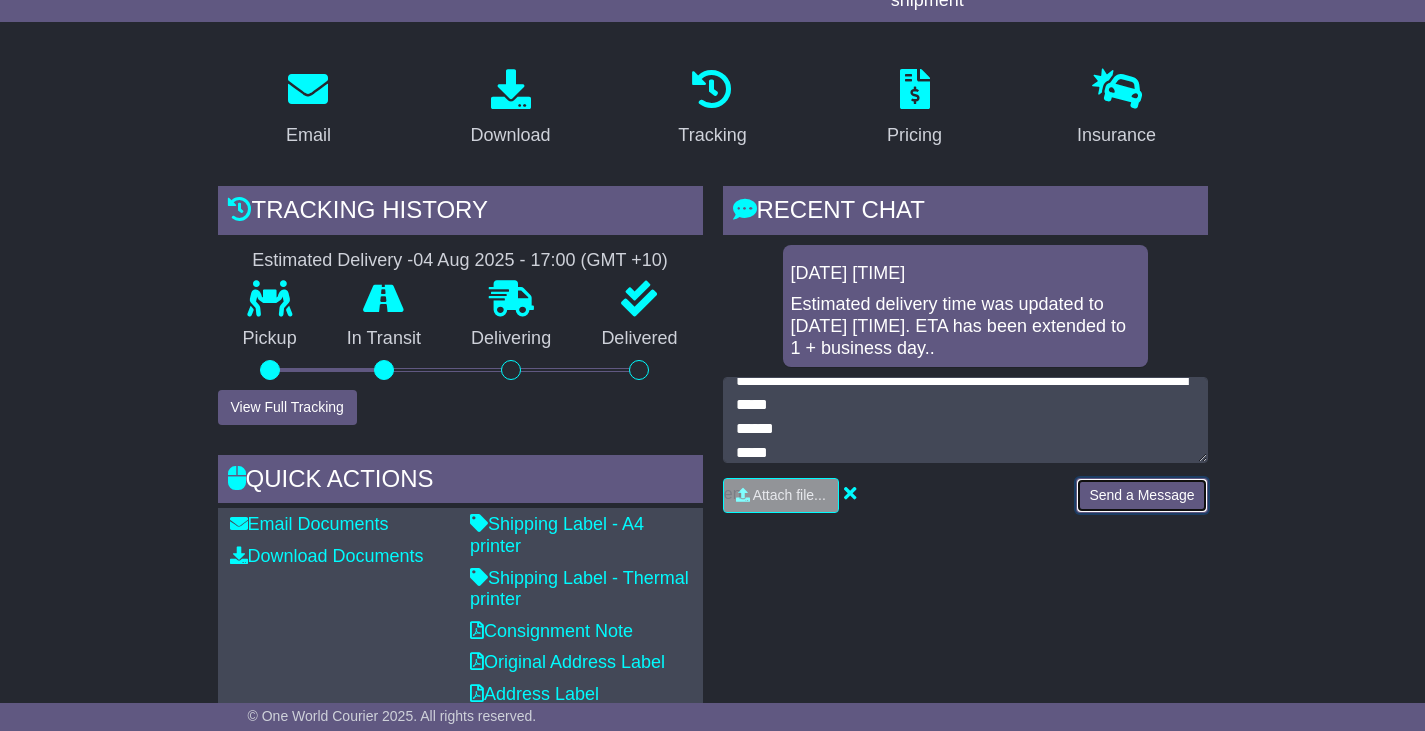 click on "Send a Message" at bounding box center (1141, 495) 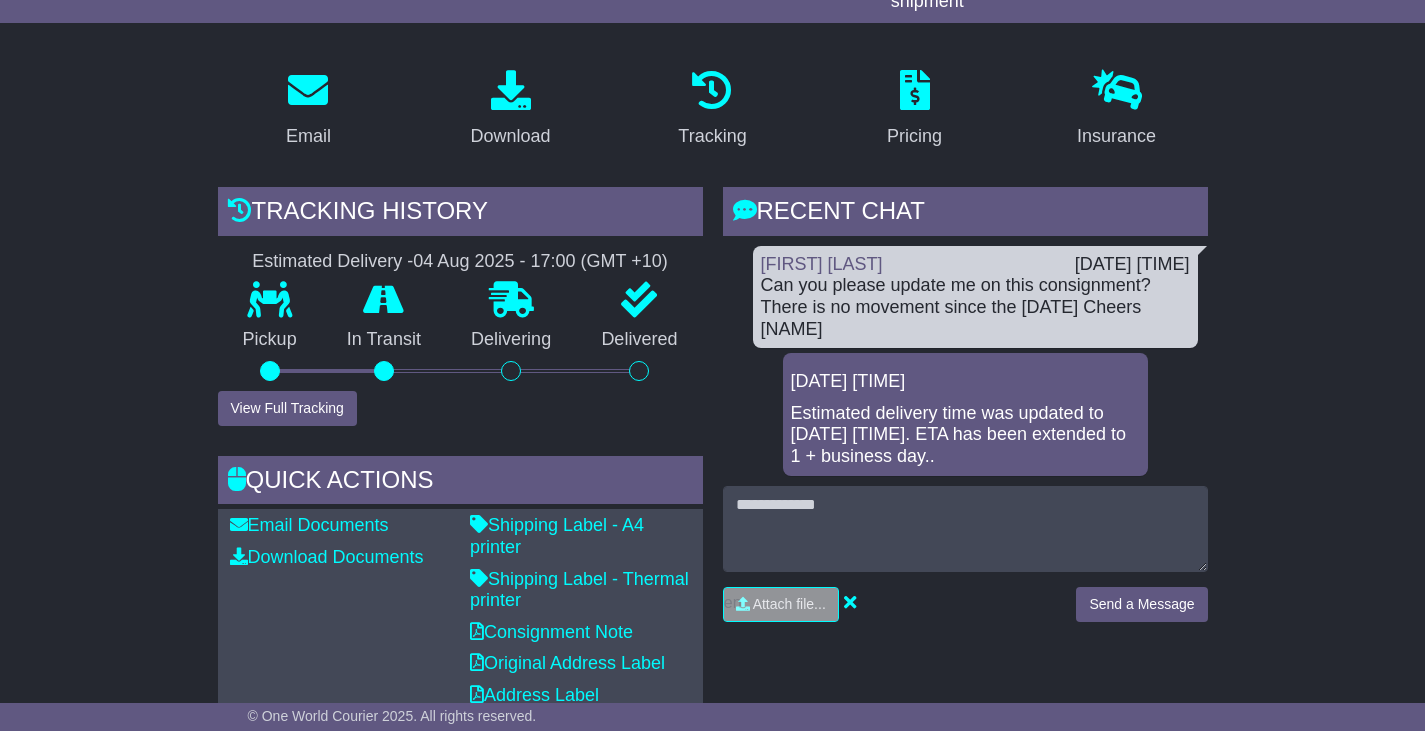 scroll, scrollTop: 300, scrollLeft: 0, axis: vertical 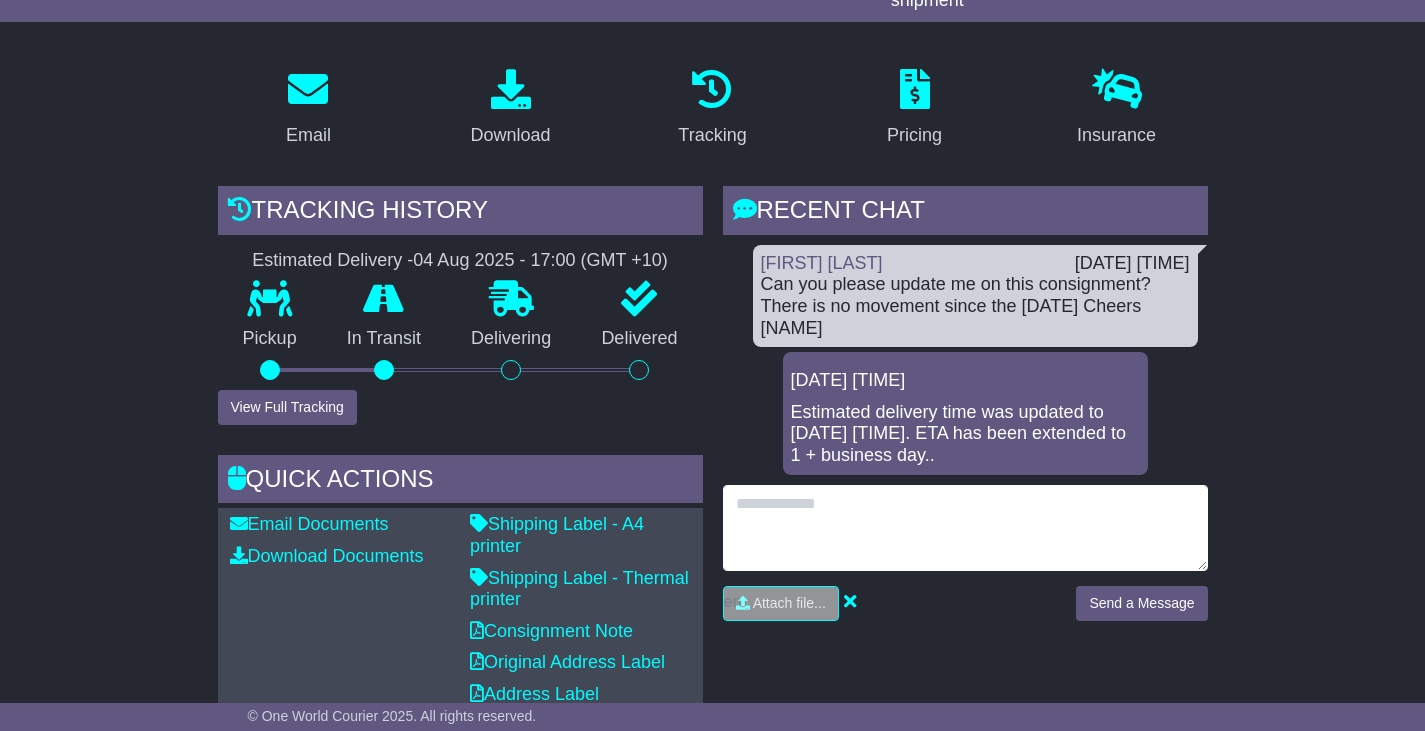 click at bounding box center [965, 528] 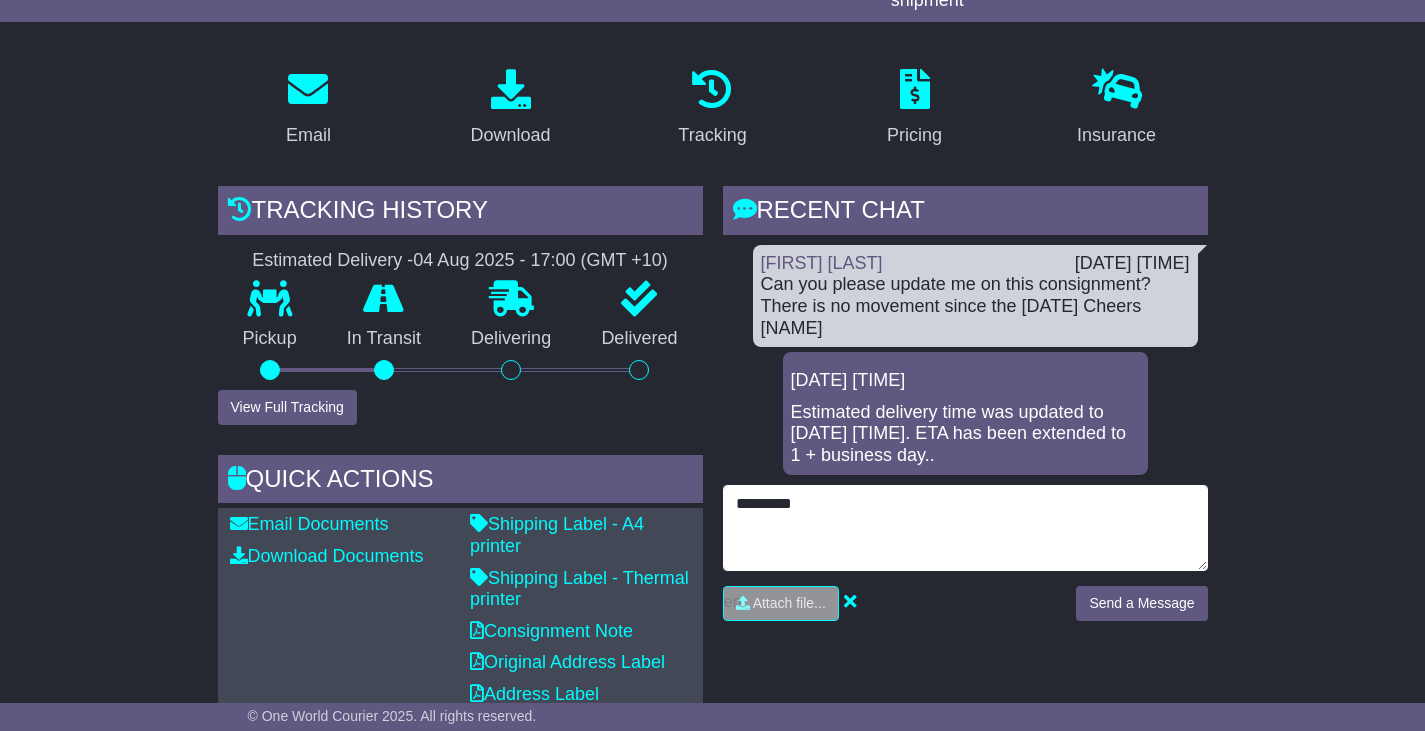 type on "*********" 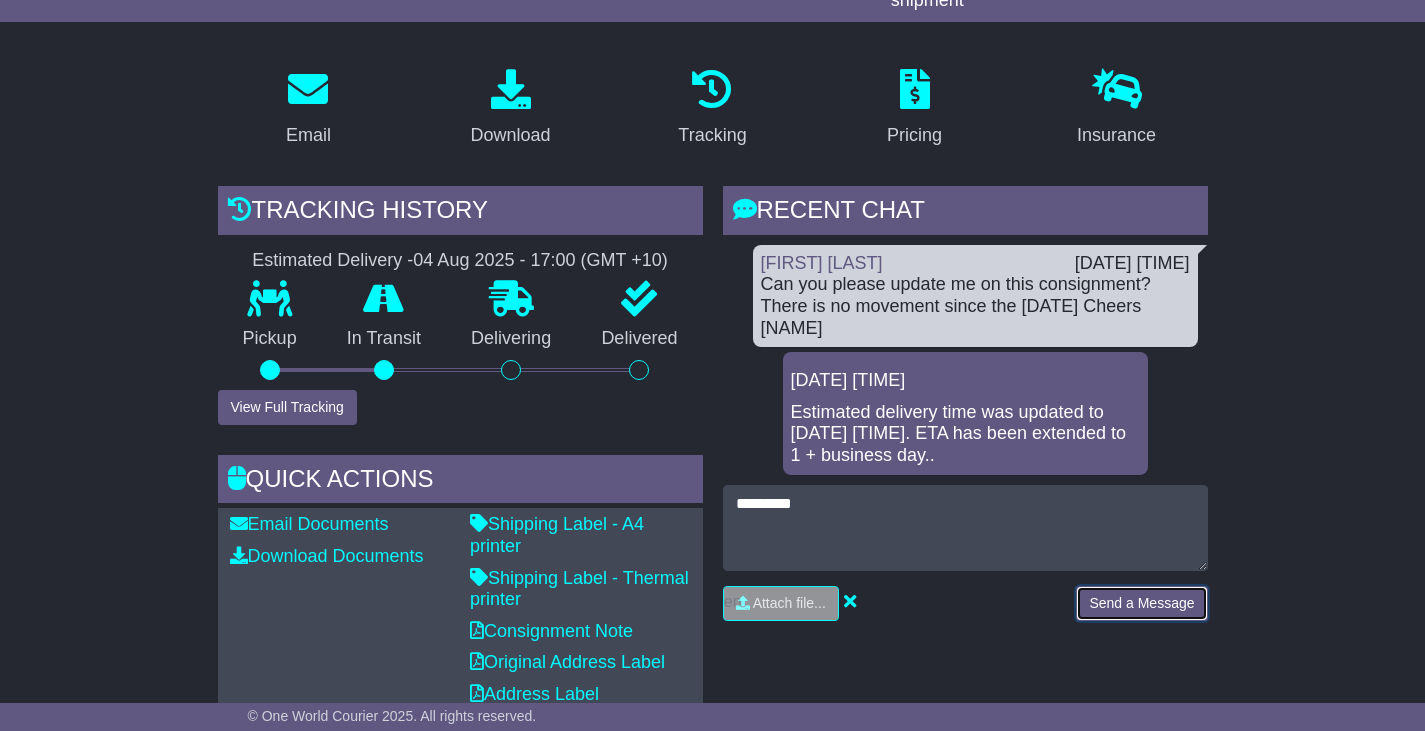 click on "Send a Message" at bounding box center (1141, 603) 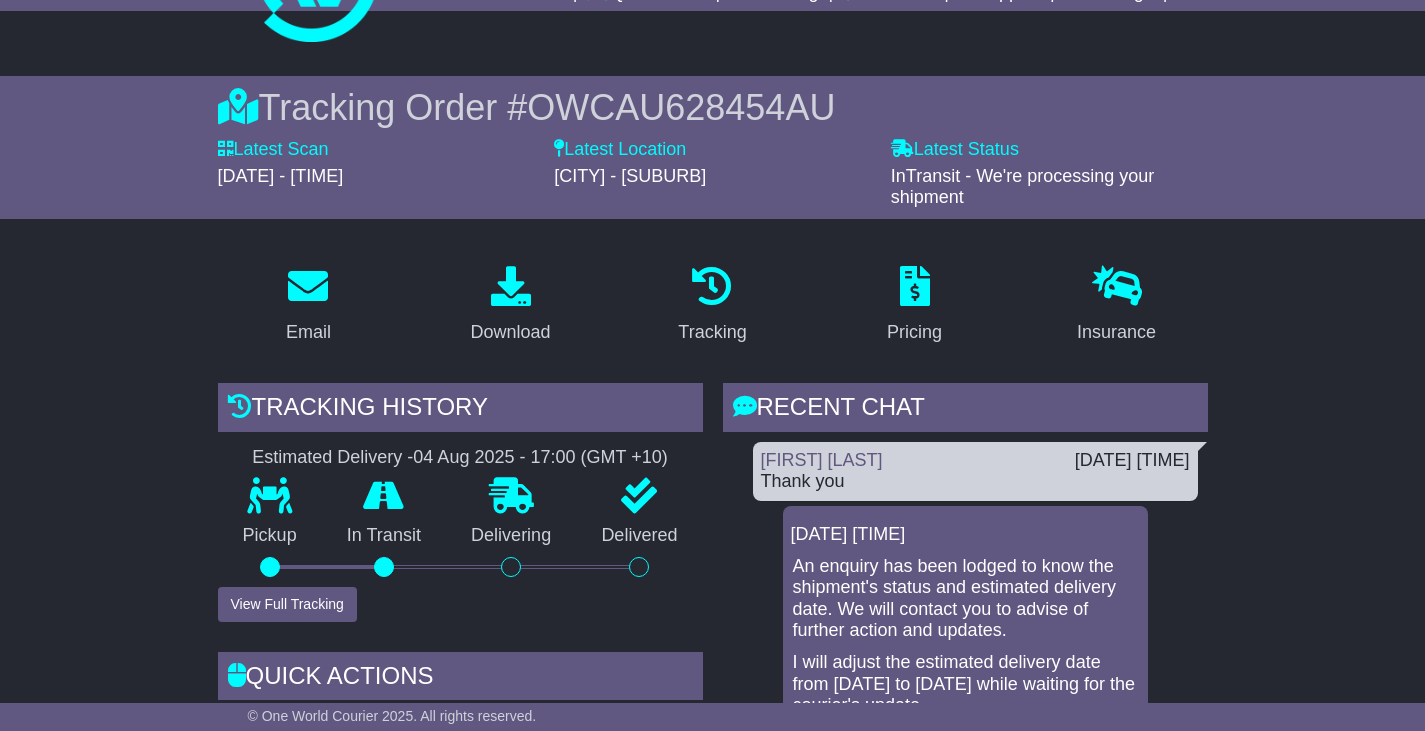 scroll, scrollTop: 0, scrollLeft: 0, axis: both 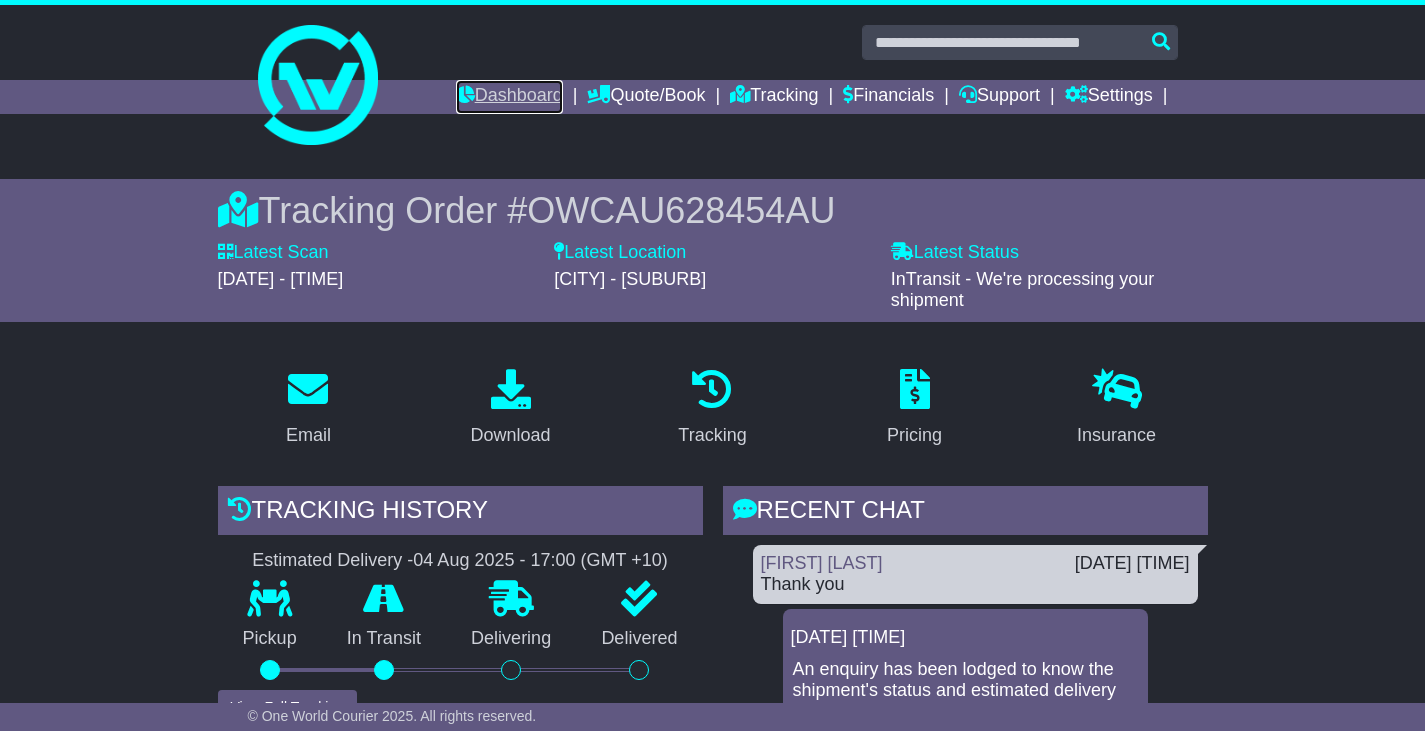 click on "Dashboard" at bounding box center [509, 97] 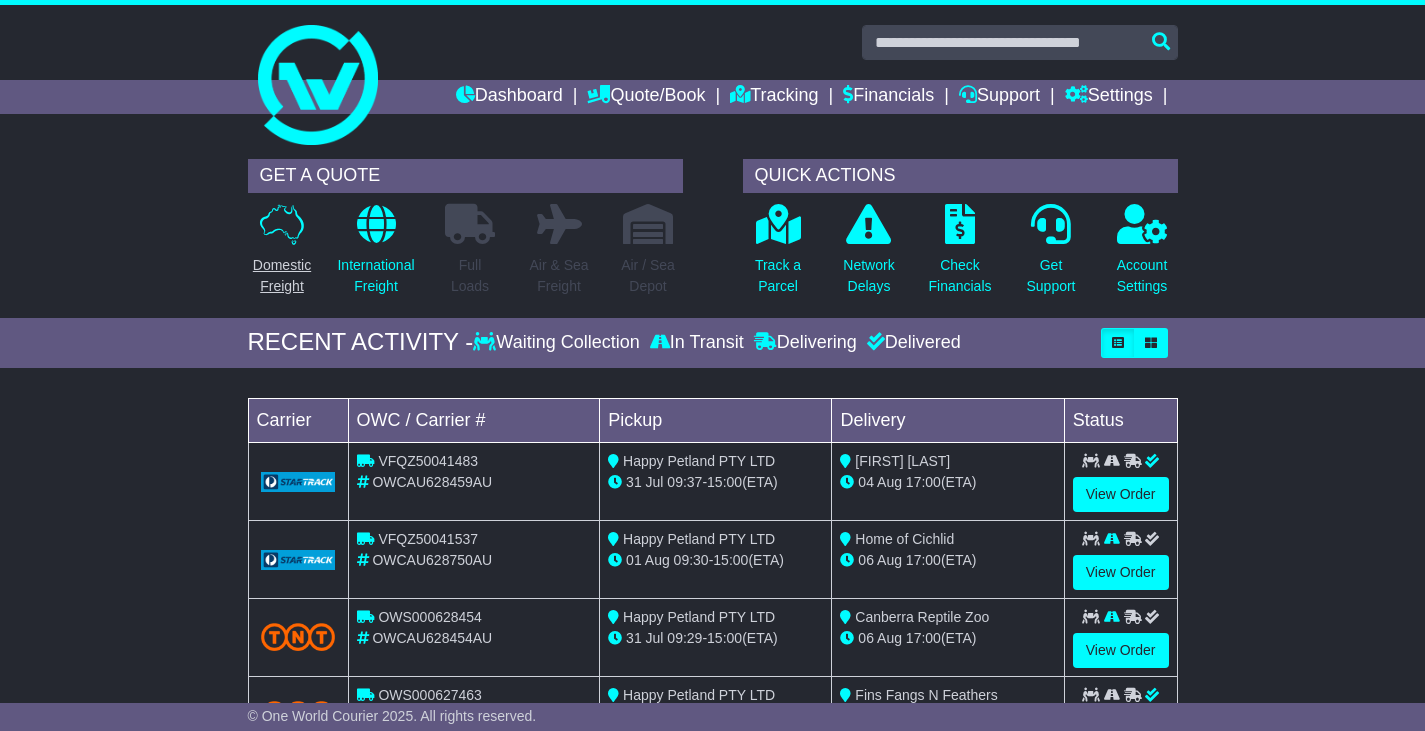 scroll, scrollTop: 0, scrollLeft: 0, axis: both 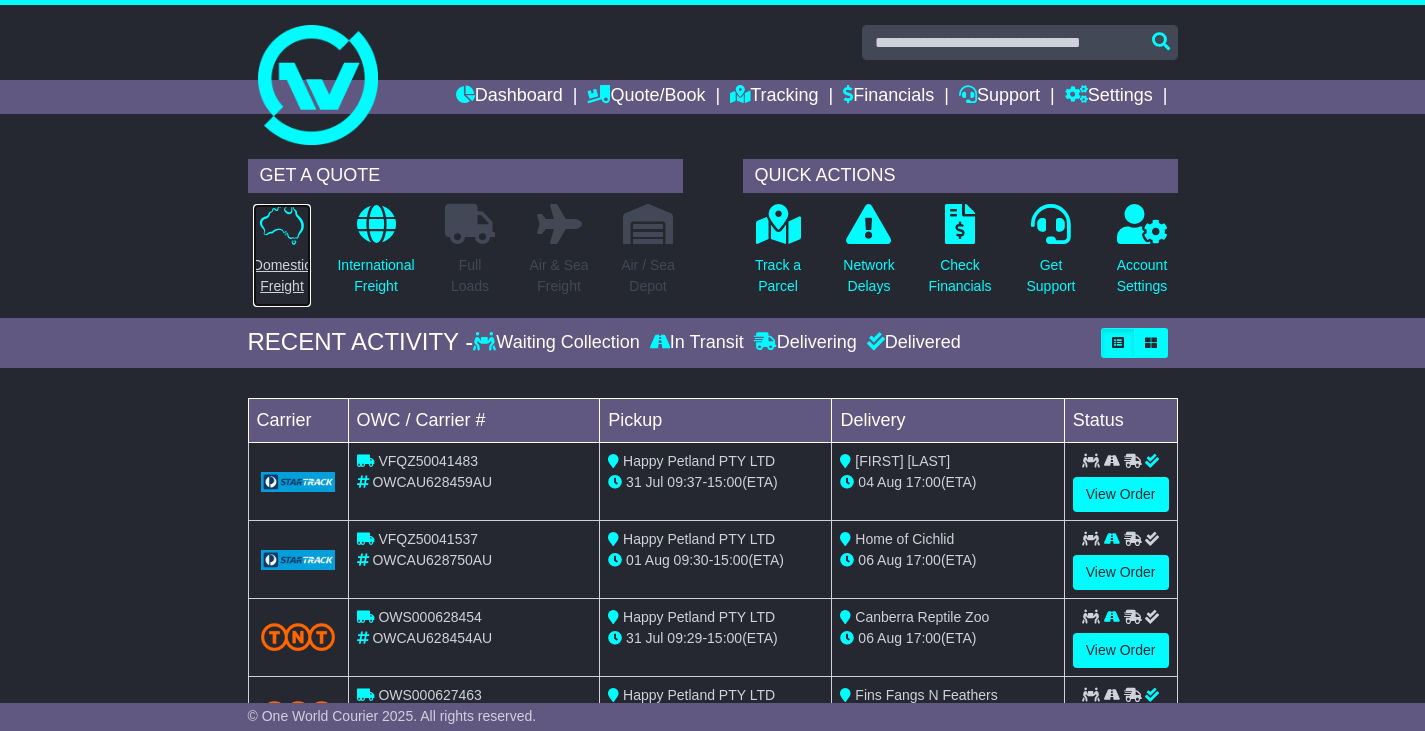 click at bounding box center [282, 224] 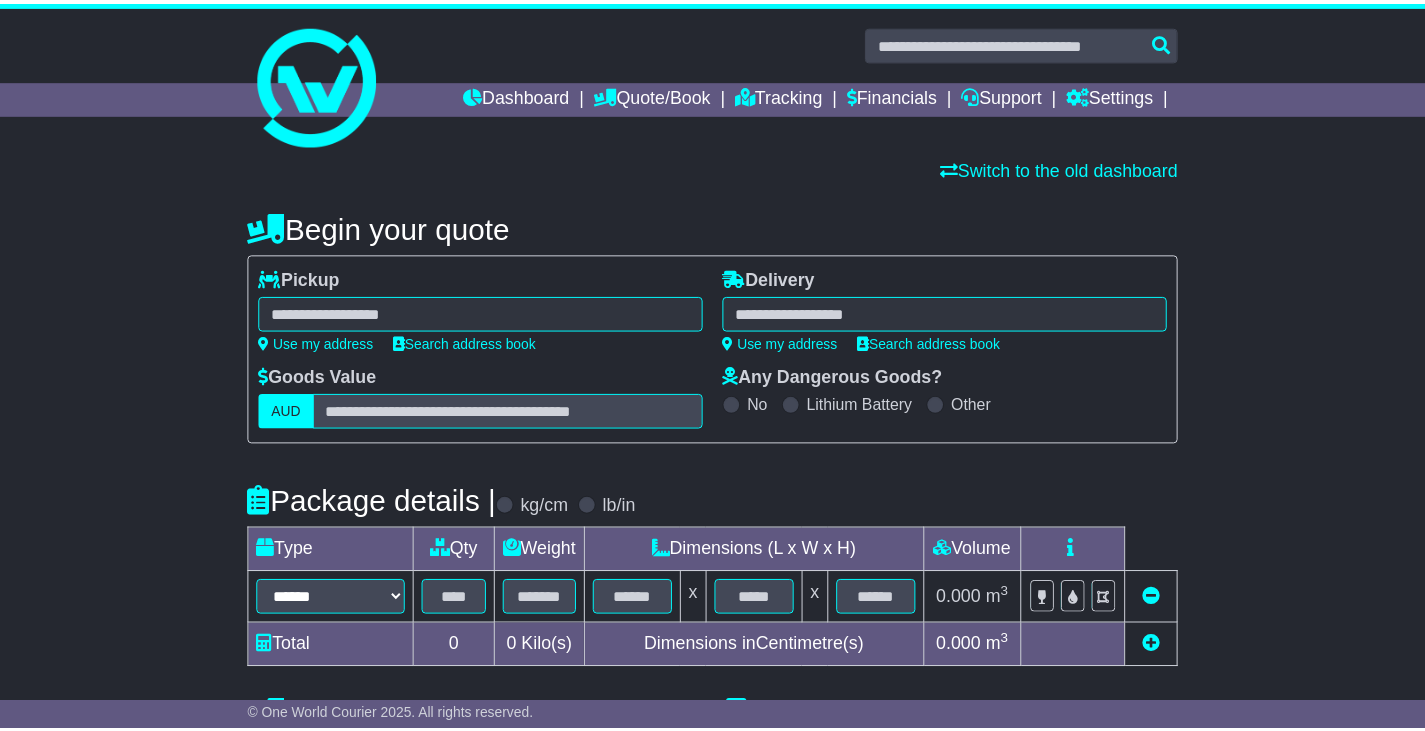 scroll, scrollTop: 0, scrollLeft: 0, axis: both 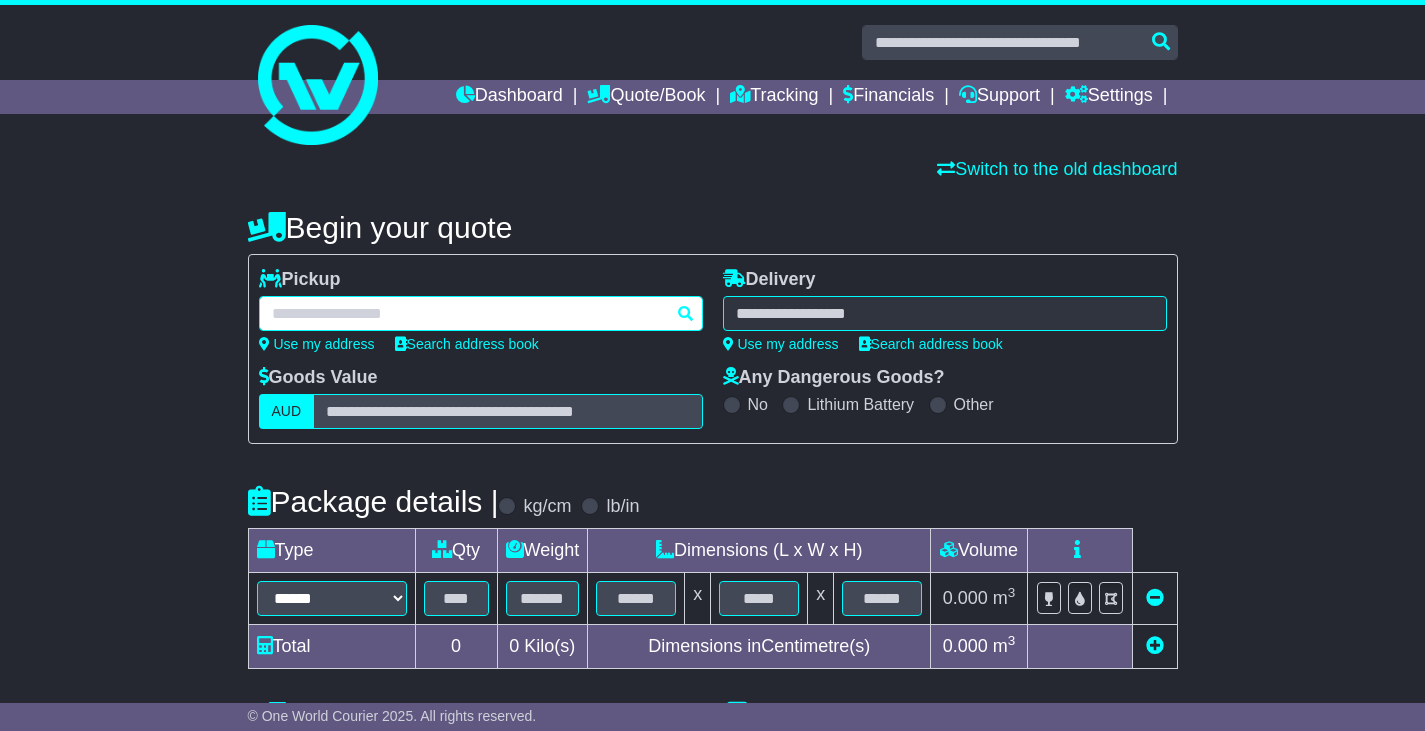 click at bounding box center [481, 313] 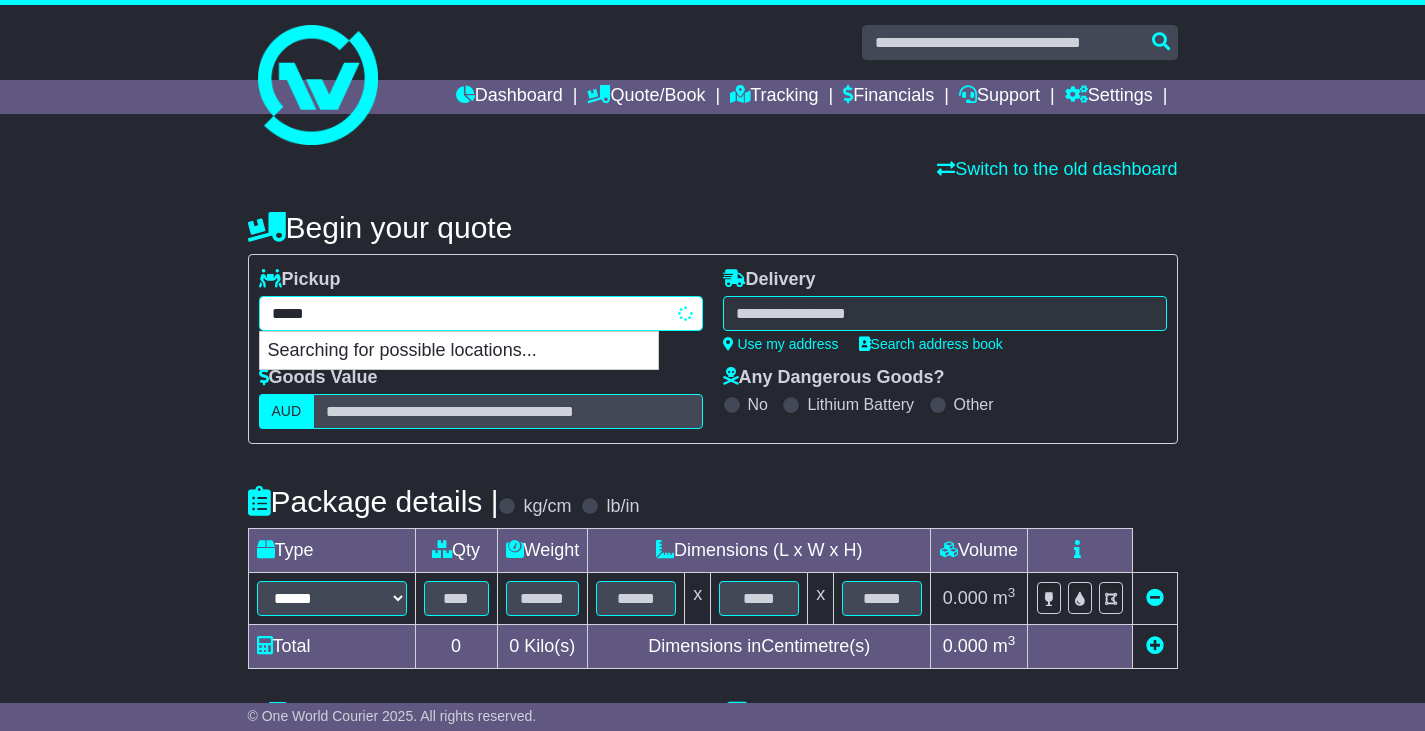 type on "******" 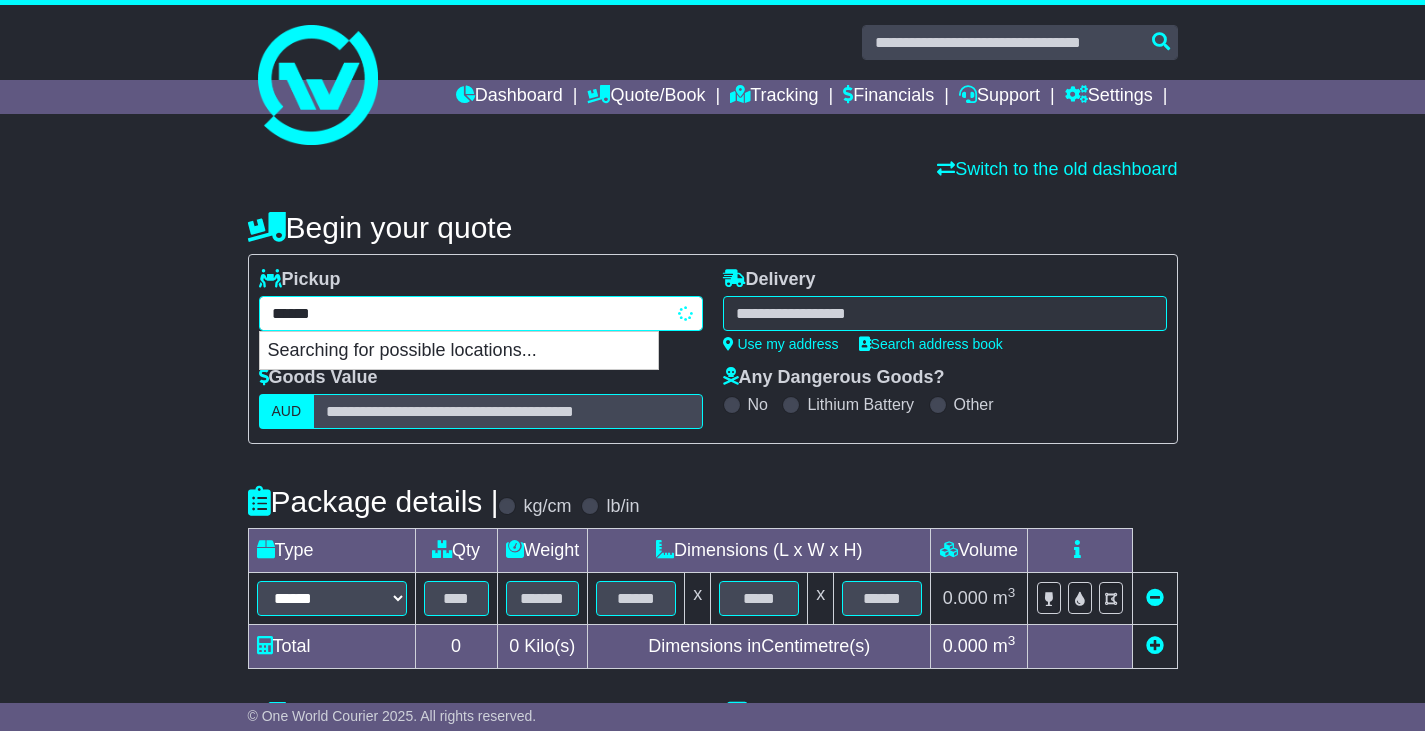 type on "********" 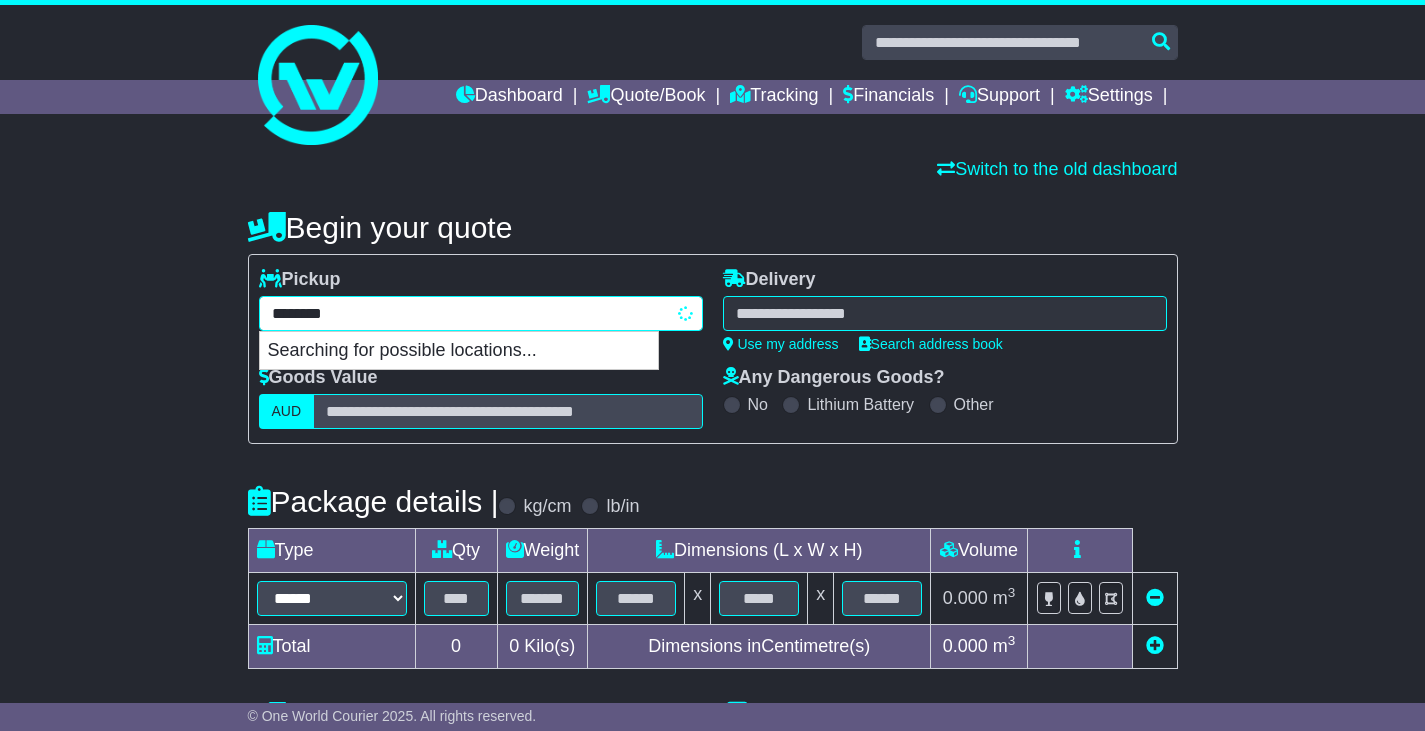 type on "*********" 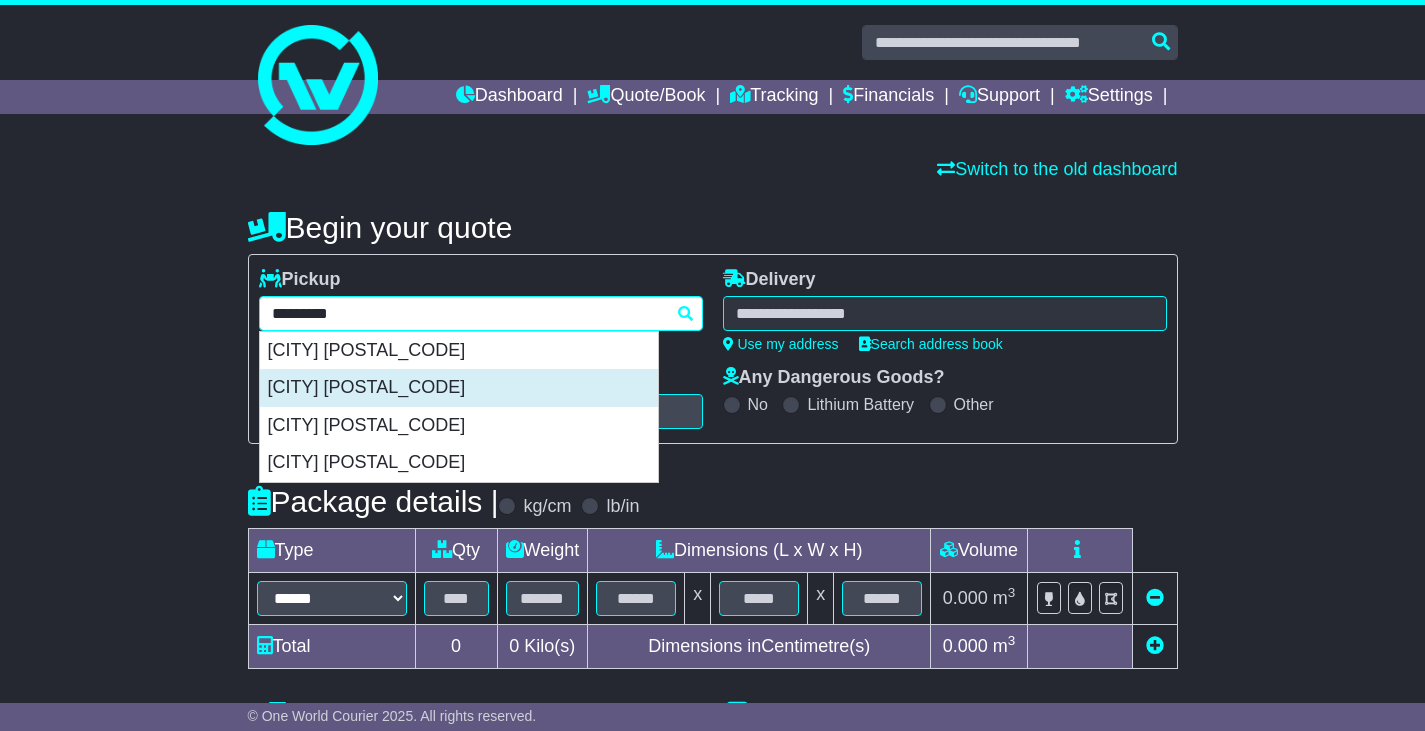 click on "KINGSWOOD 2747" at bounding box center [459, 388] 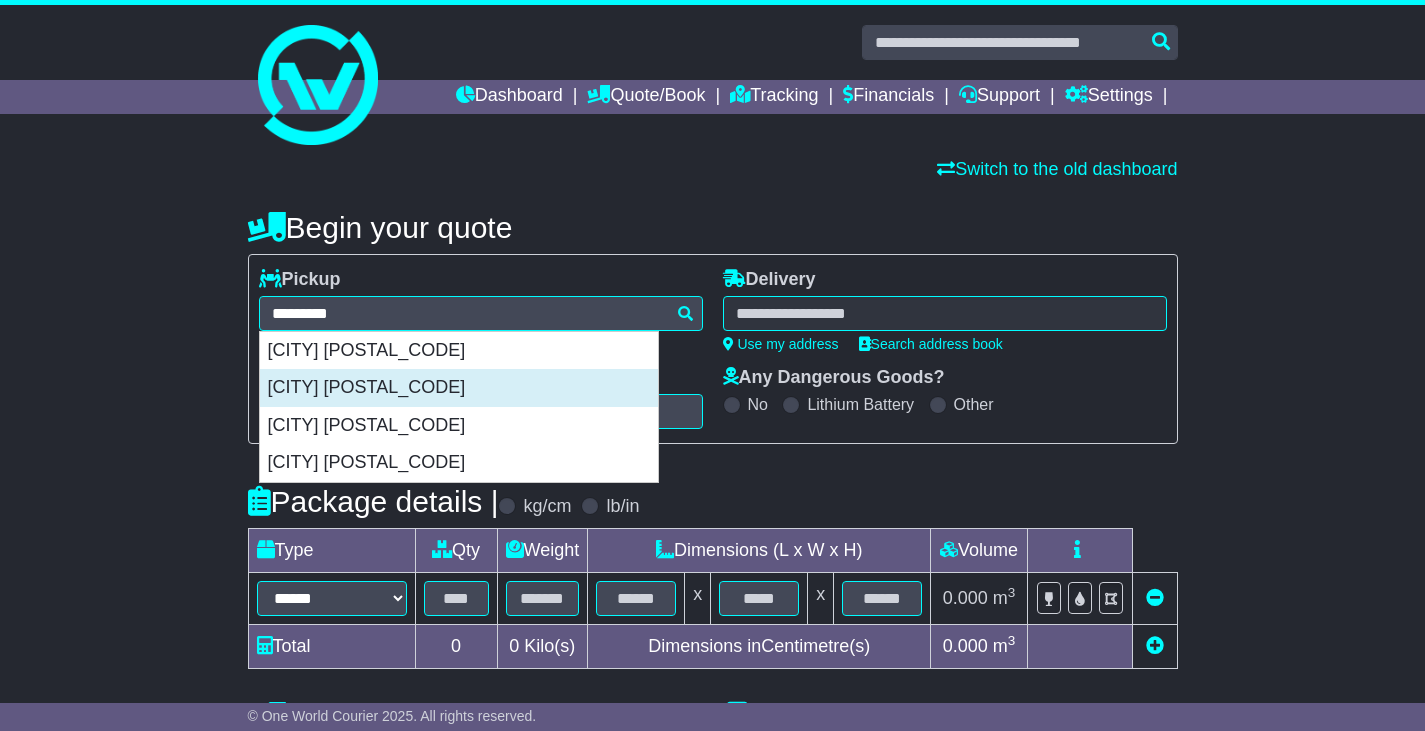 type on "**********" 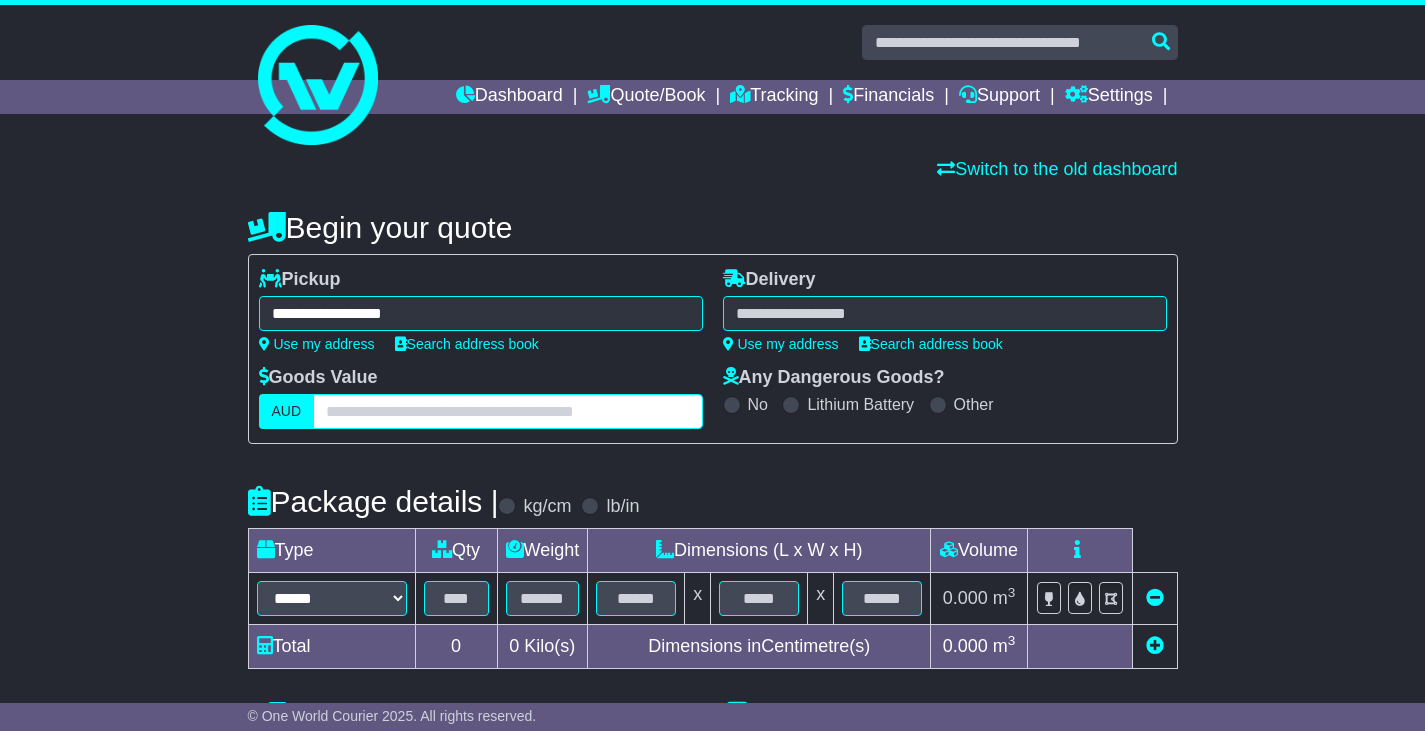 click at bounding box center (507, 411) 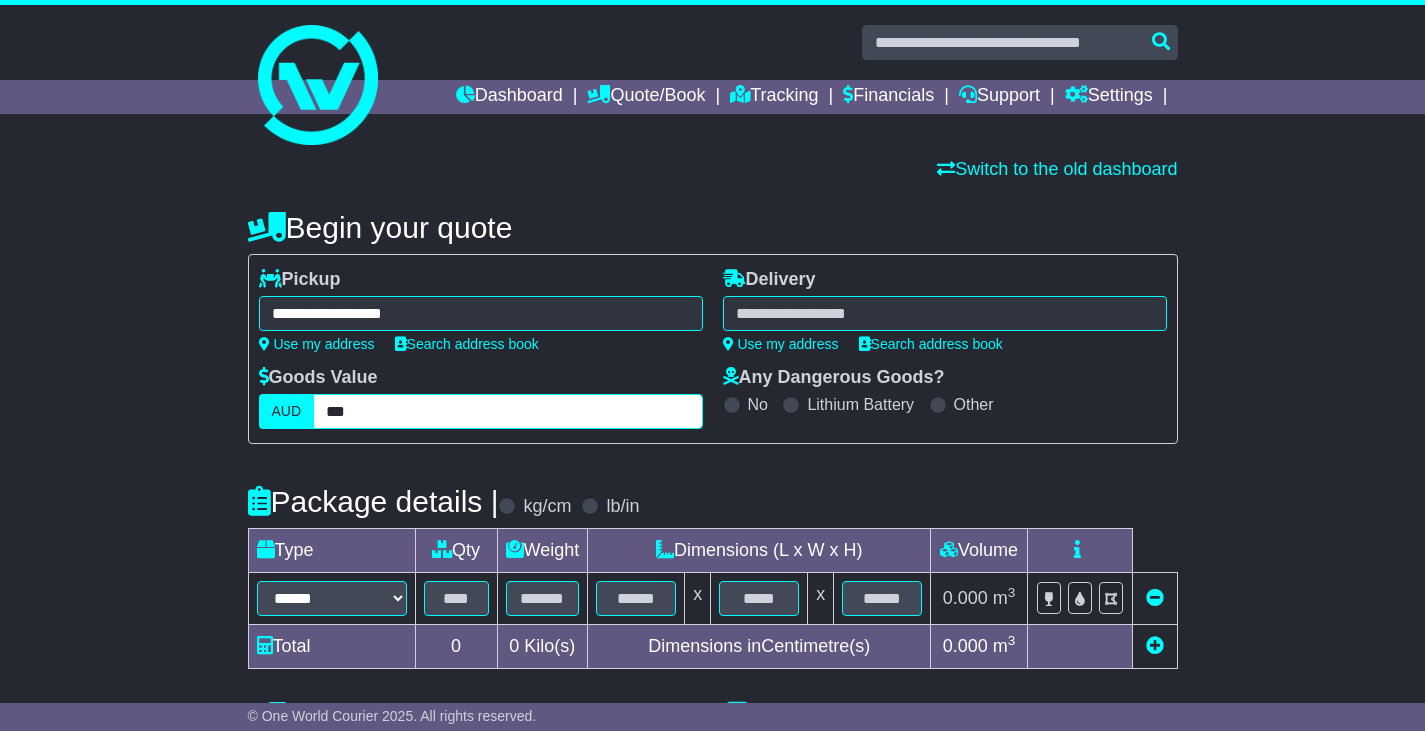 type on "***" 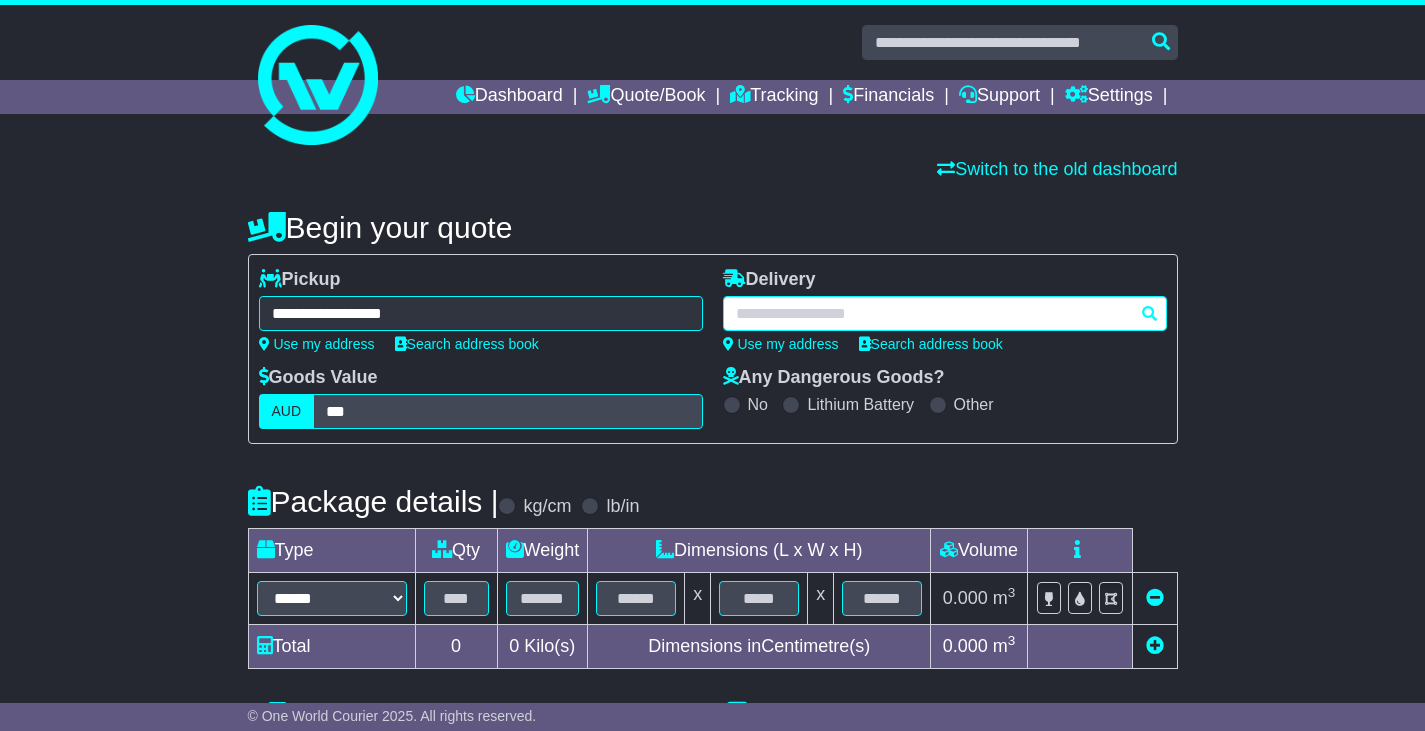click at bounding box center [945, 313] 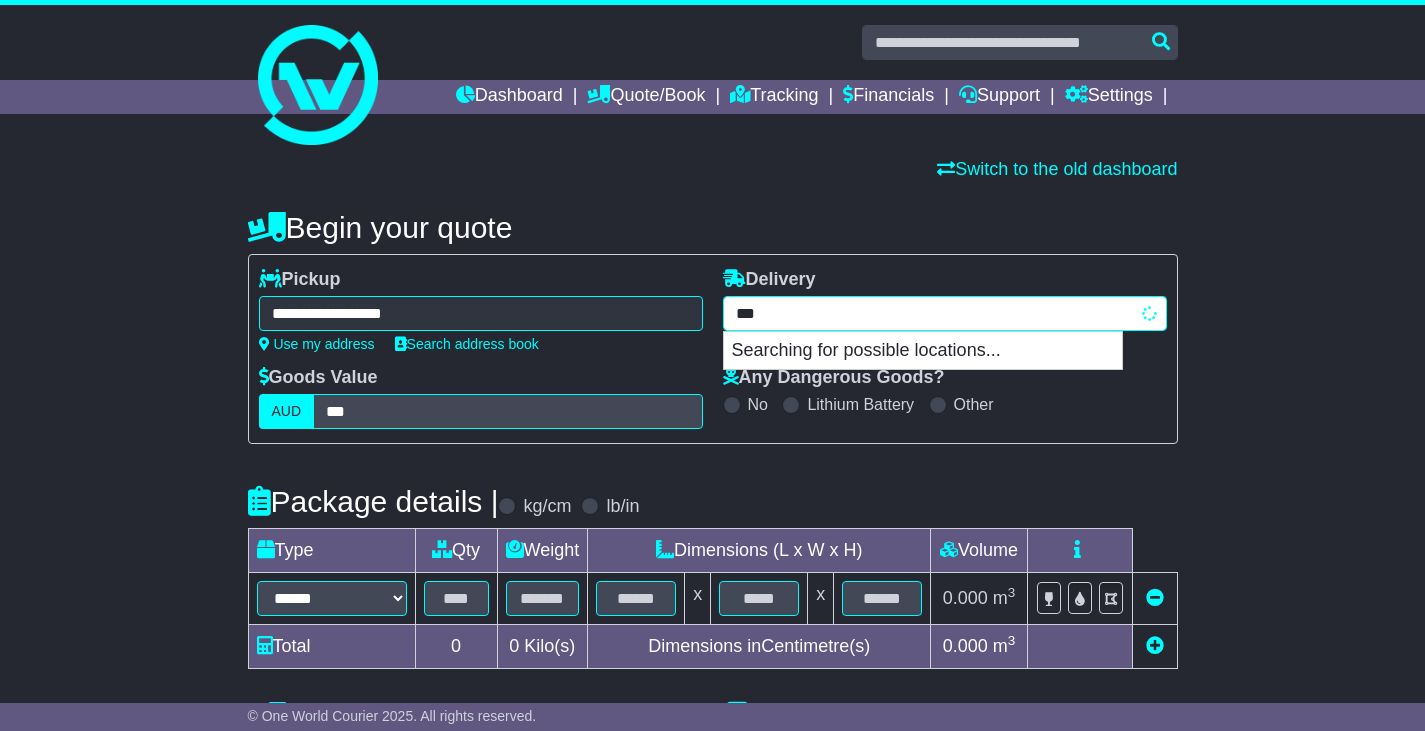 type on "****" 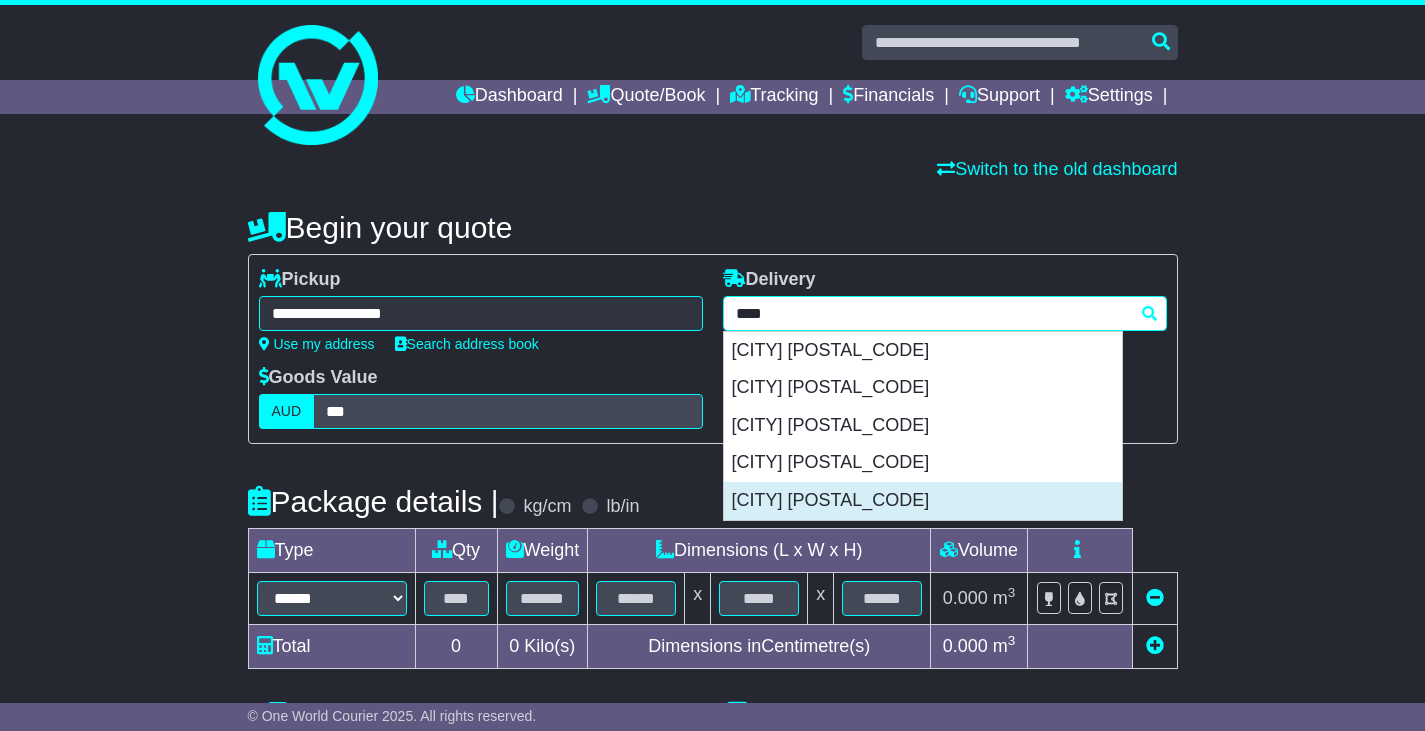 click on "YARRA GLEN 3775" at bounding box center [923, 501] 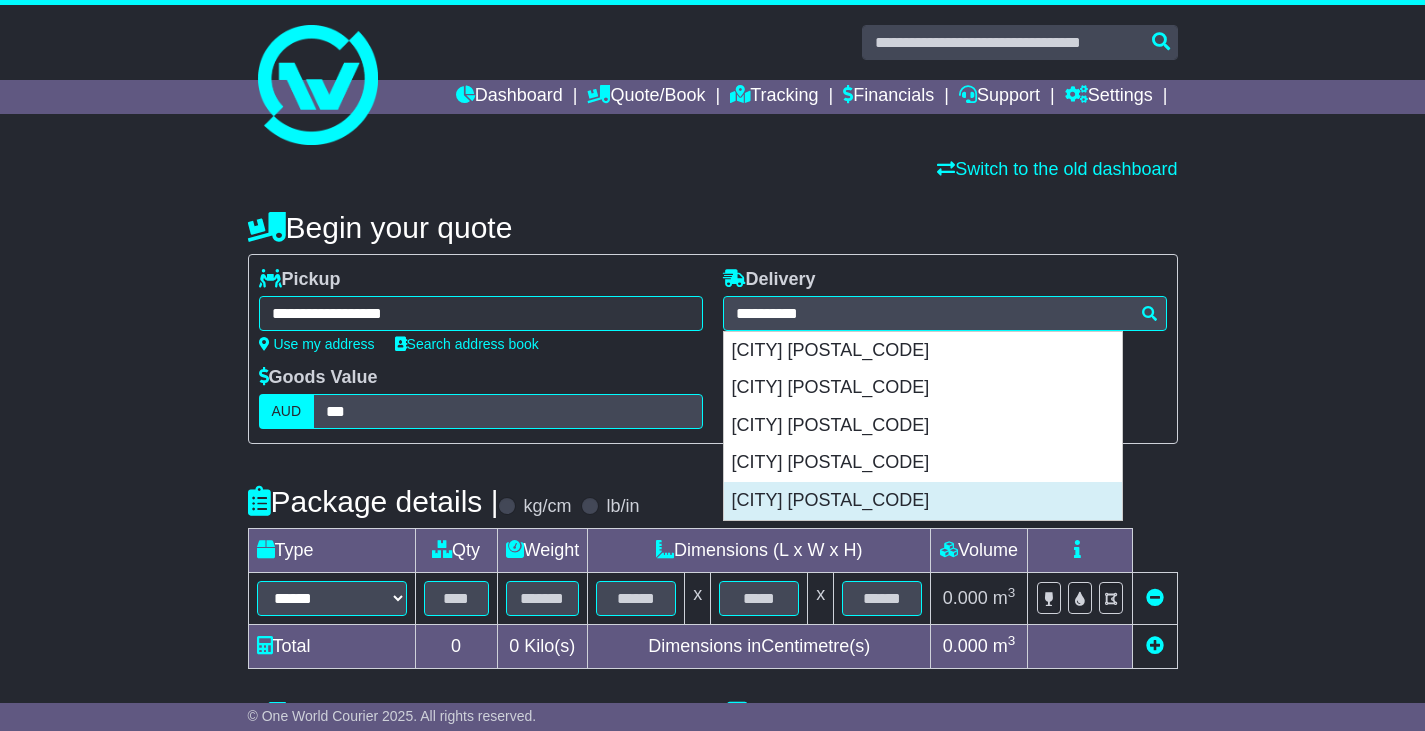 type on "**********" 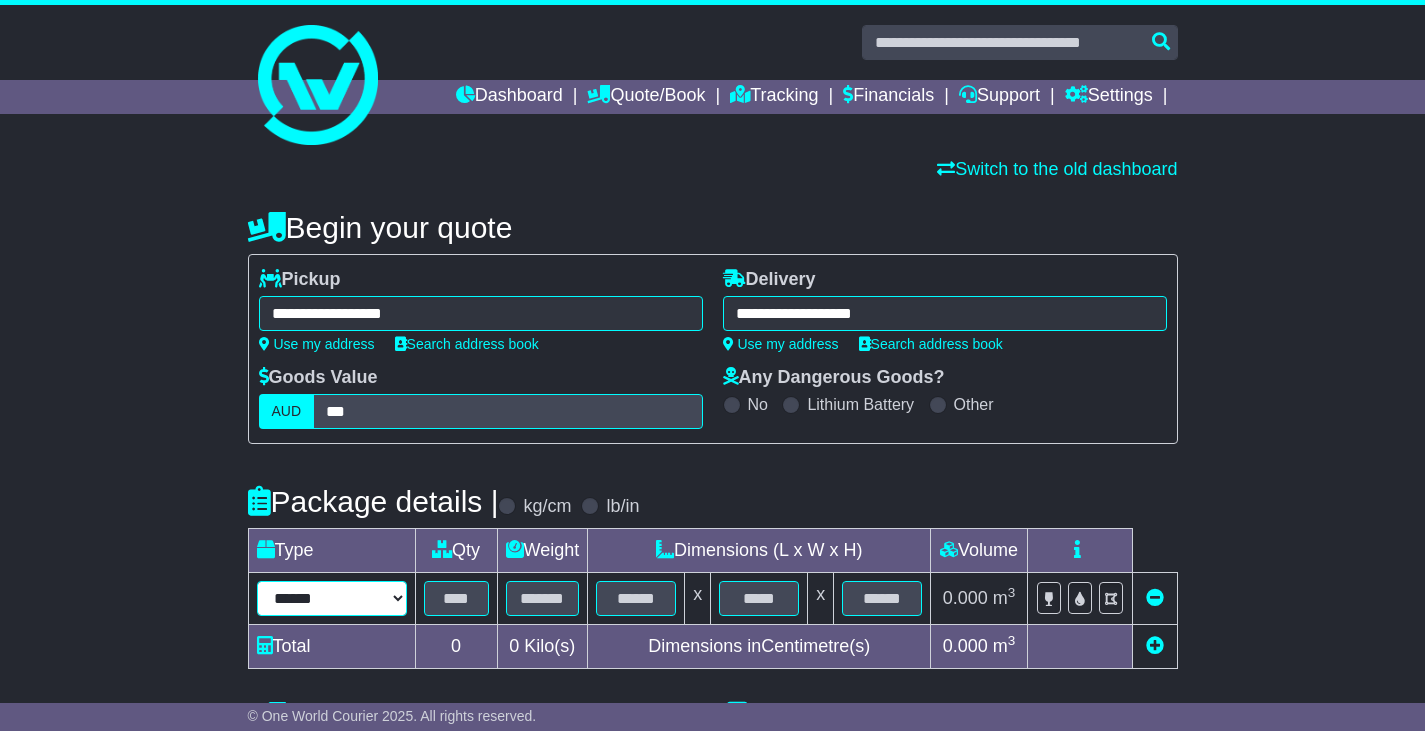 click on "****** ****** *** ******** ***** **** **** ****** *** *******" at bounding box center (332, 598) 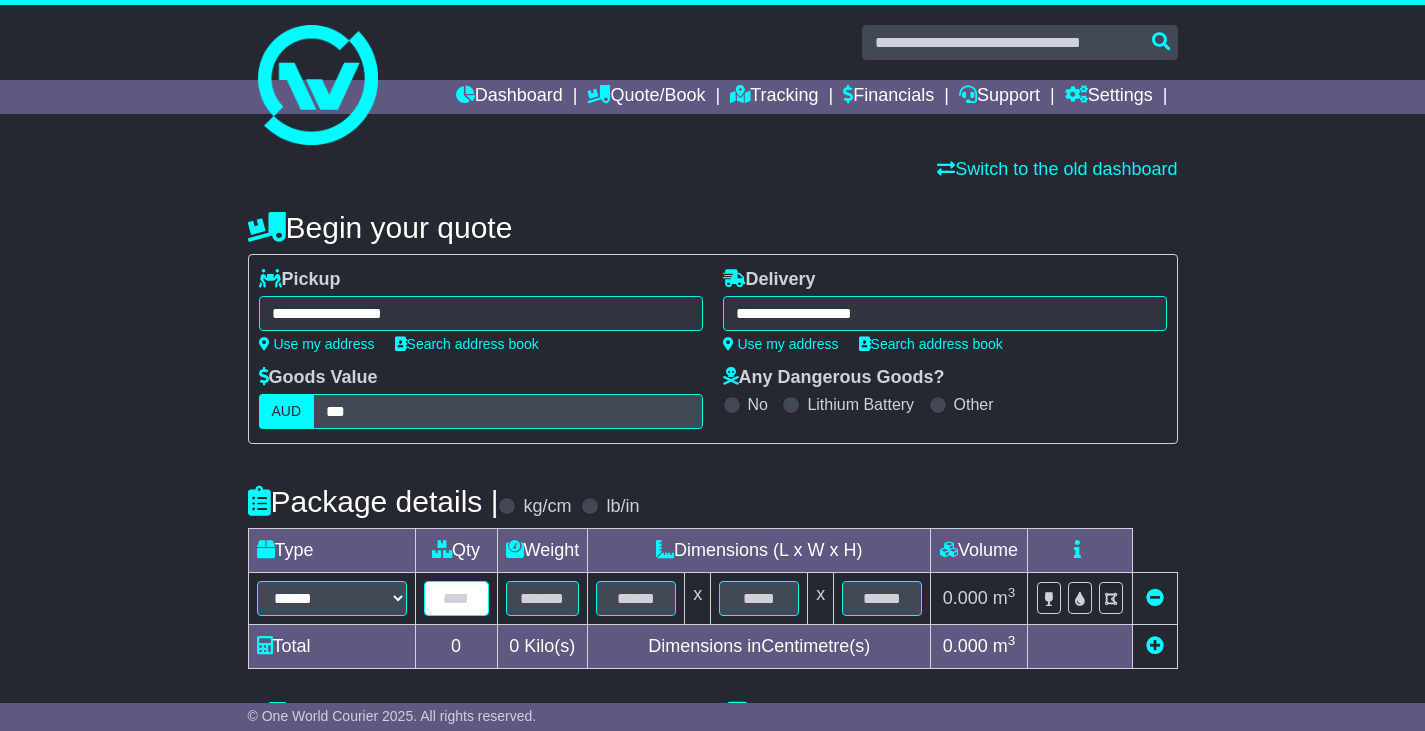 click at bounding box center (456, 598) 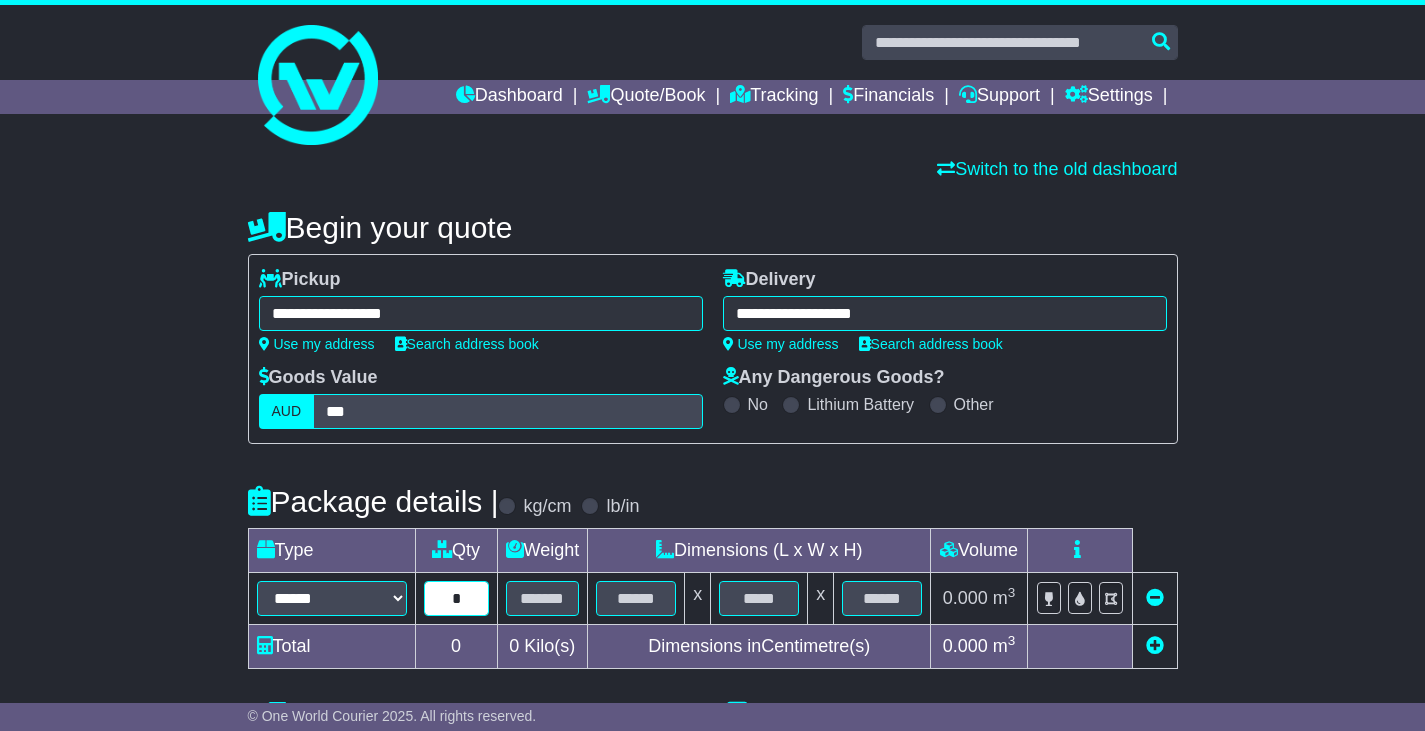 type on "*" 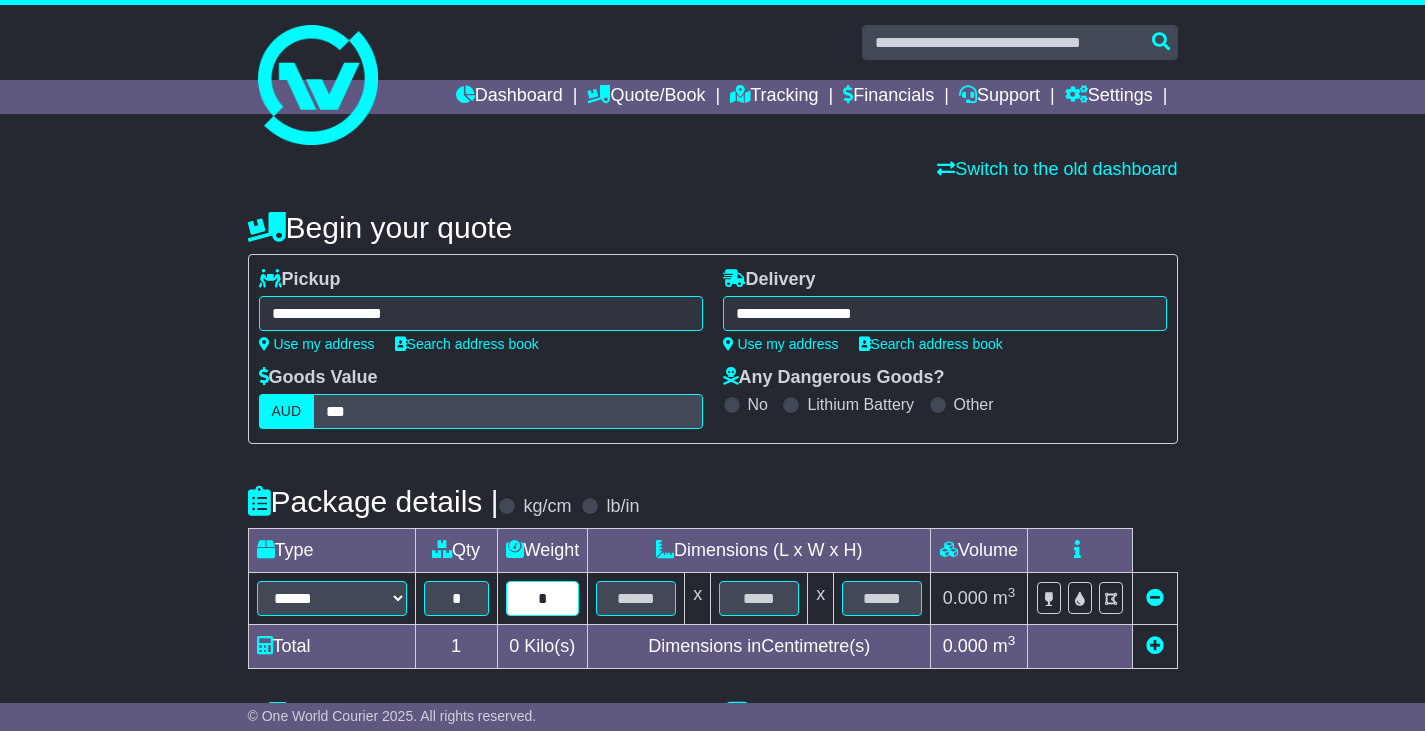 type on "*" 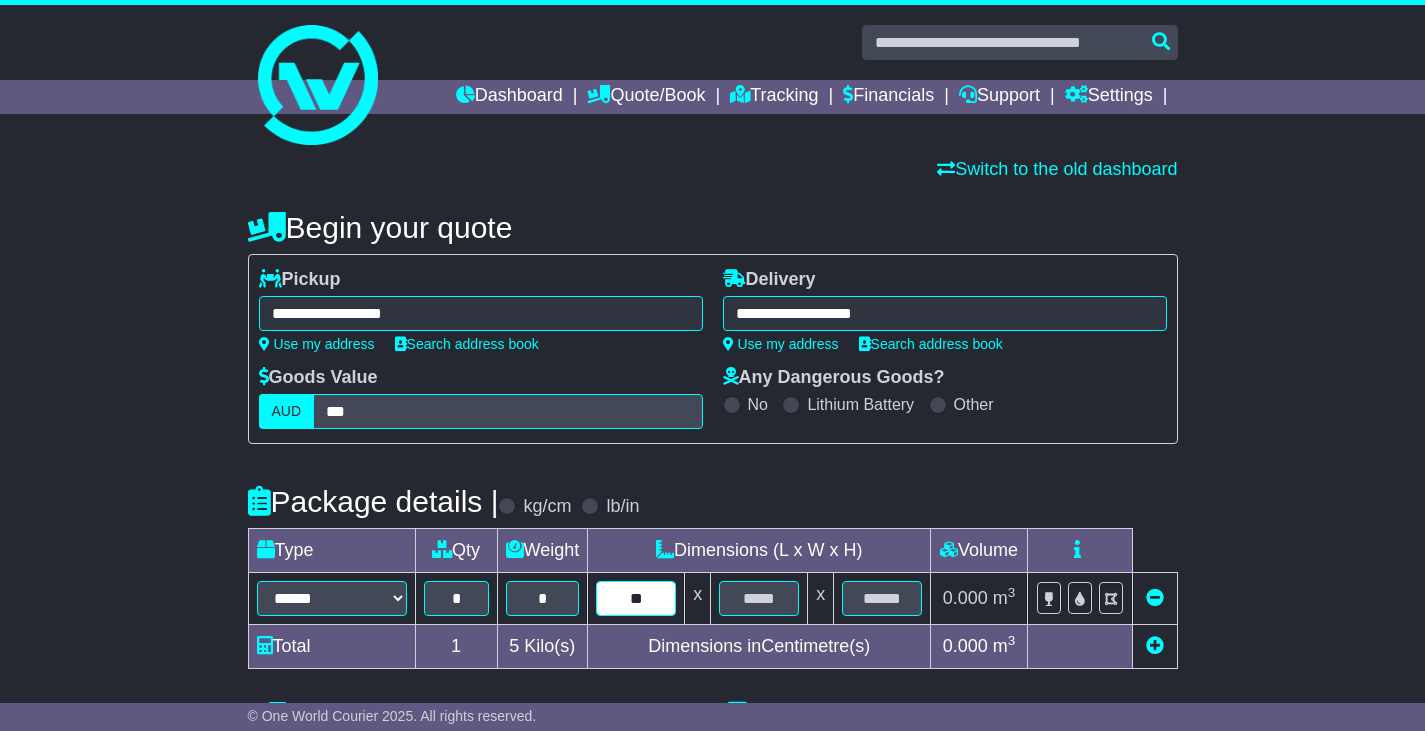 type on "**" 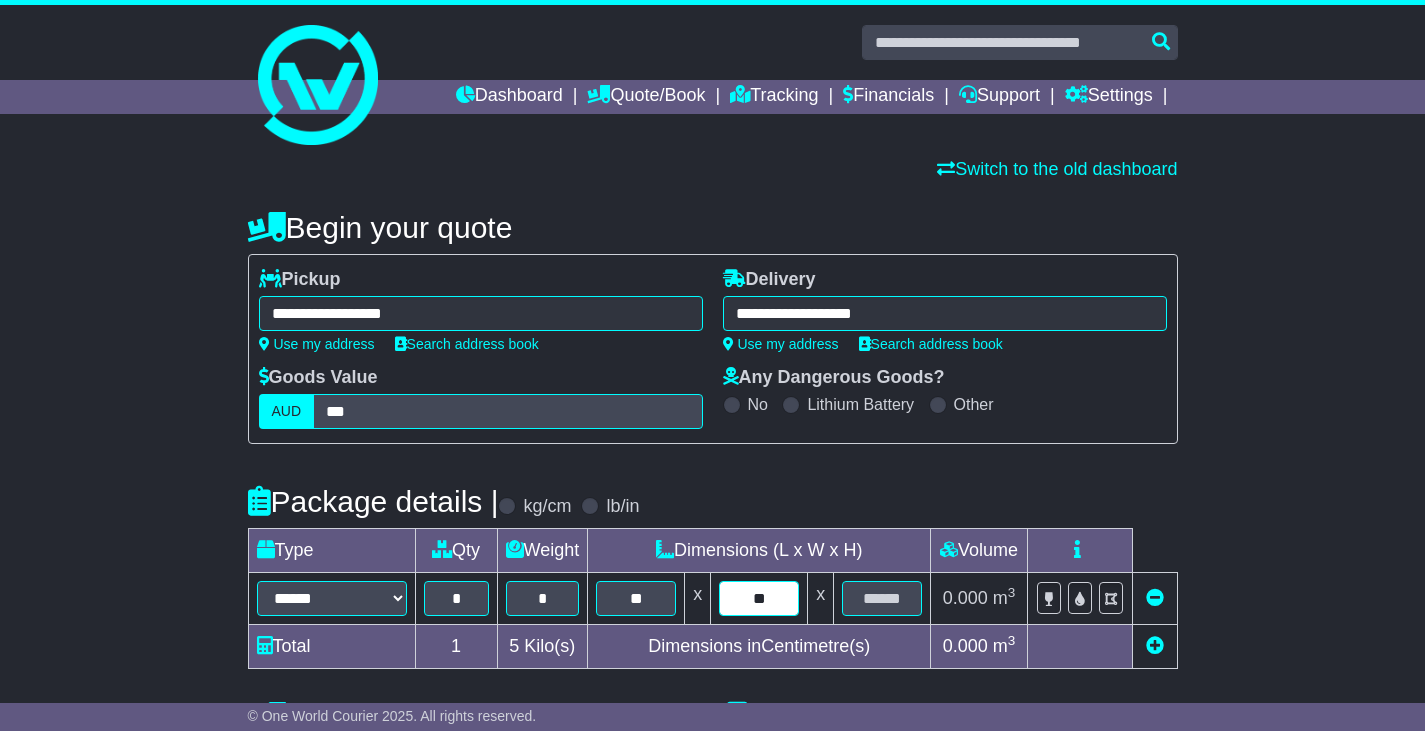 type on "**" 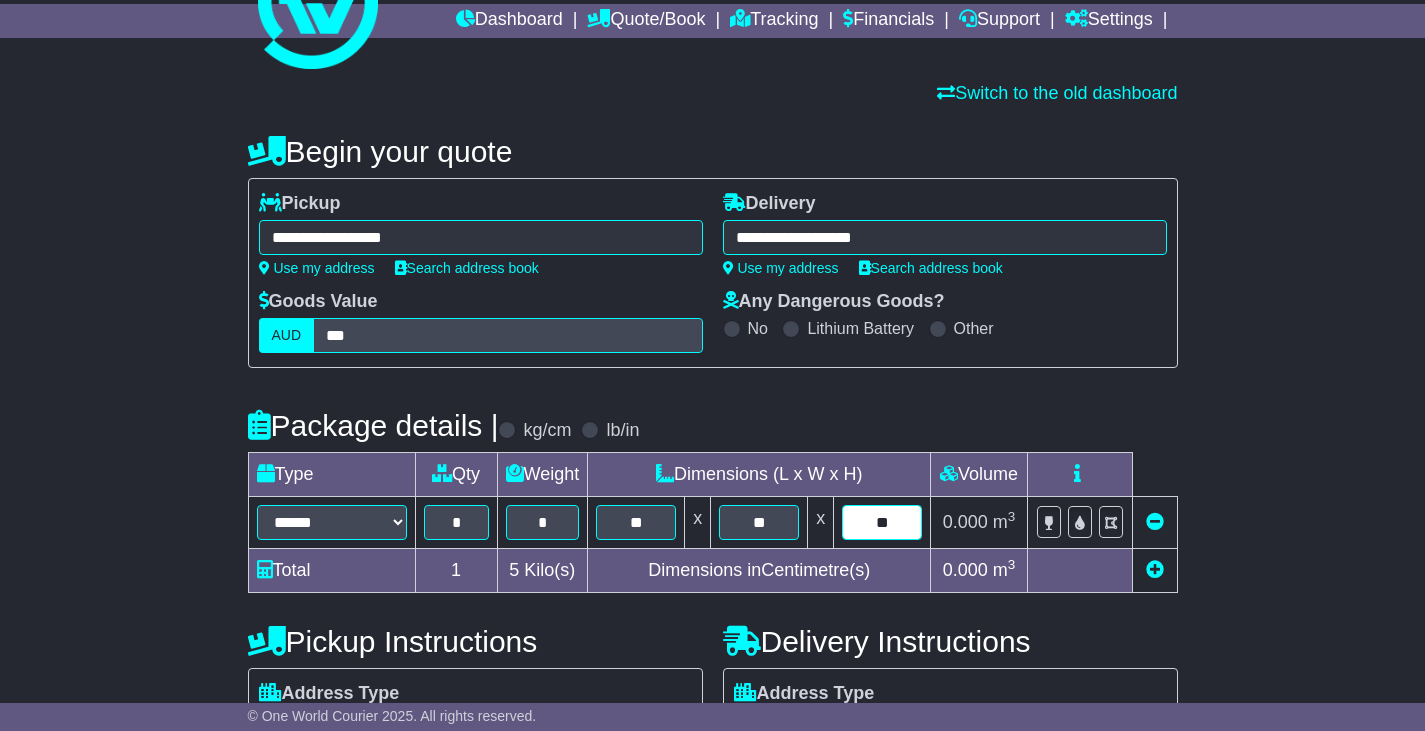 scroll, scrollTop: 200, scrollLeft: 0, axis: vertical 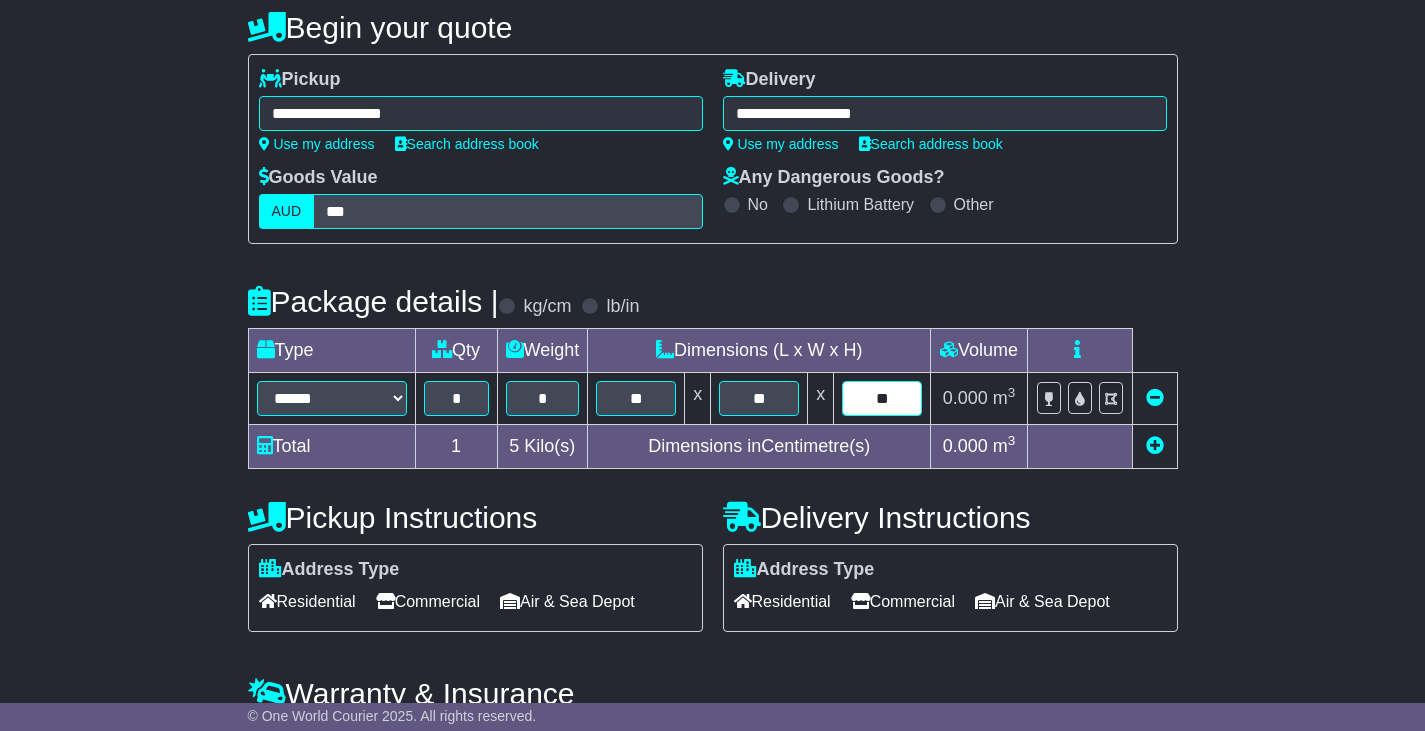 type on "**" 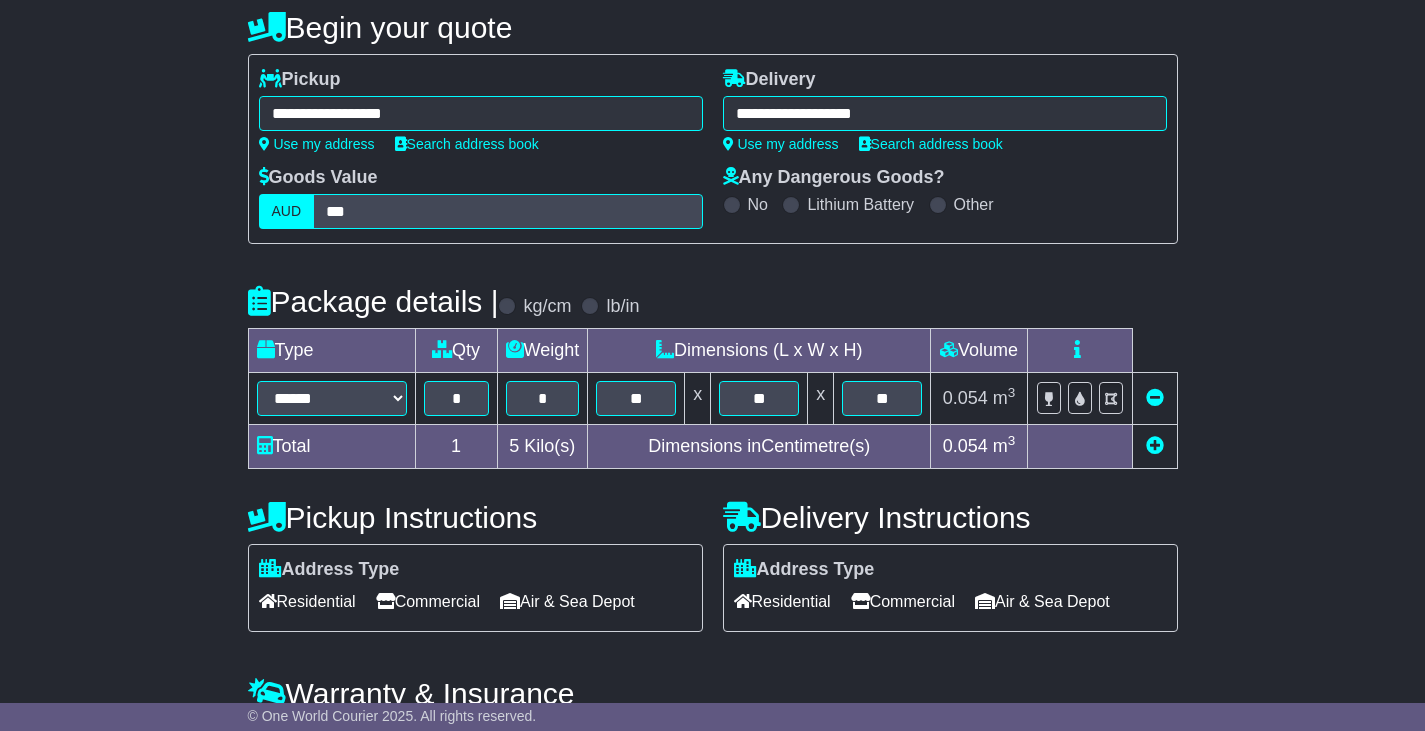 click at bounding box center (1155, 445) 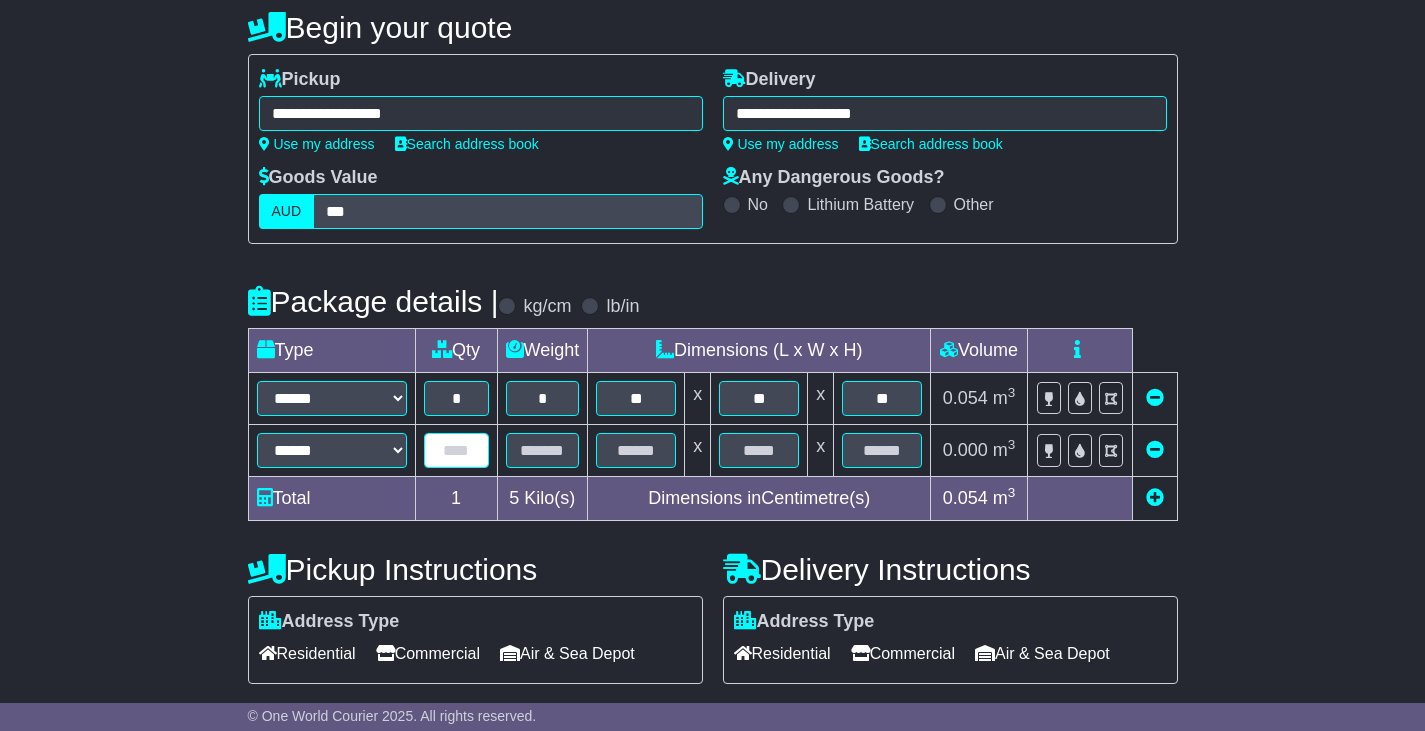 click at bounding box center [456, 450] 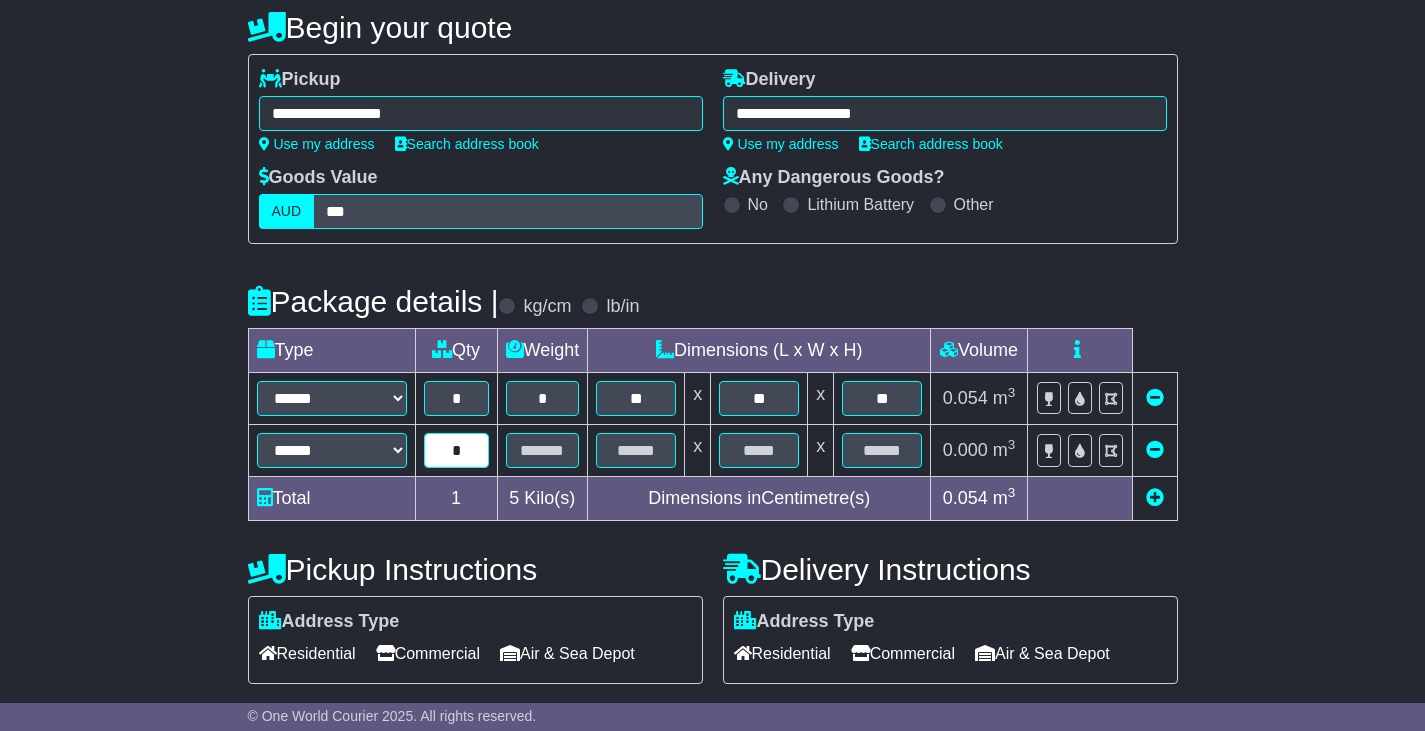 type on "*" 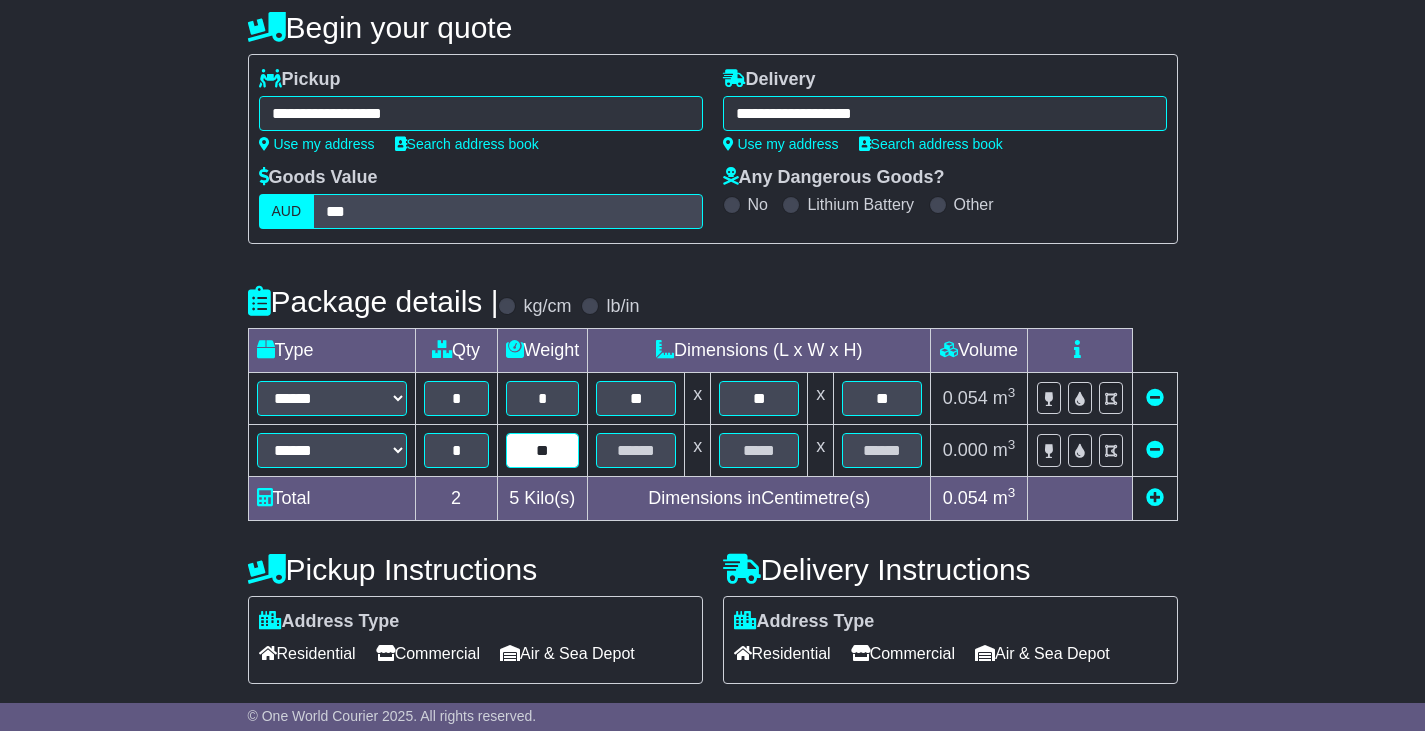 type on "**" 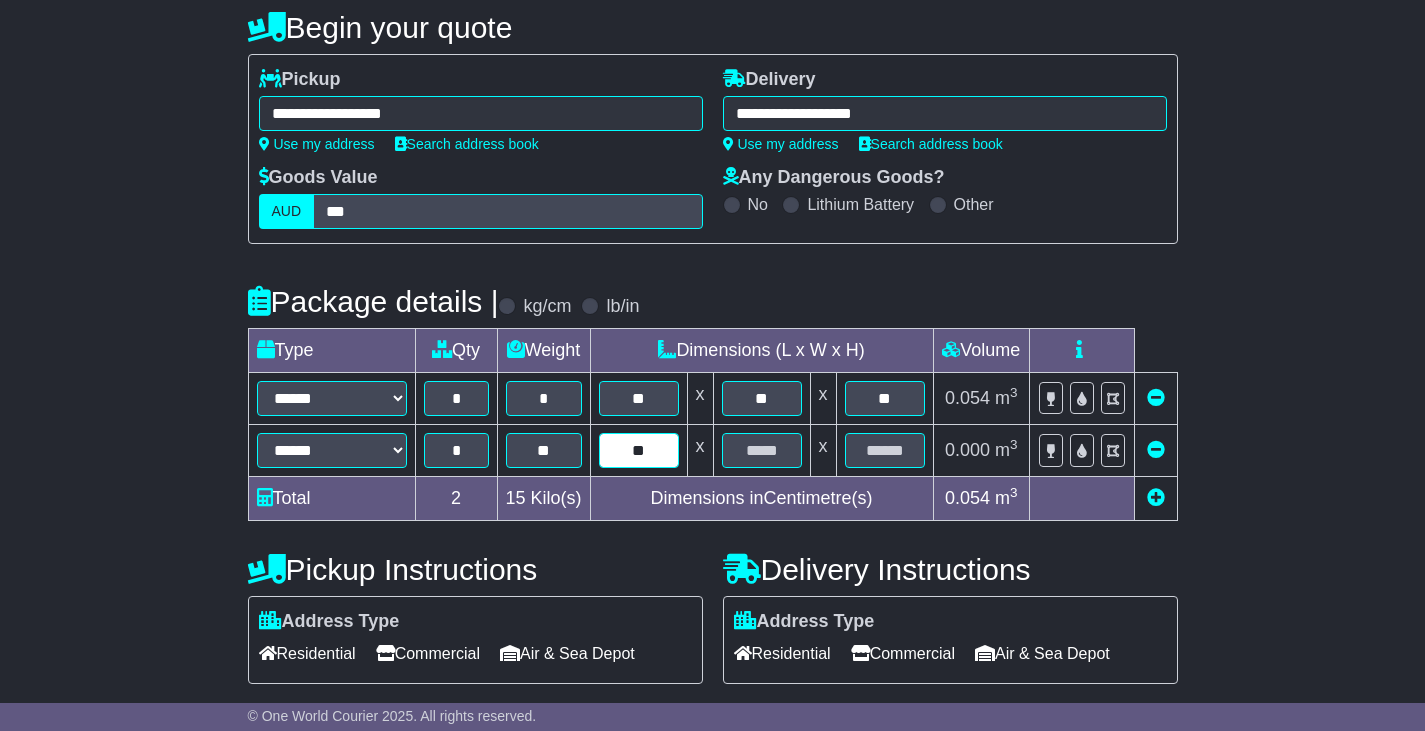 type on "**" 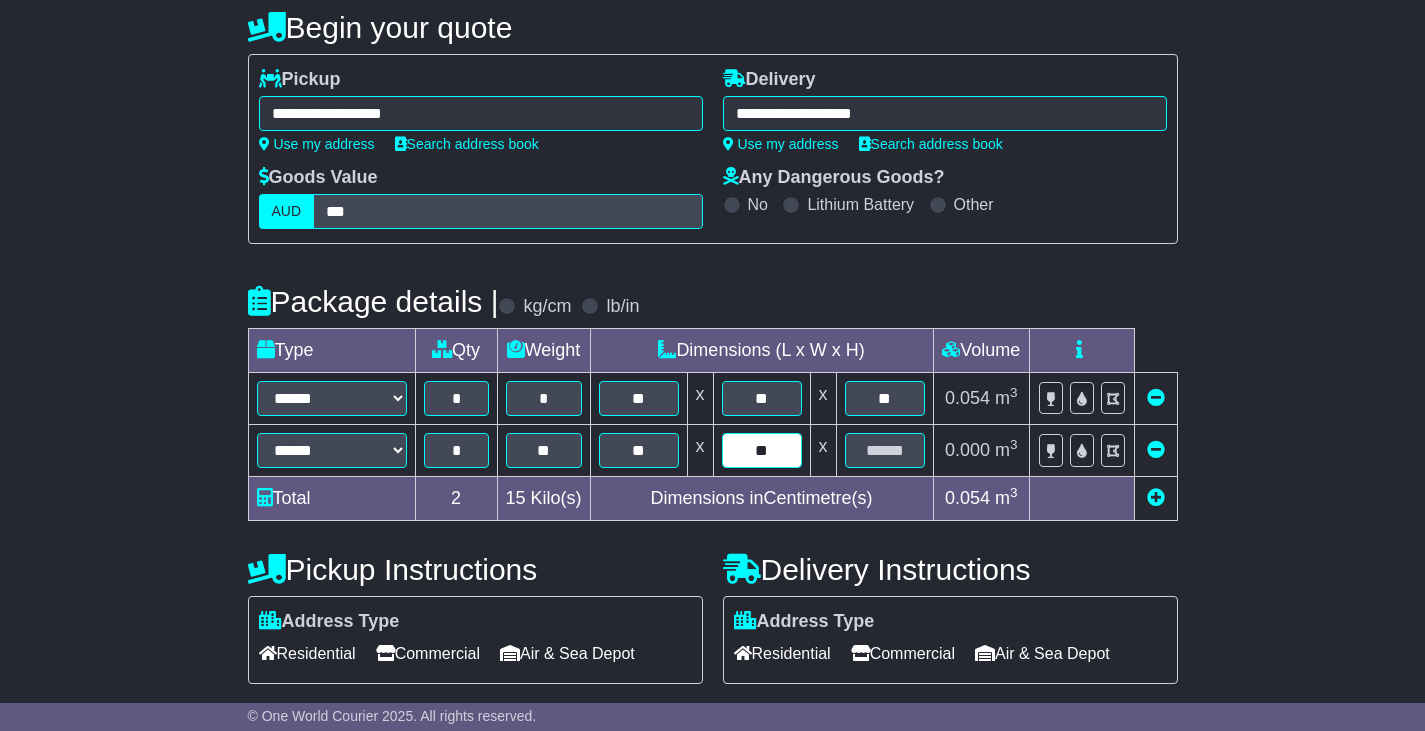 type on "**" 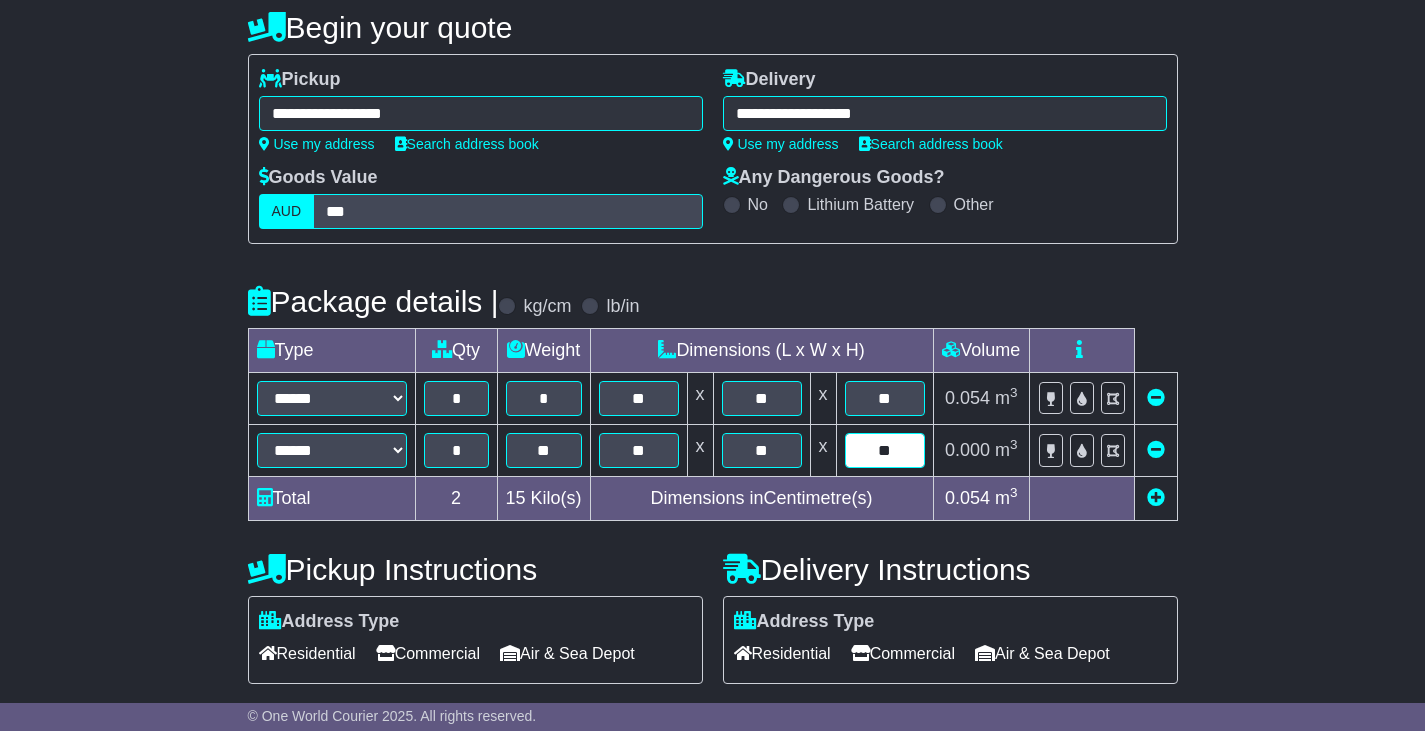 type on "**" 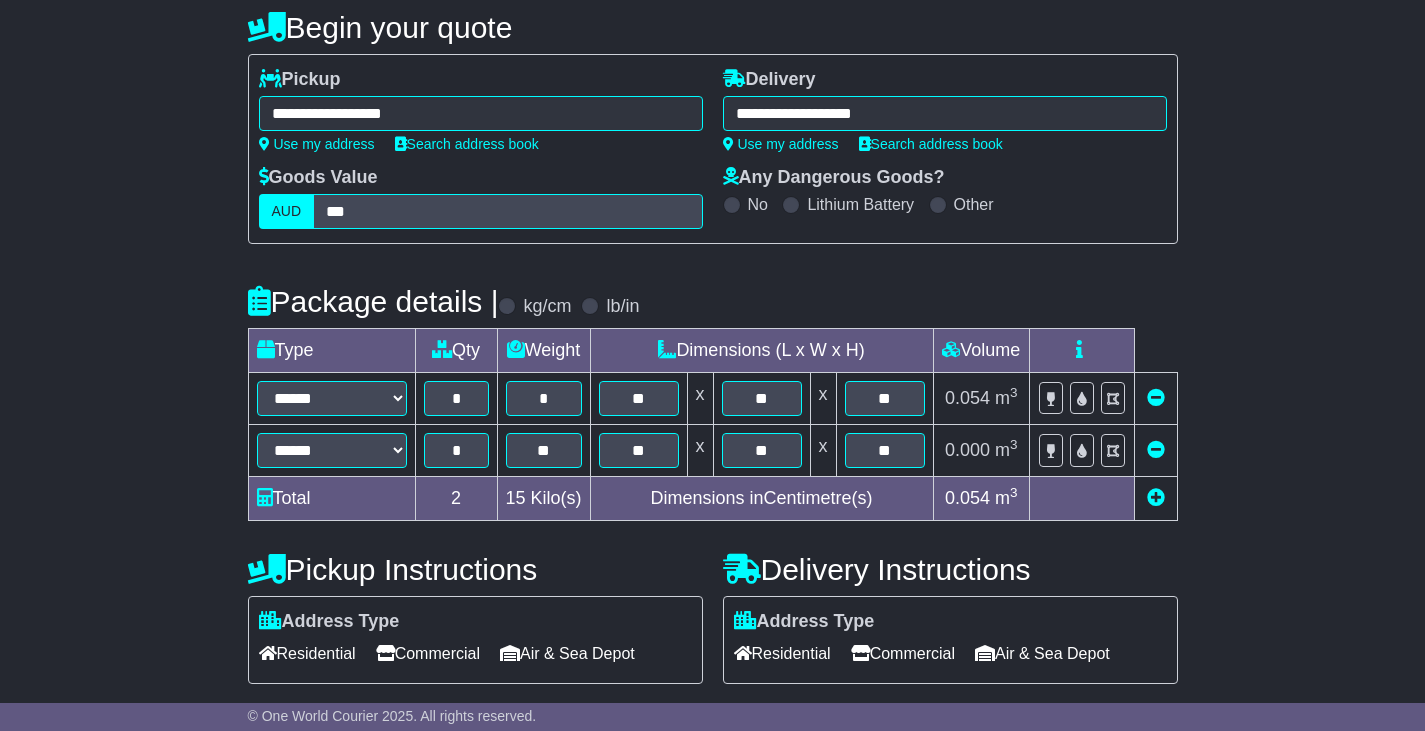 scroll, scrollTop: 597, scrollLeft: 0, axis: vertical 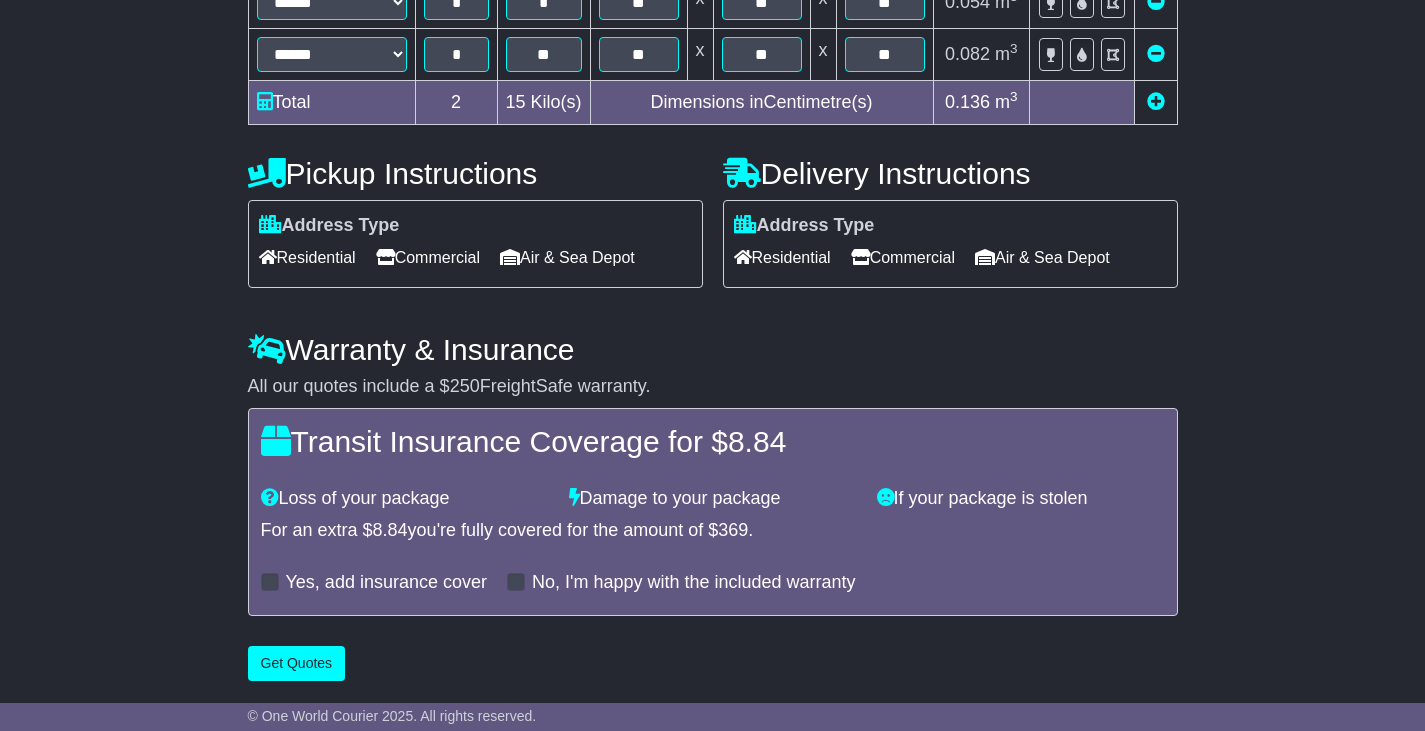 click on "Commercial" at bounding box center (428, 257) 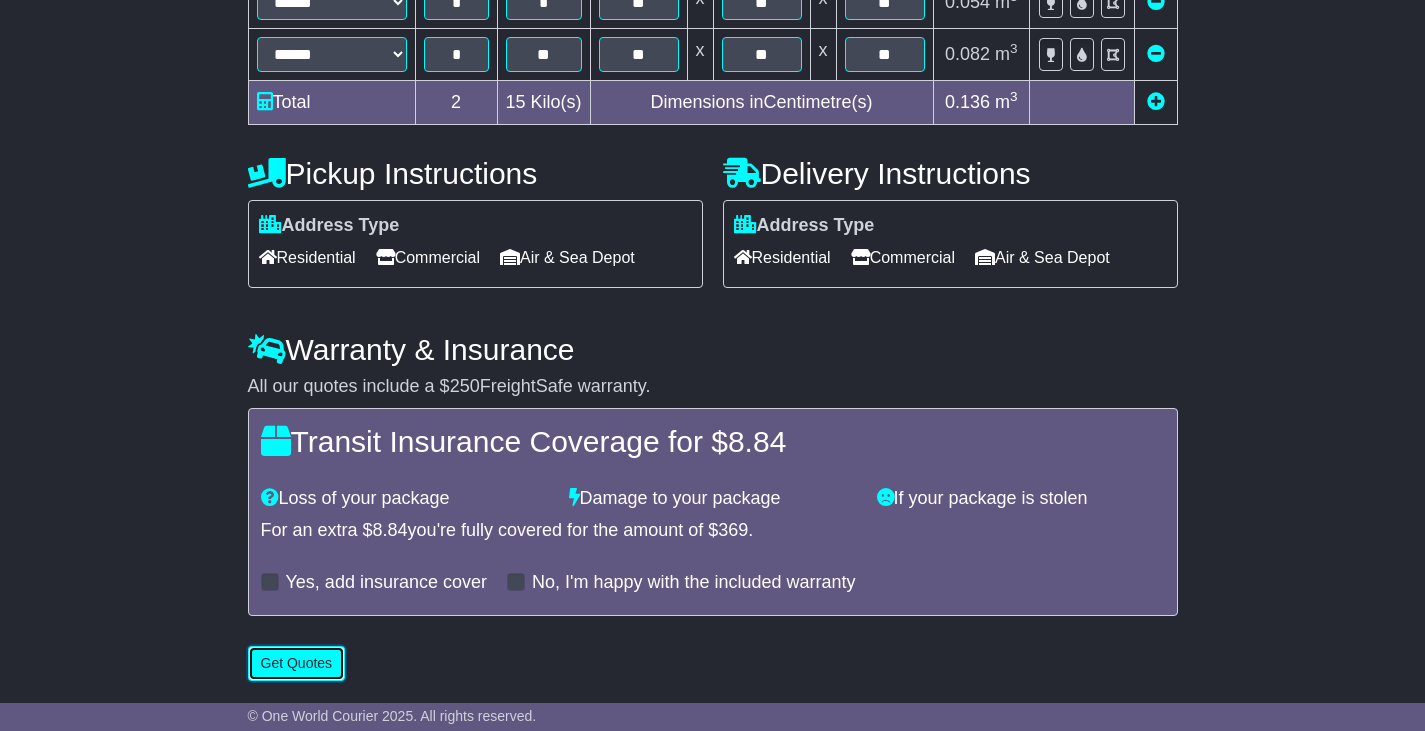click on "Get Quotes" at bounding box center [297, 663] 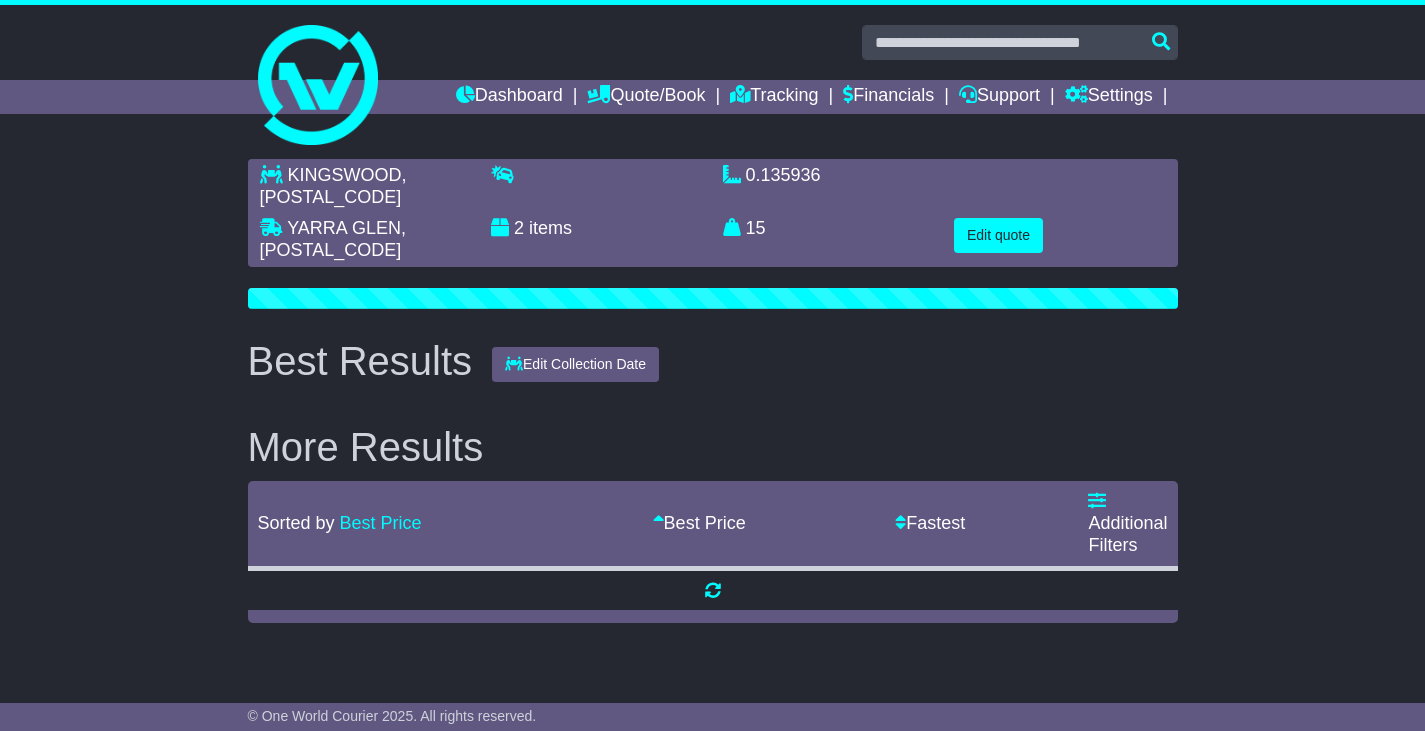 scroll, scrollTop: 0, scrollLeft: 0, axis: both 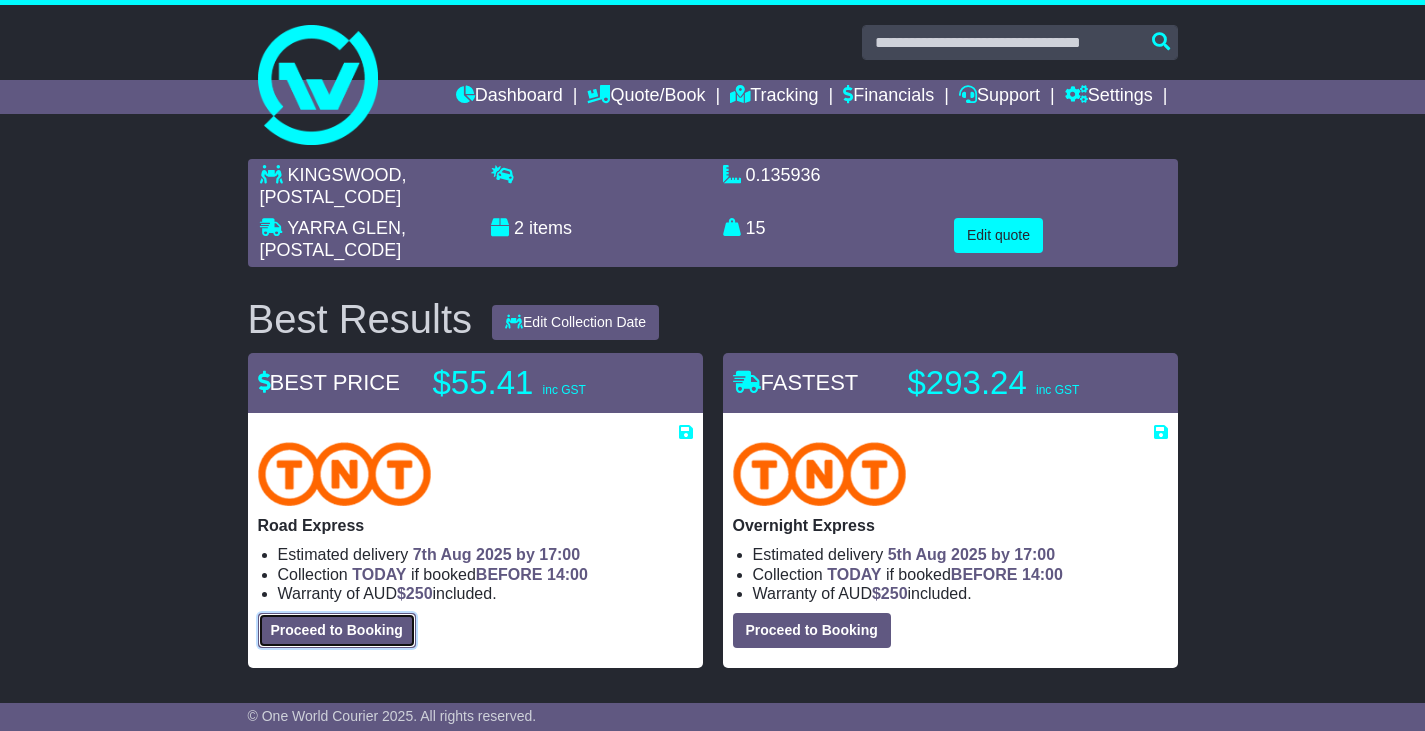 click on "Proceed to Booking" at bounding box center [337, 630] 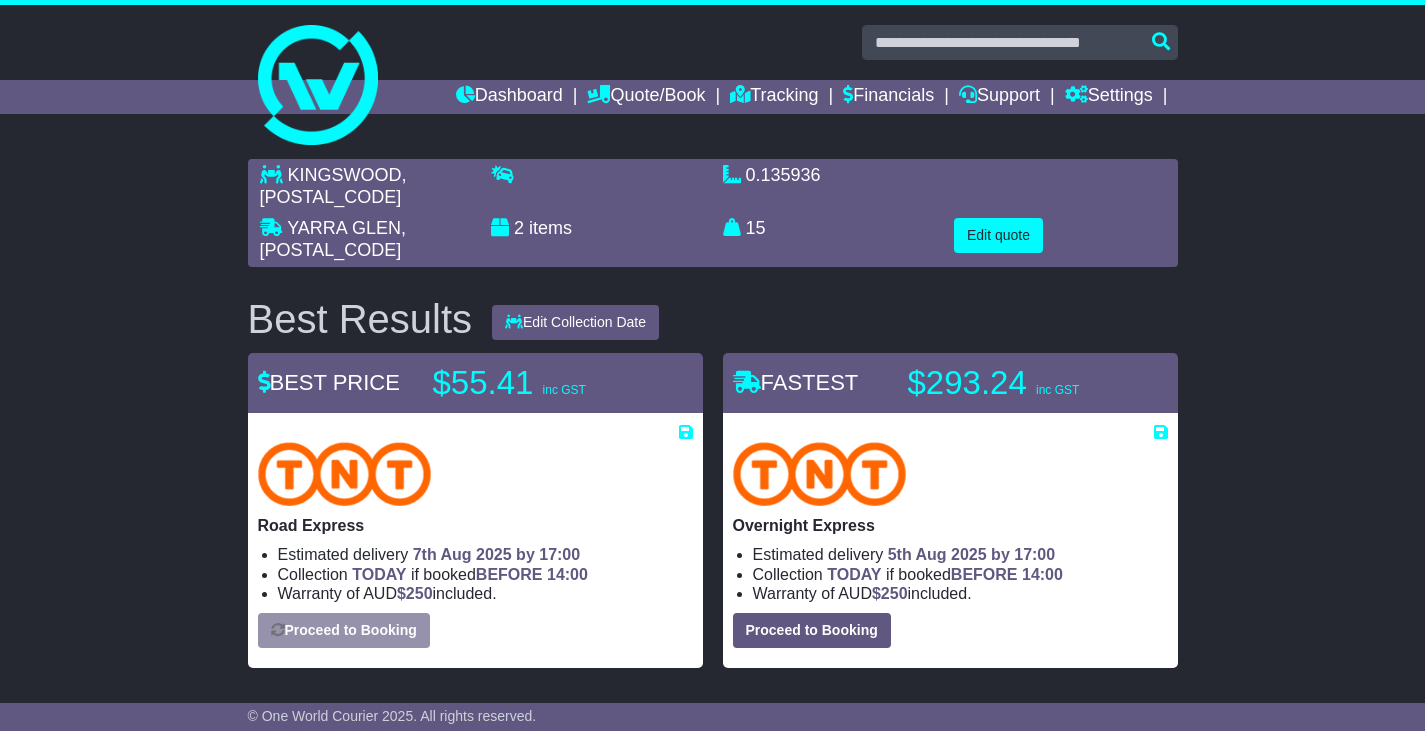 select on "*****" 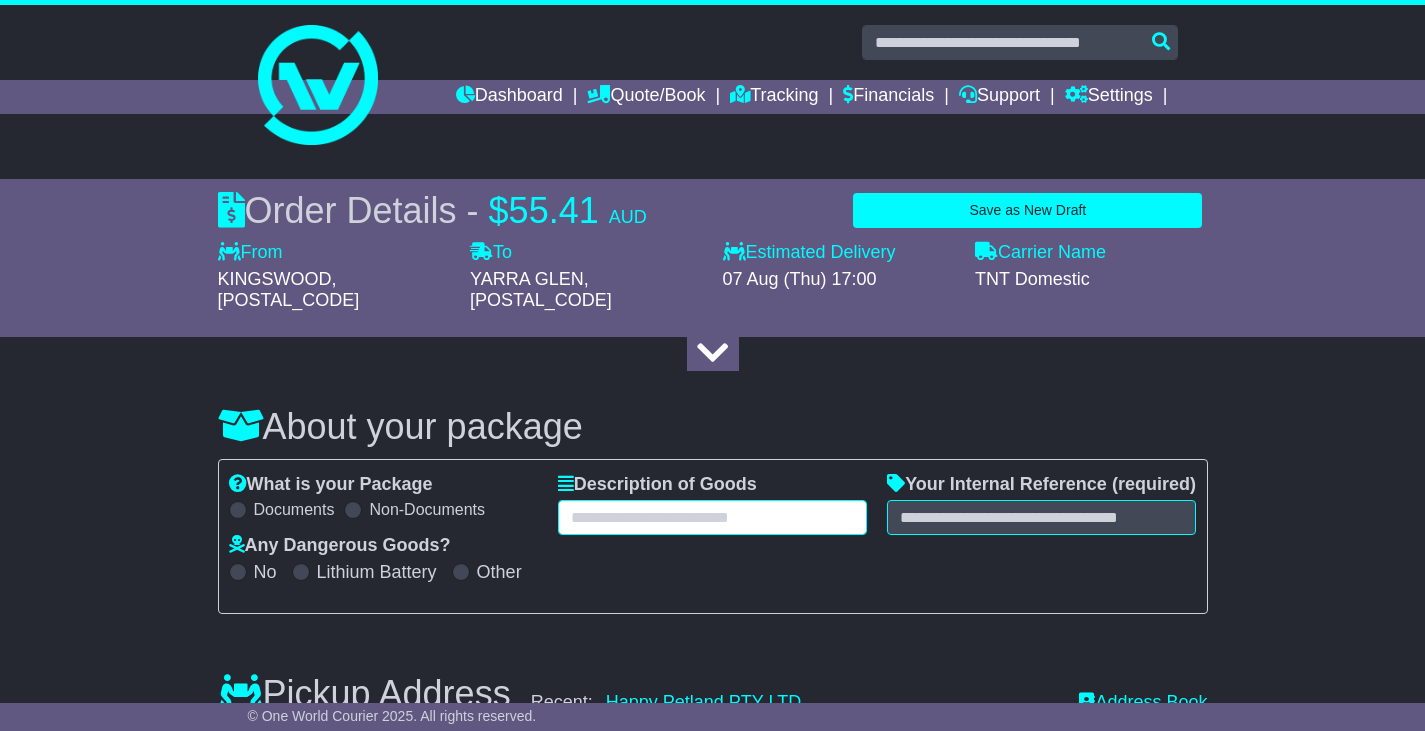 click at bounding box center (712, 517) 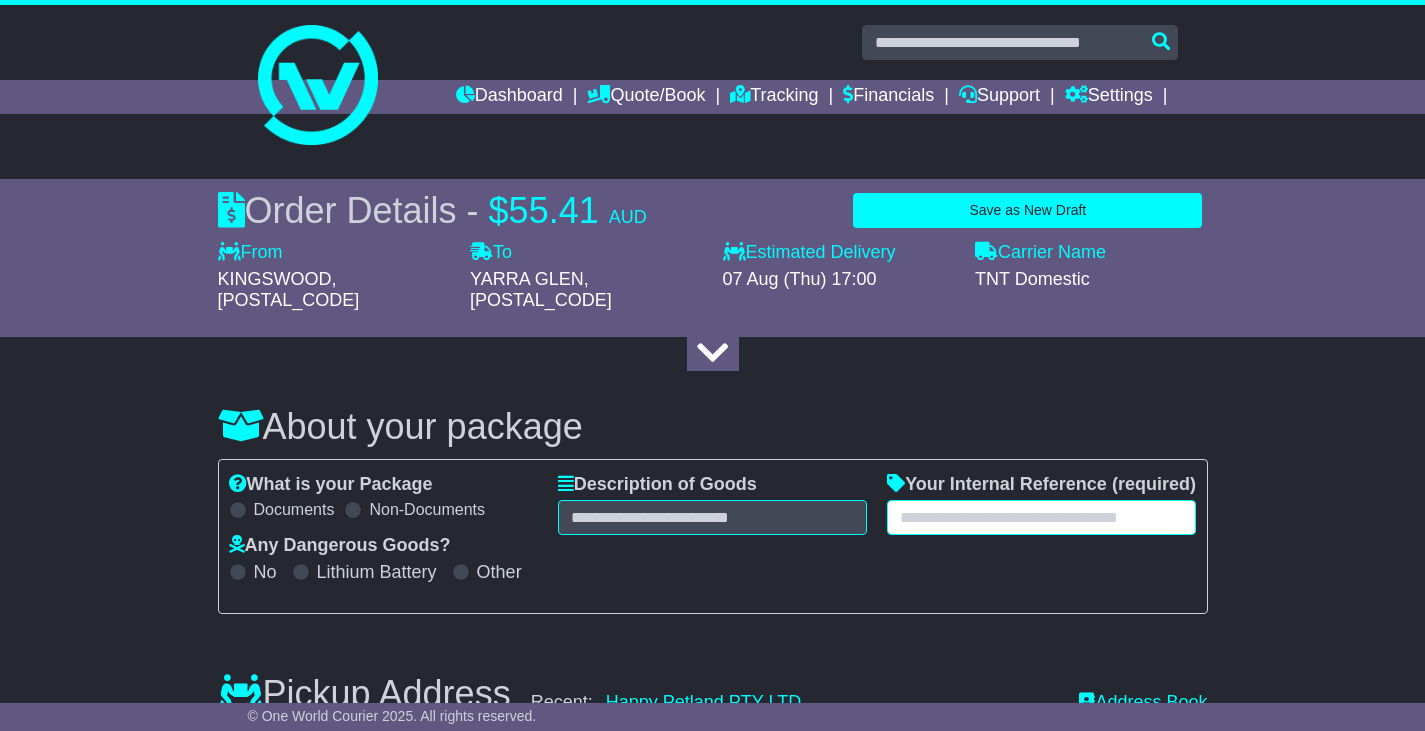 click at bounding box center (1041, 517) 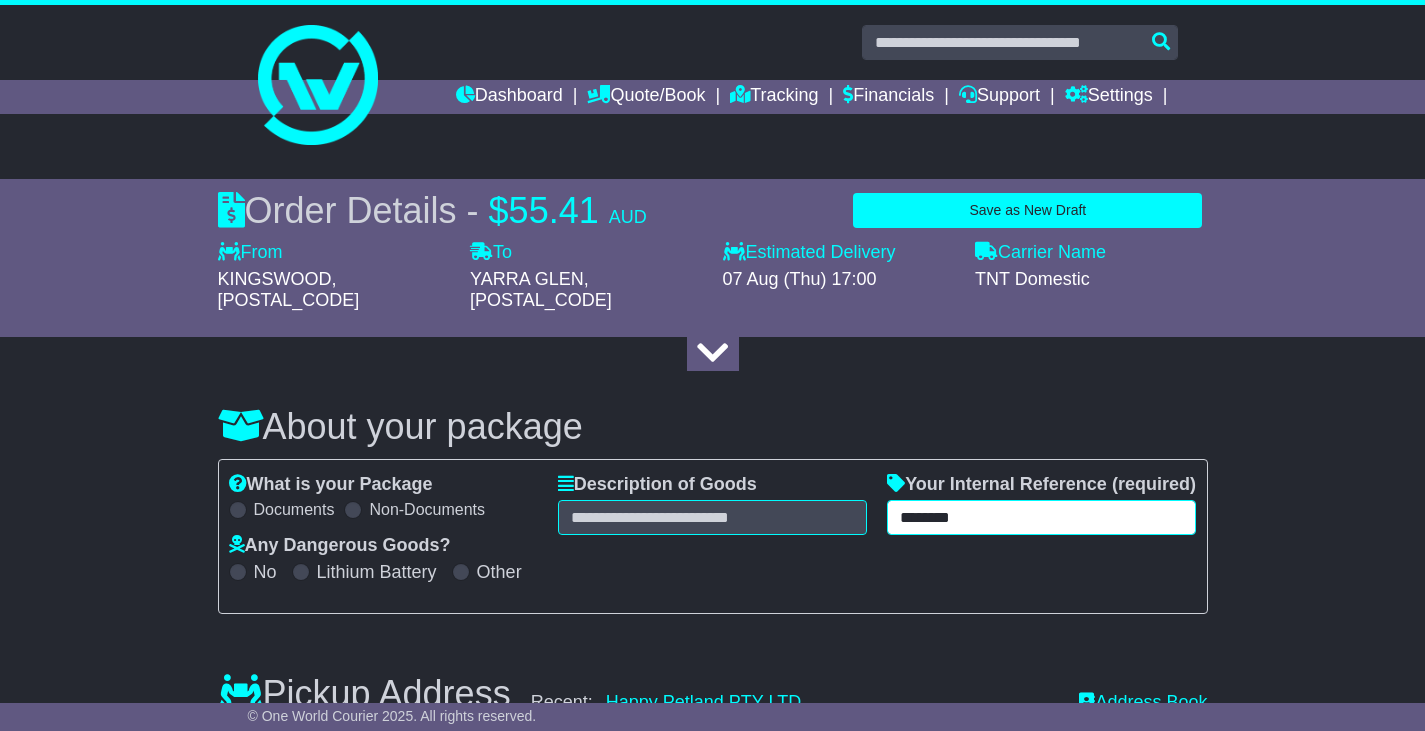 type on "********" 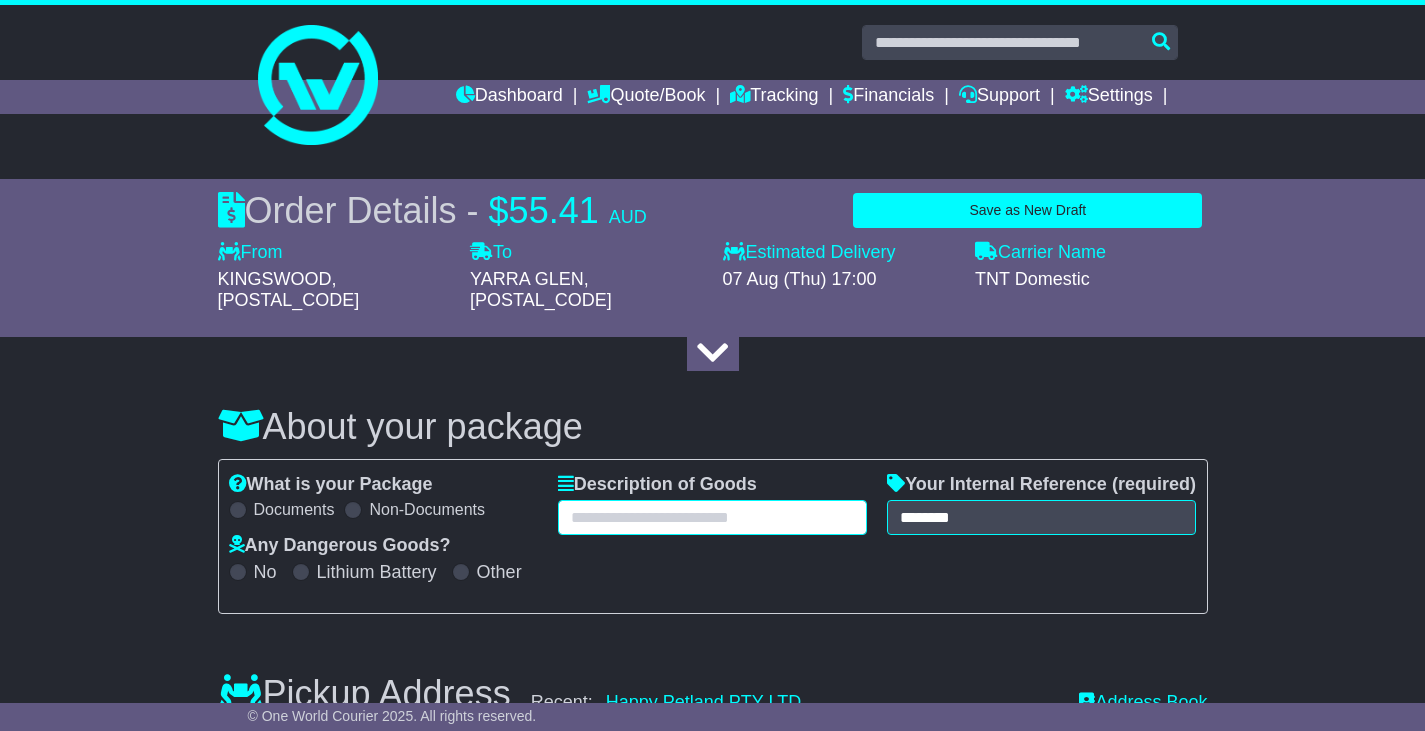 click at bounding box center (712, 517) 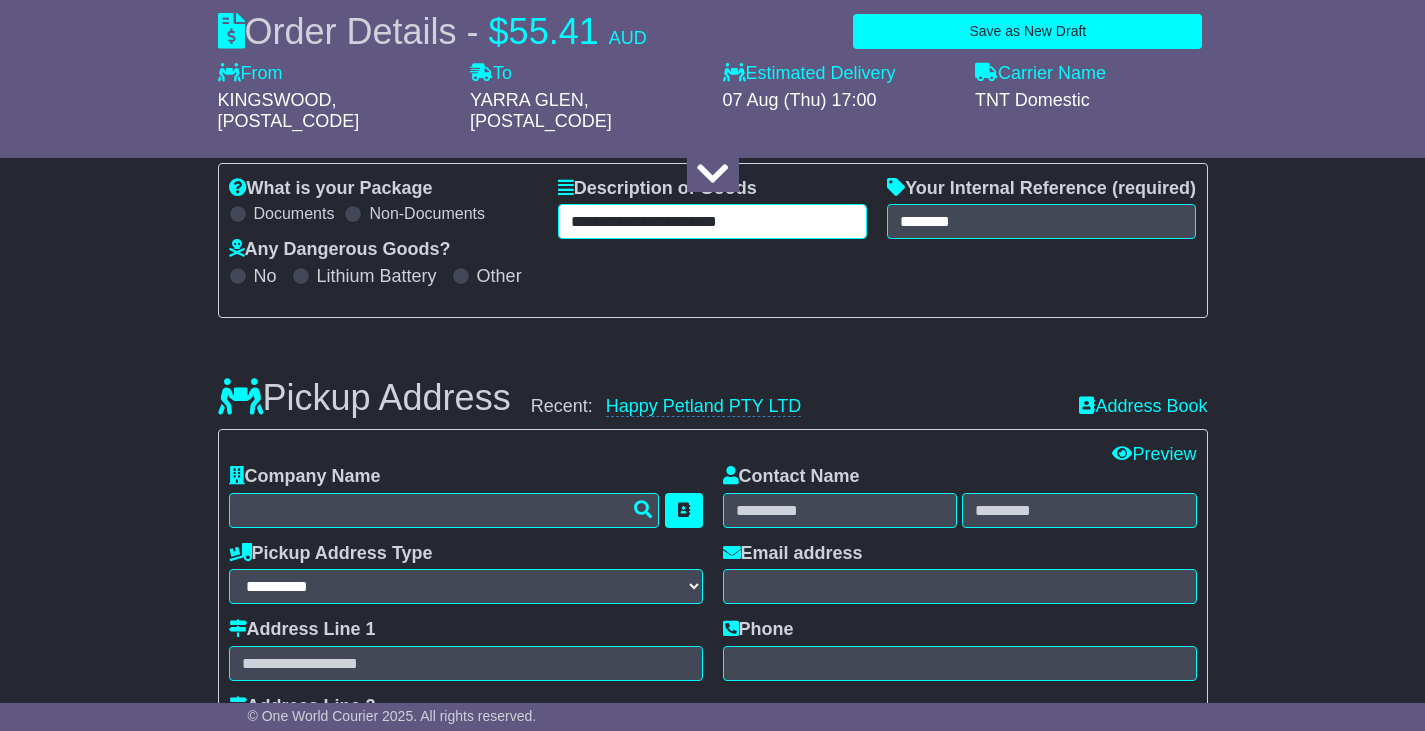 scroll, scrollTop: 300, scrollLeft: 0, axis: vertical 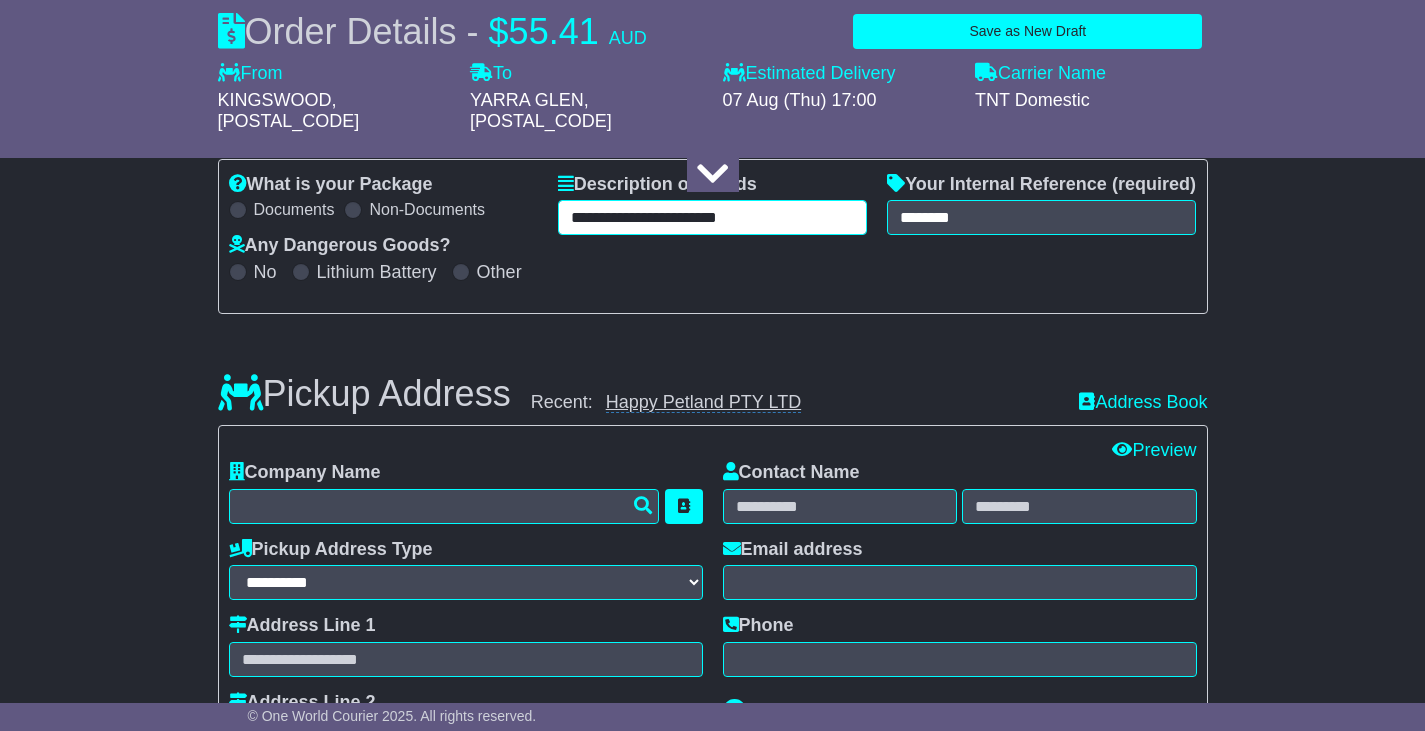 type on "**********" 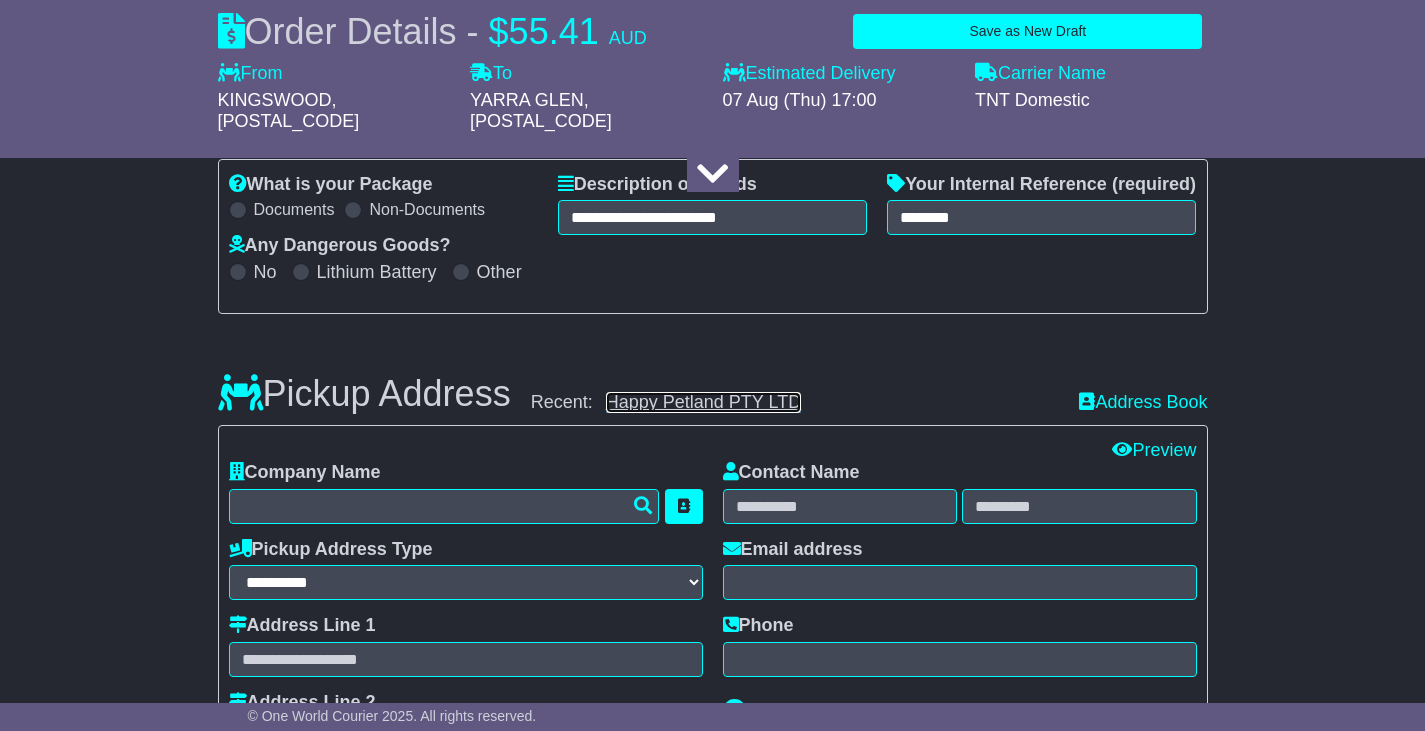 click on "Happy Petland PTY LTD" at bounding box center (703, 402) 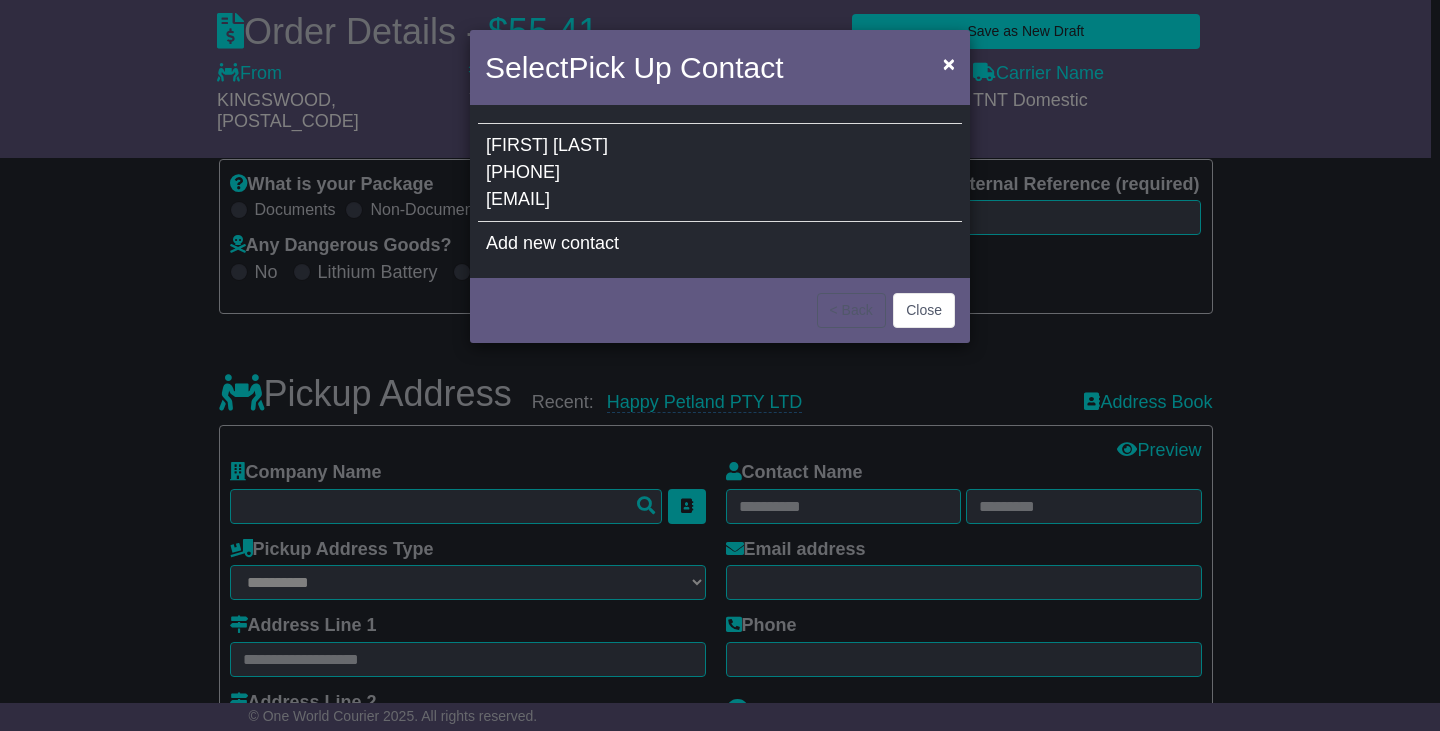 click on "Kanjanahalurethai" at bounding box center (580, 145) 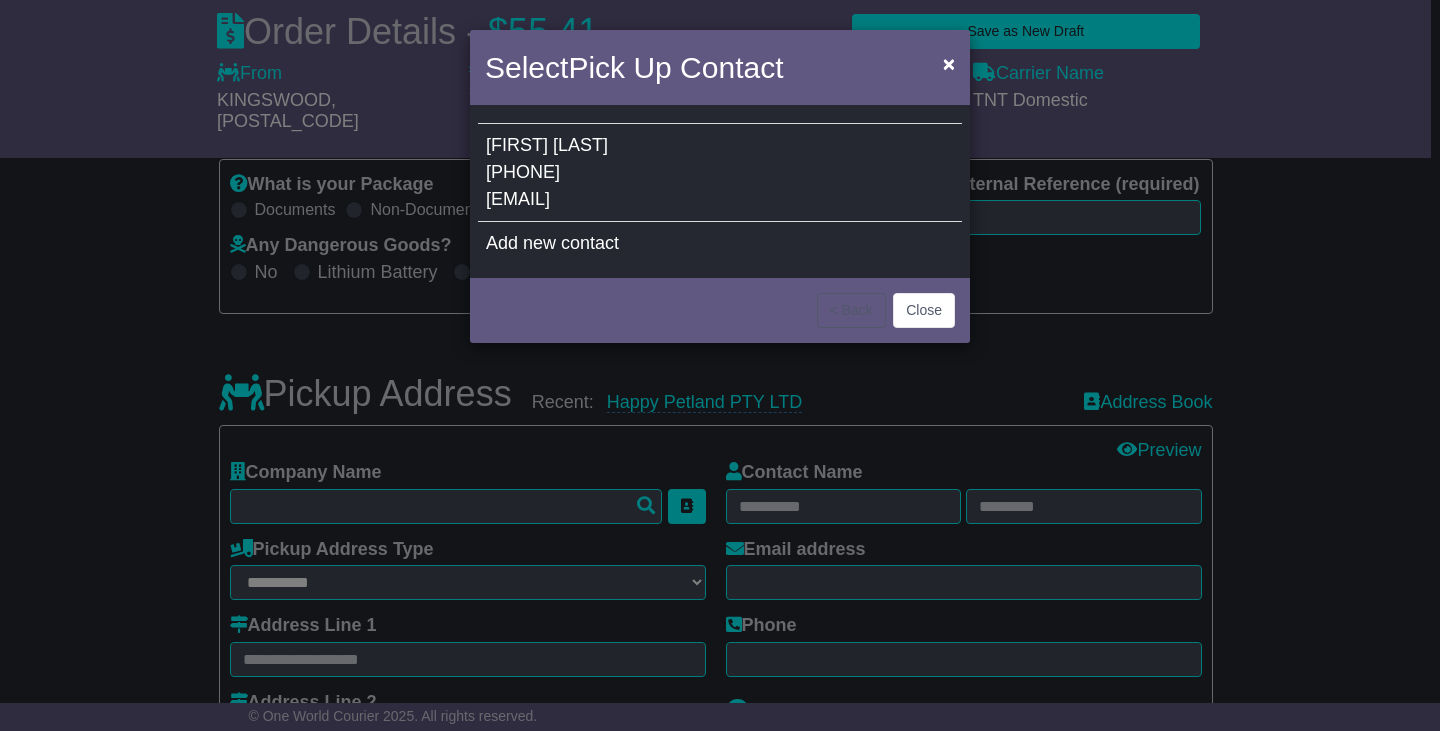type on "**********" 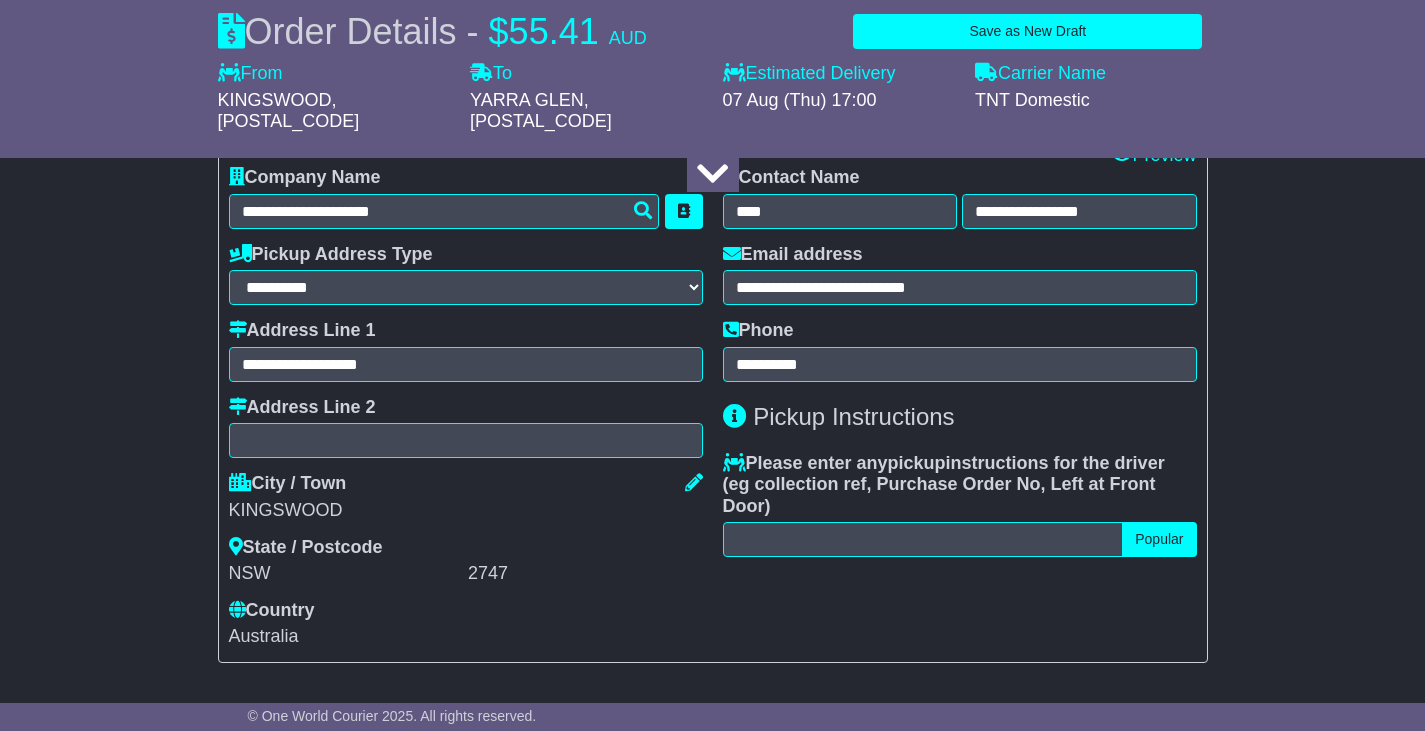 scroll, scrollTop: 600, scrollLeft: 0, axis: vertical 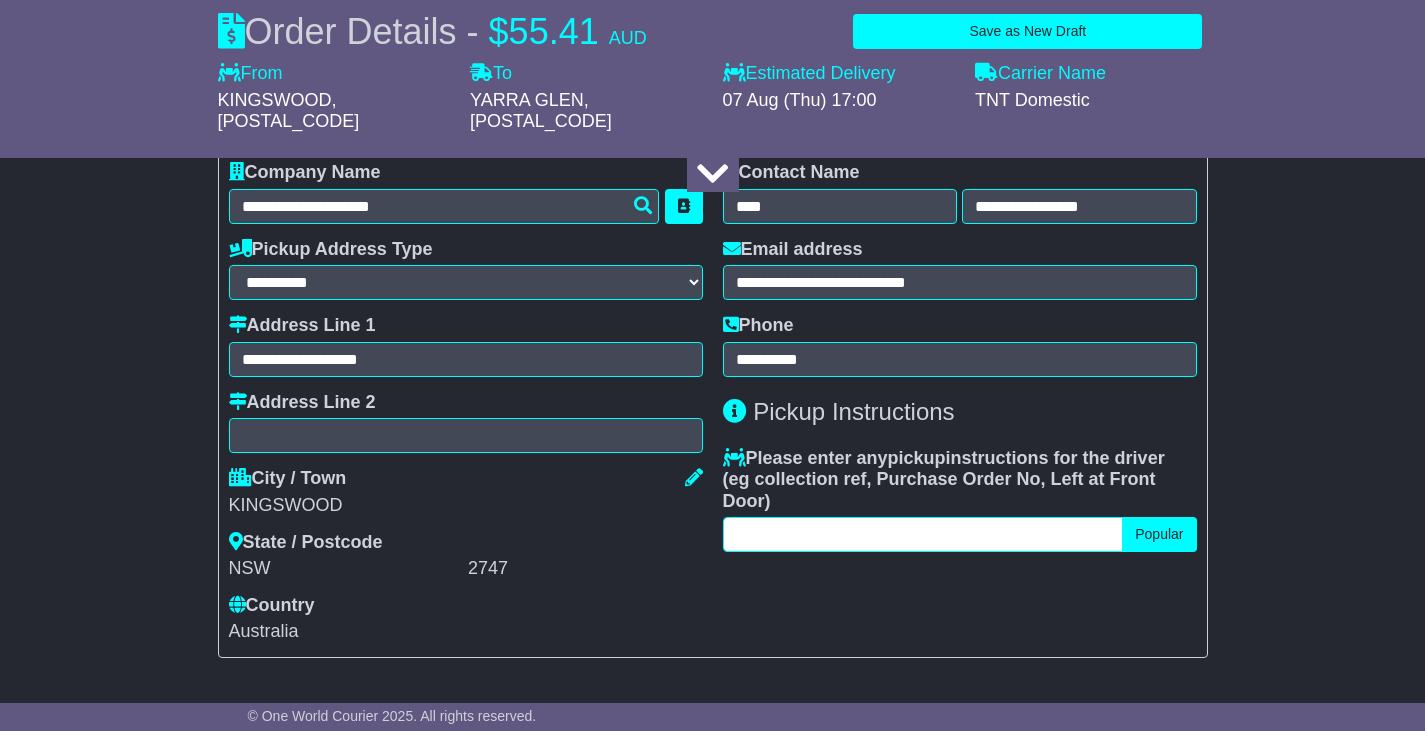 click at bounding box center [923, 534] 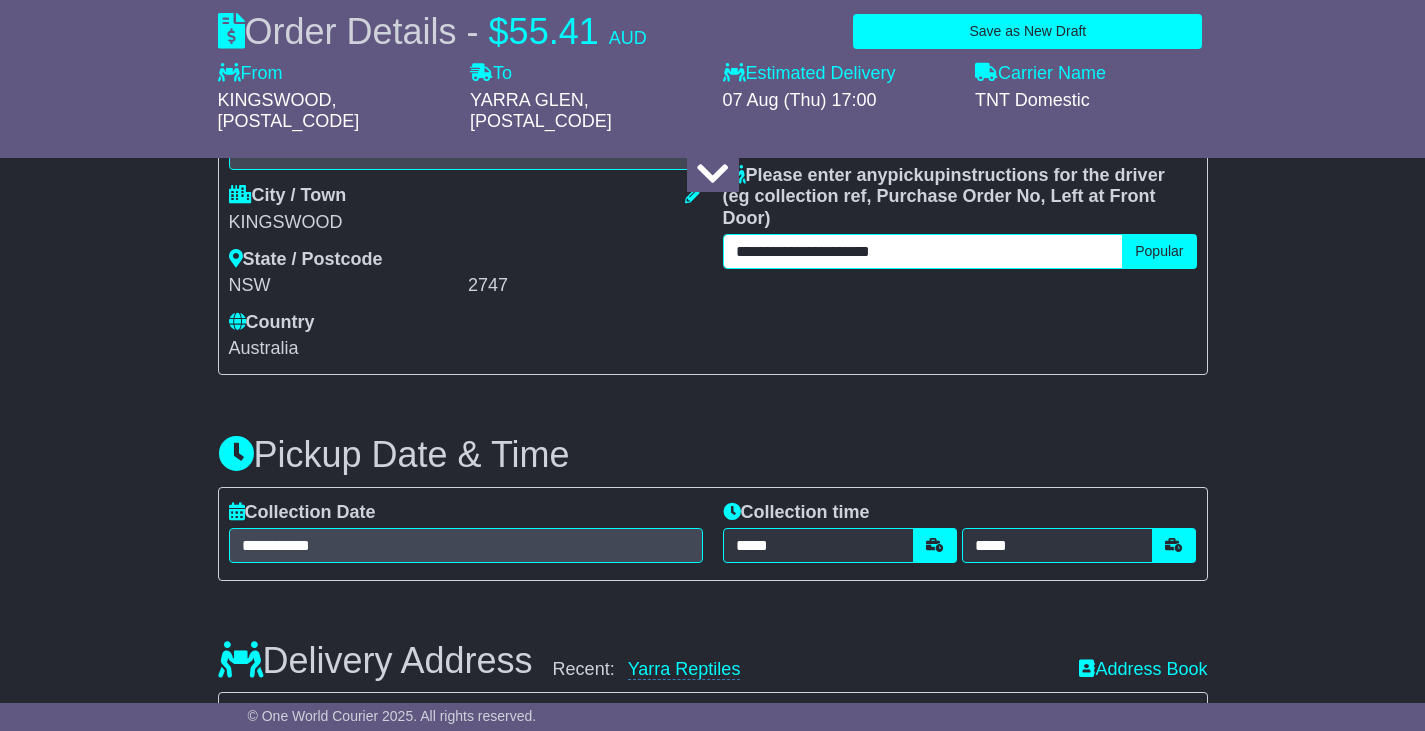 scroll, scrollTop: 900, scrollLeft: 0, axis: vertical 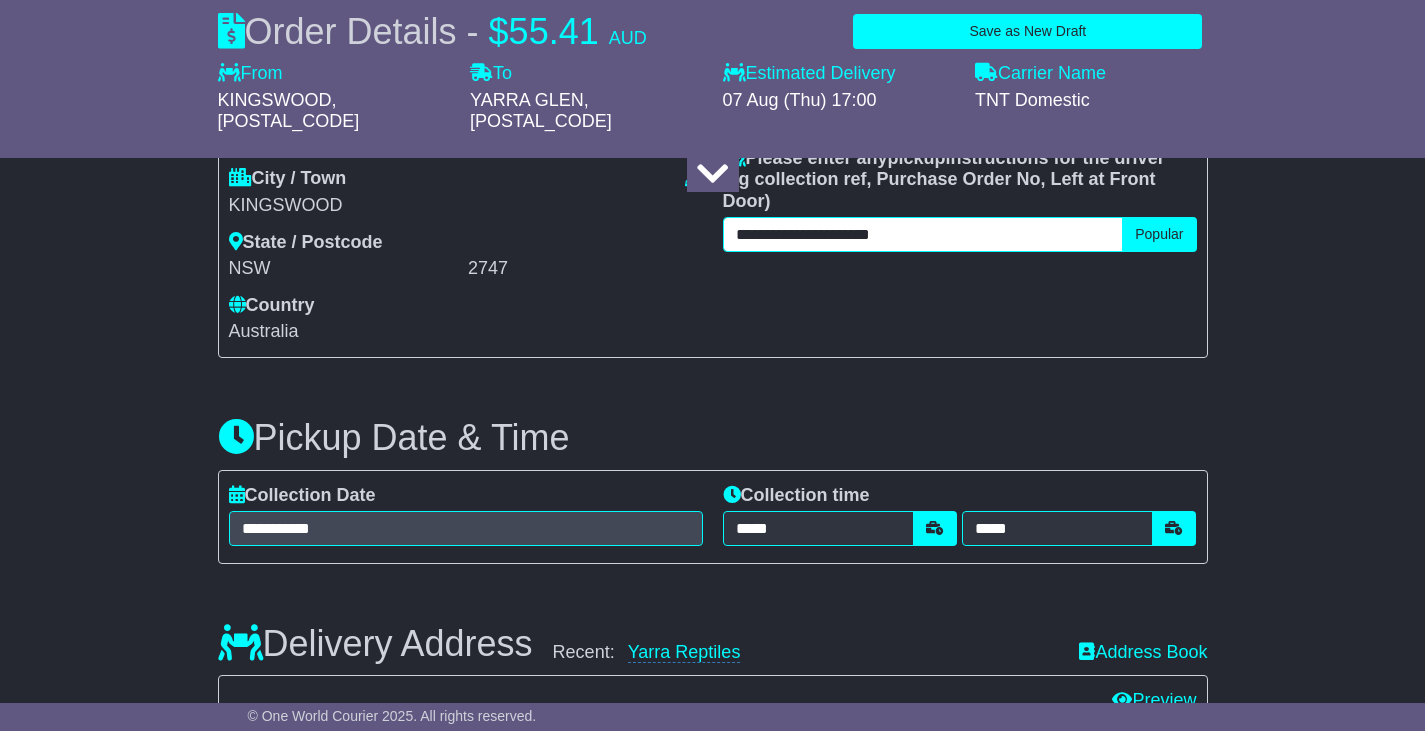 type on "**********" 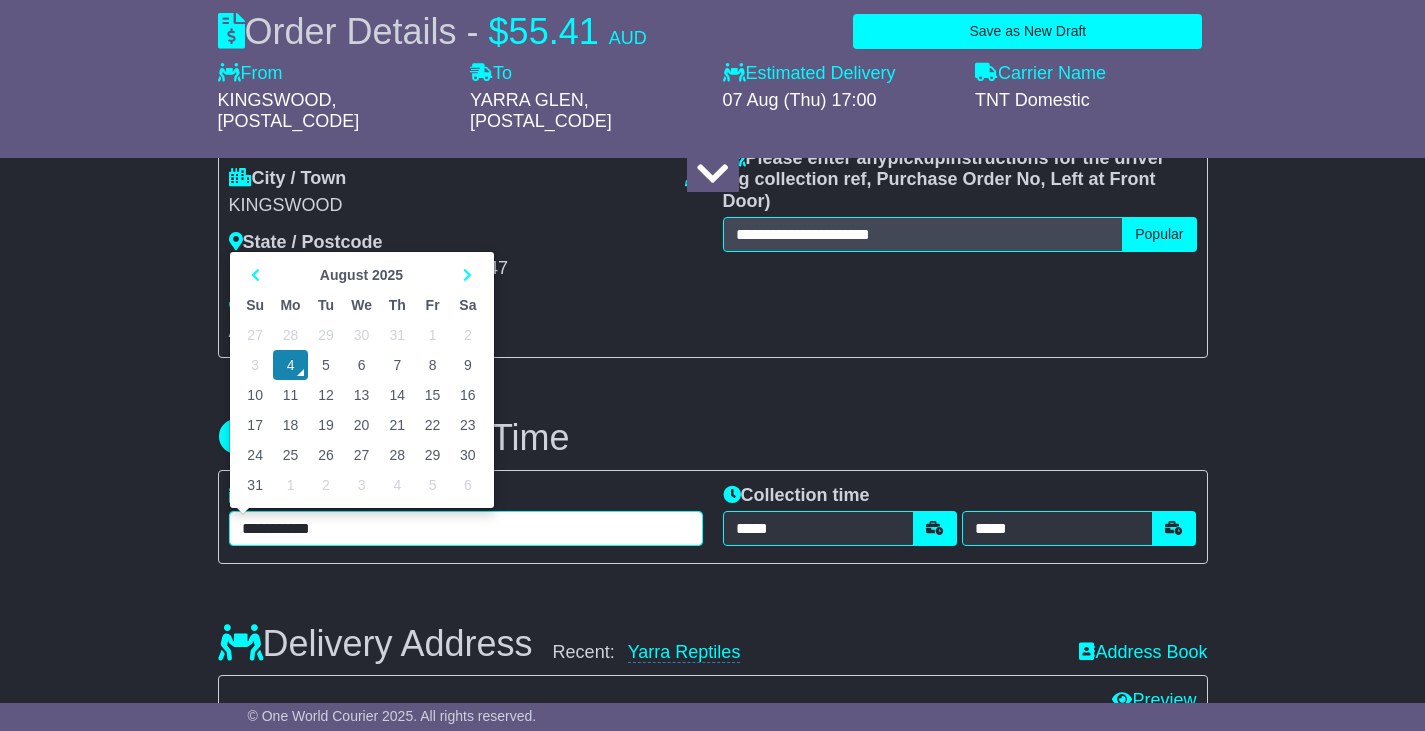 click on "**********" at bounding box center (466, 528) 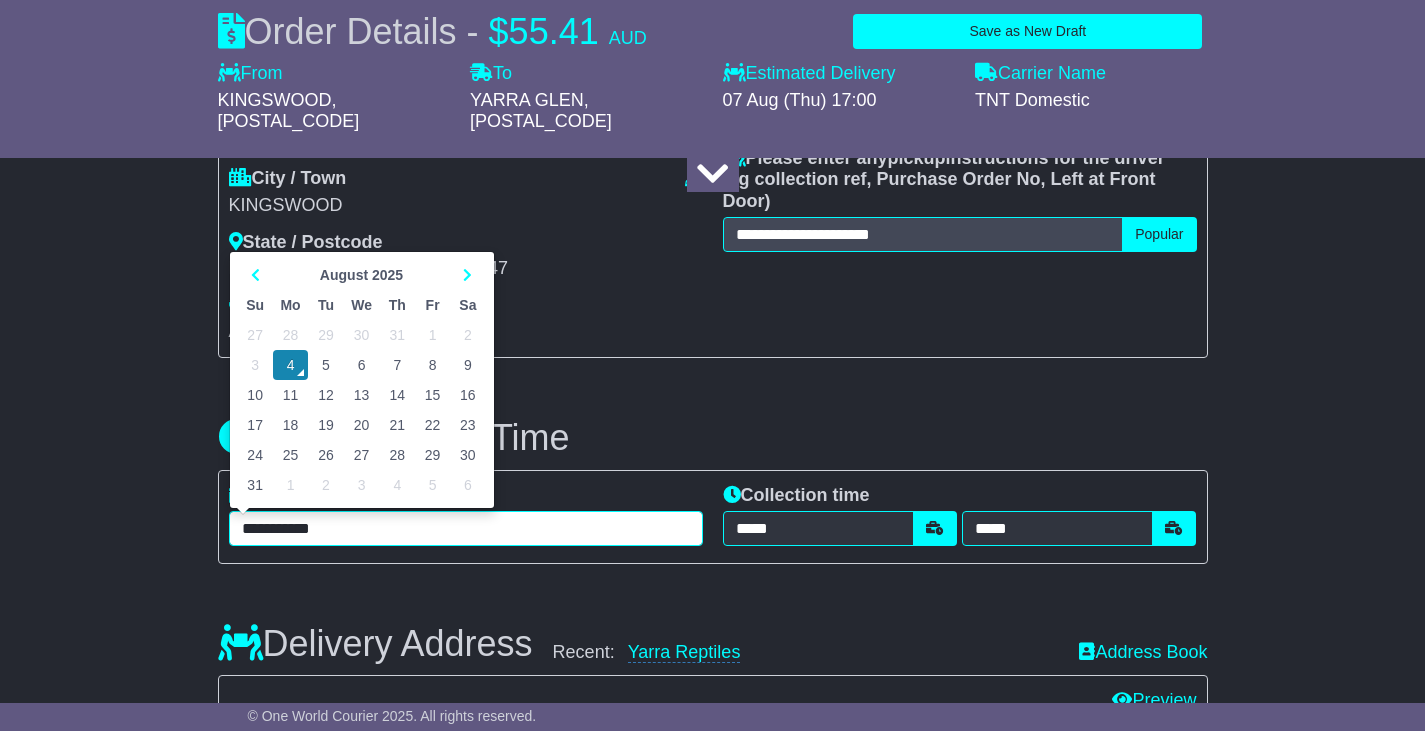 click on "5" at bounding box center [325, 365] 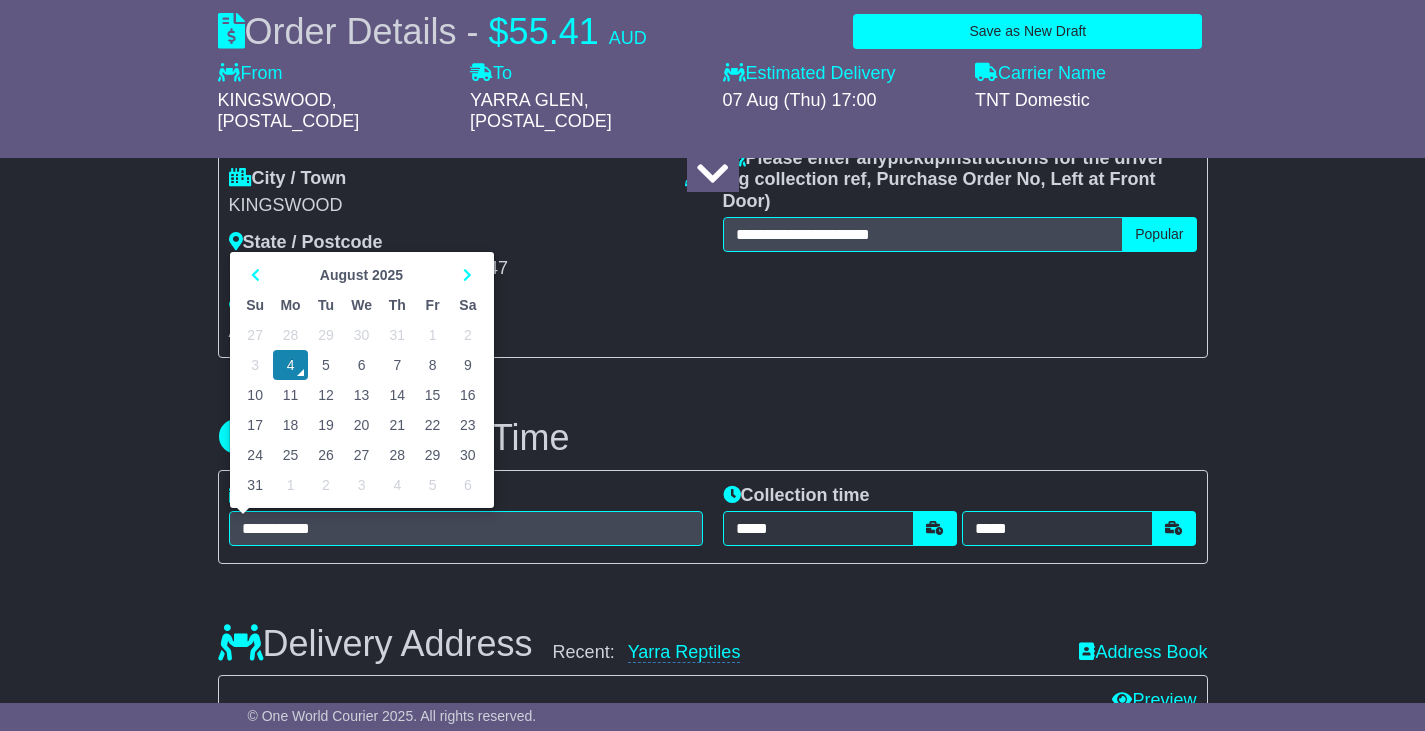 type on "**********" 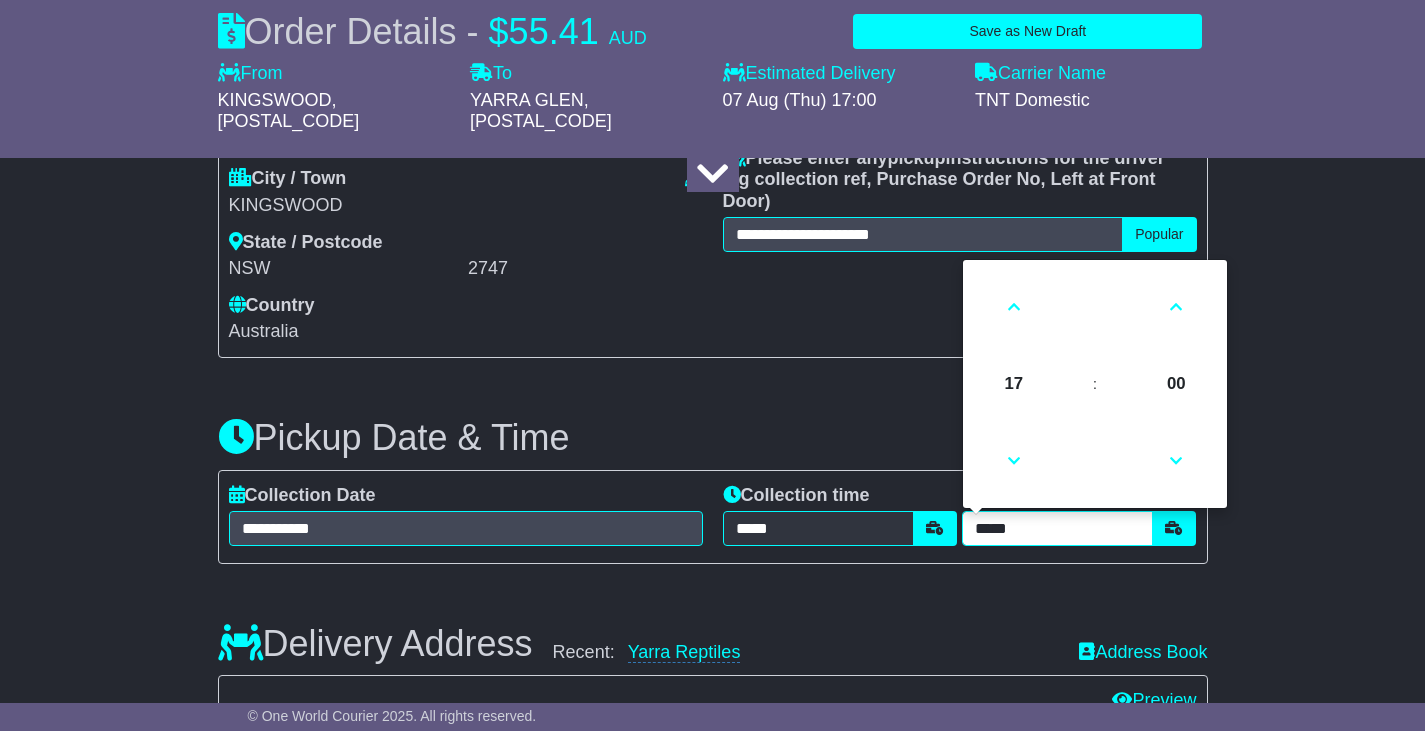 click on "*****" at bounding box center (1057, 528) 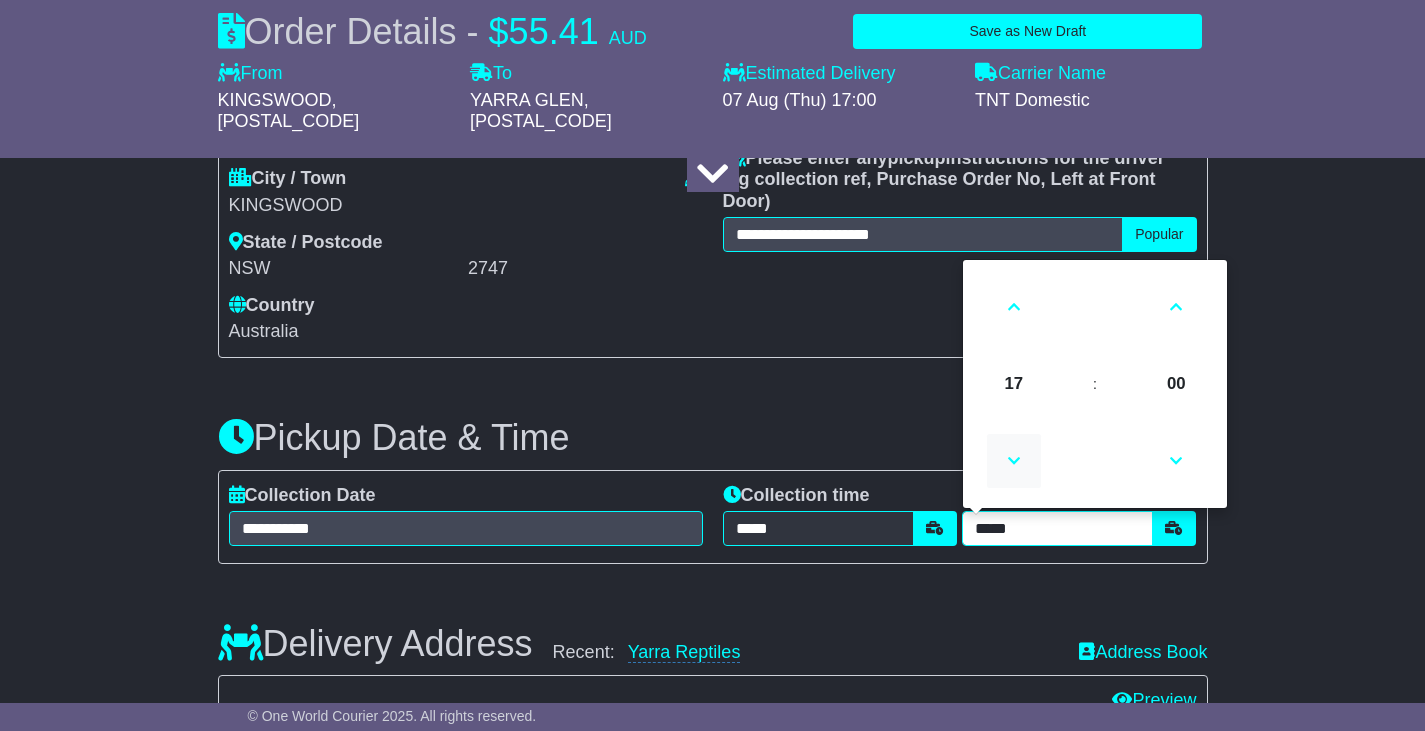 click at bounding box center (1014, 461) 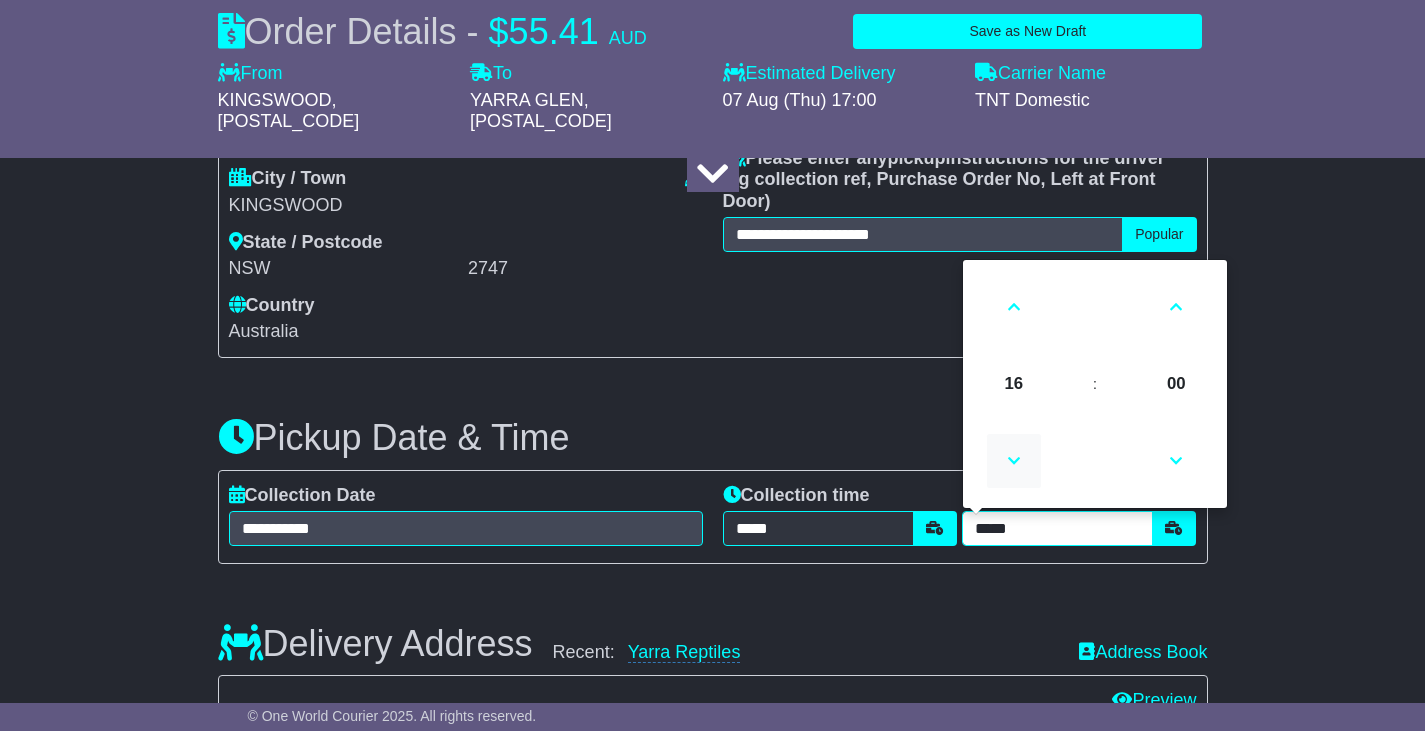 click at bounding box center (1014, 461) 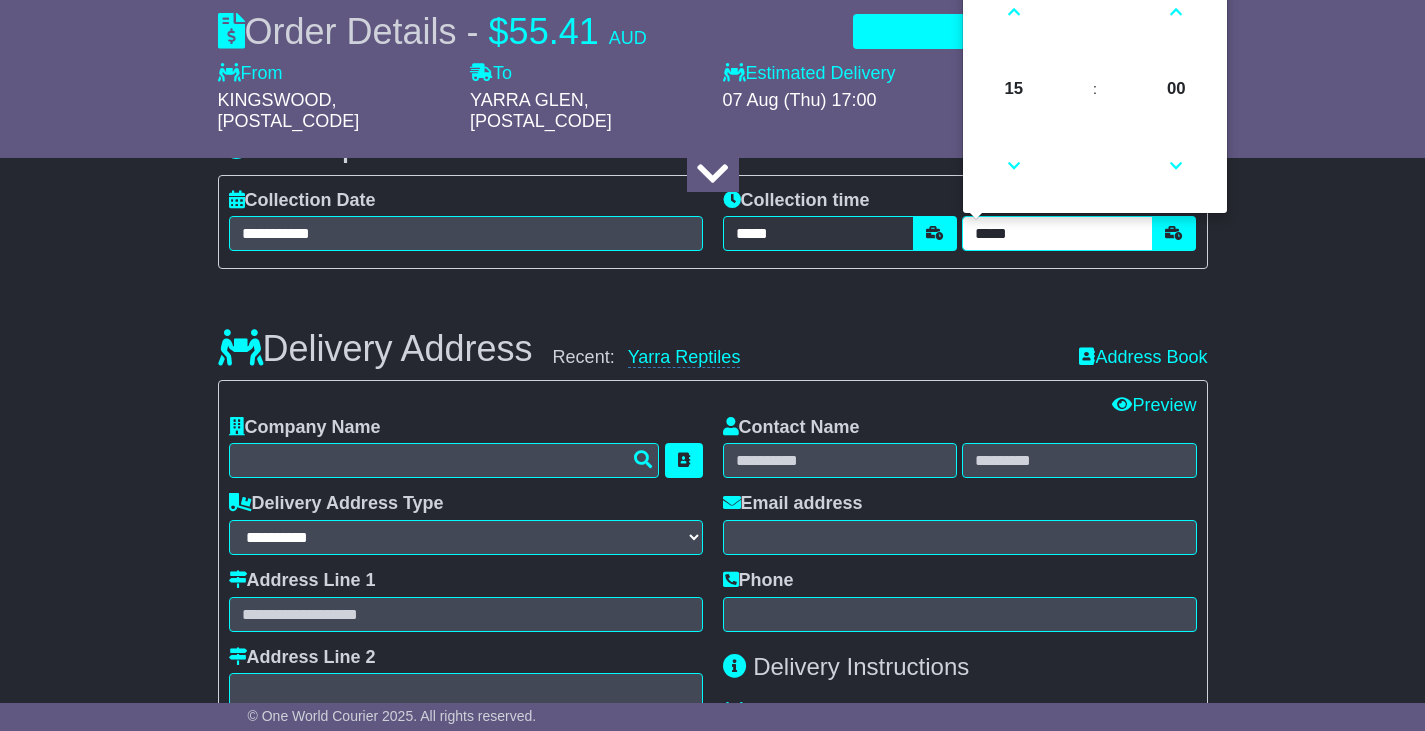 scroll, scrollTop: 1200, scrollLeft: 0, axis: vertical 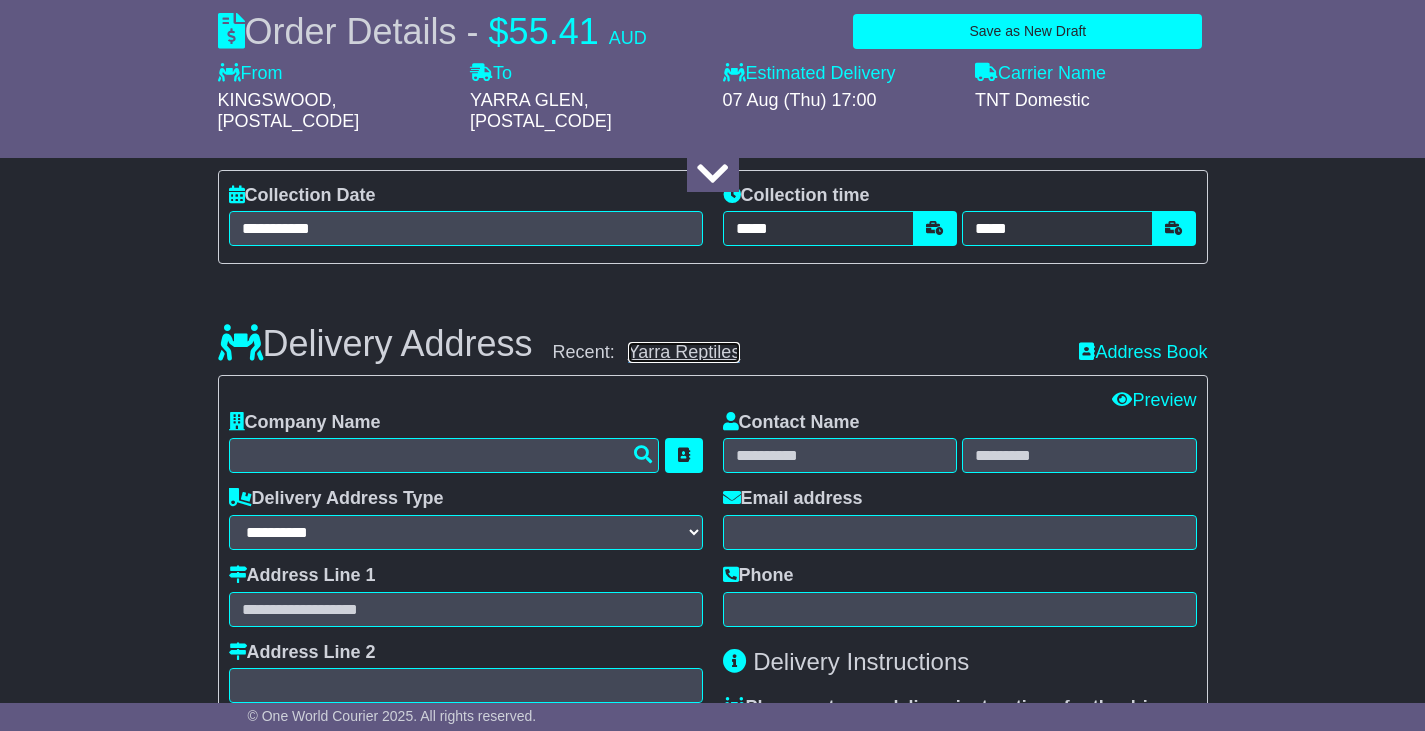 click on "Yarra Reptiles" at bounding box center (684, 352) 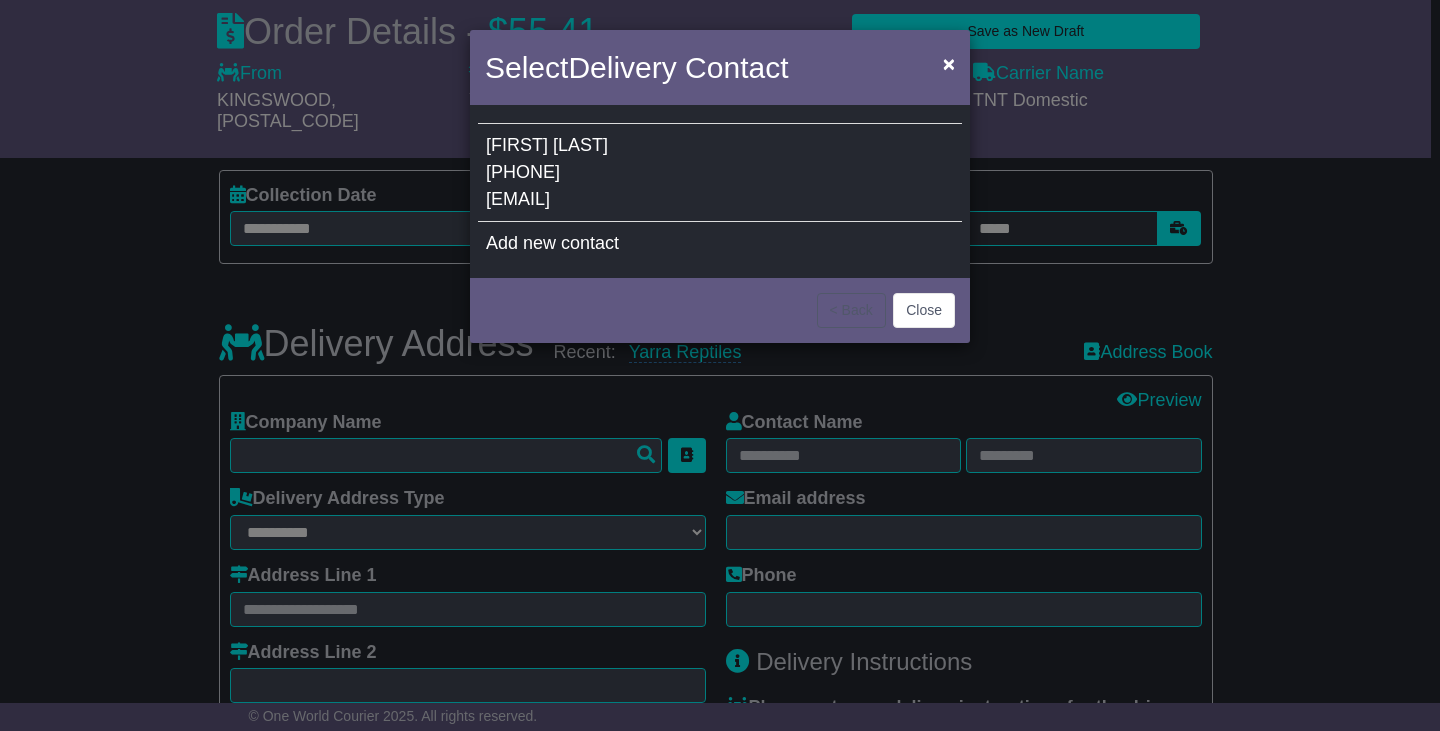 click on "0432614273" at bounding box center [523, 172] 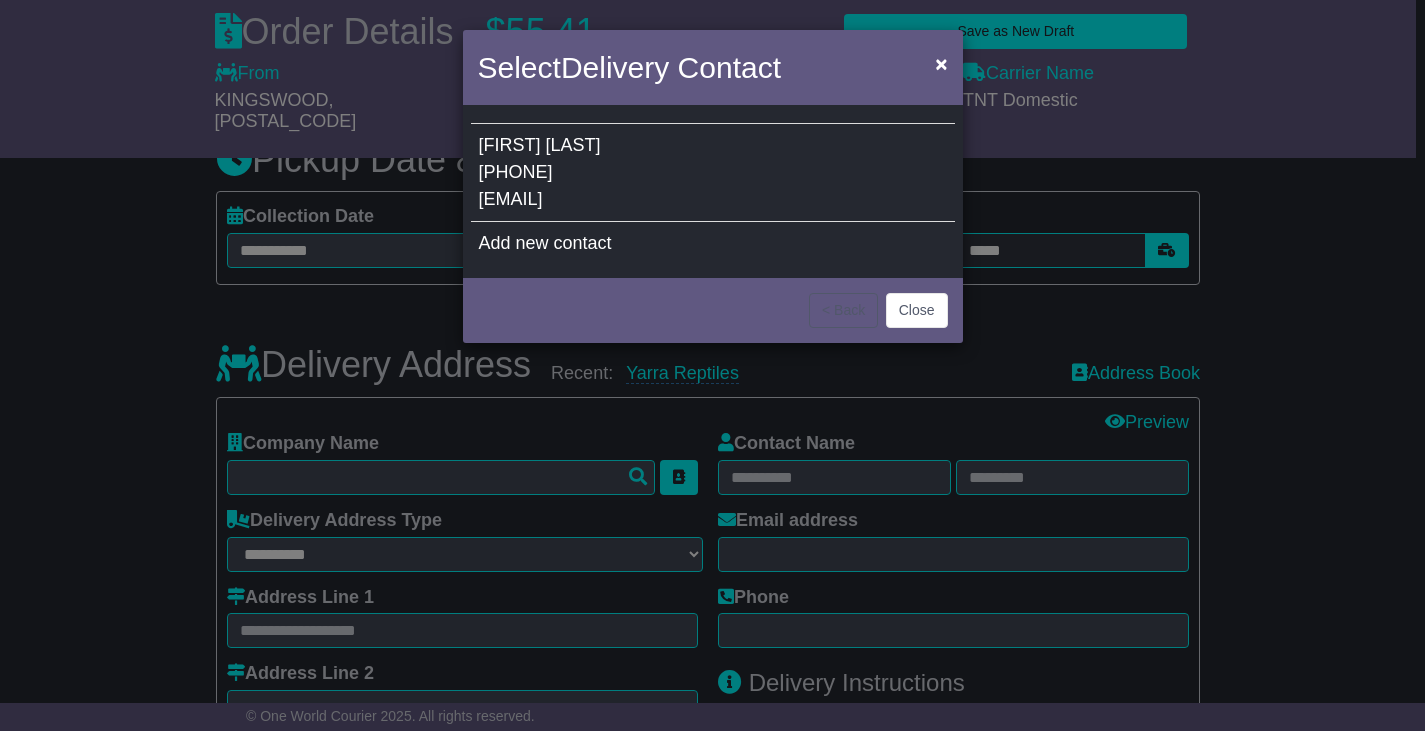 type on "**********" 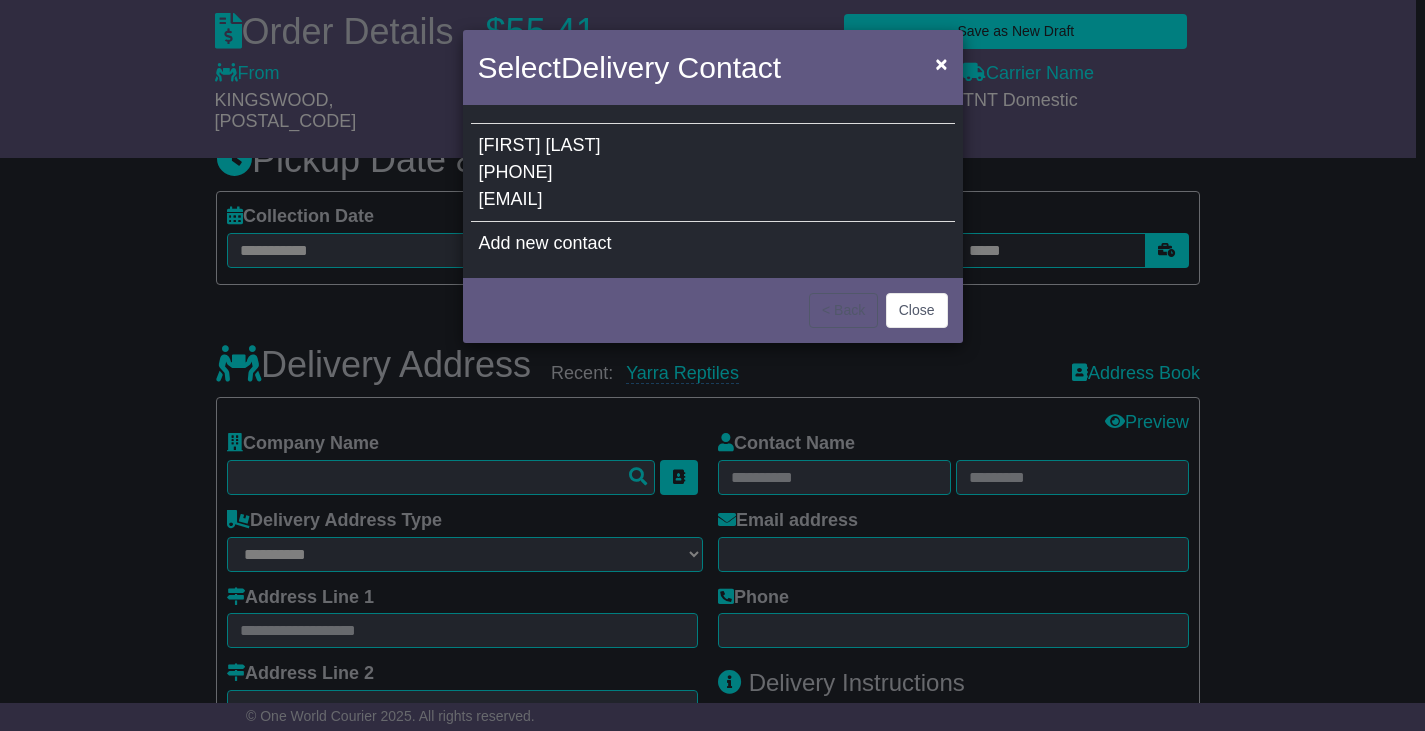type on "**********" 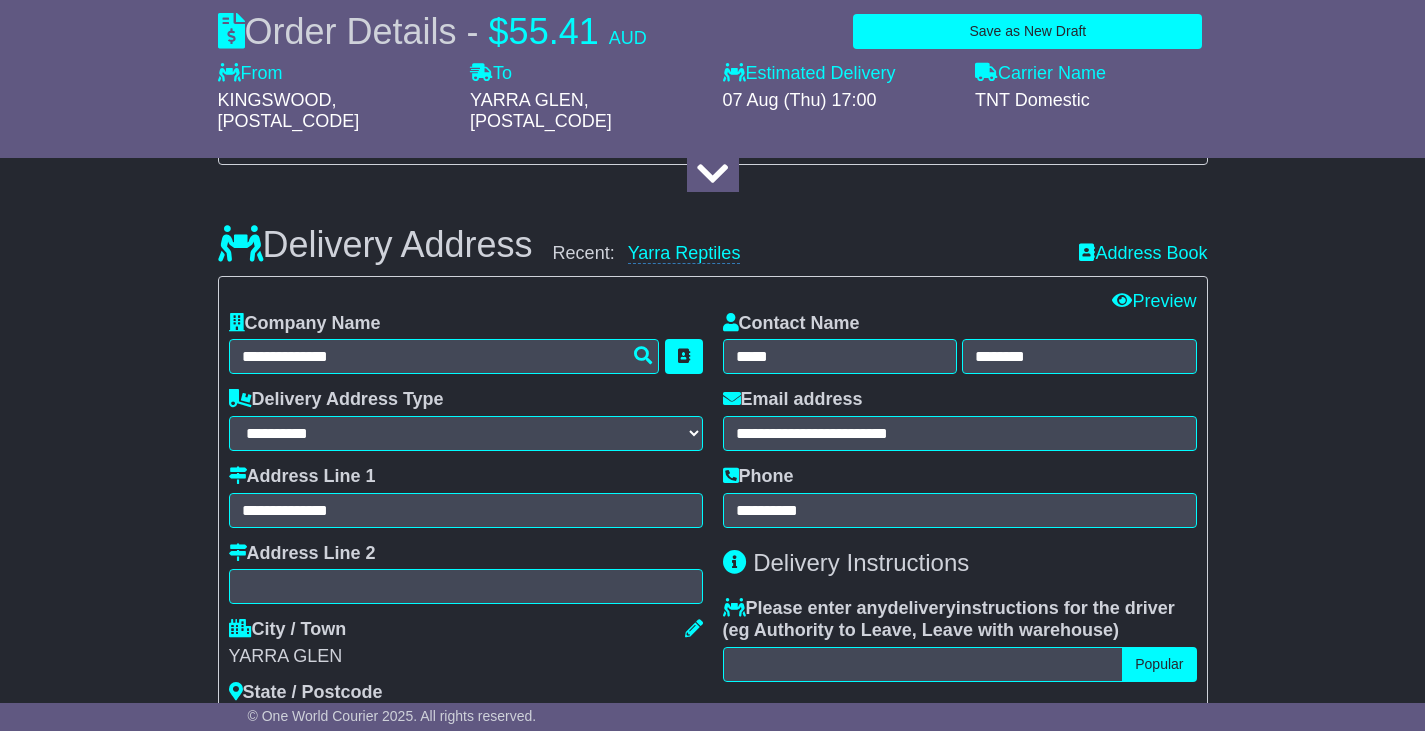 scroll, scrollTop: 1300, scrollLeft: 0, axis: vertical 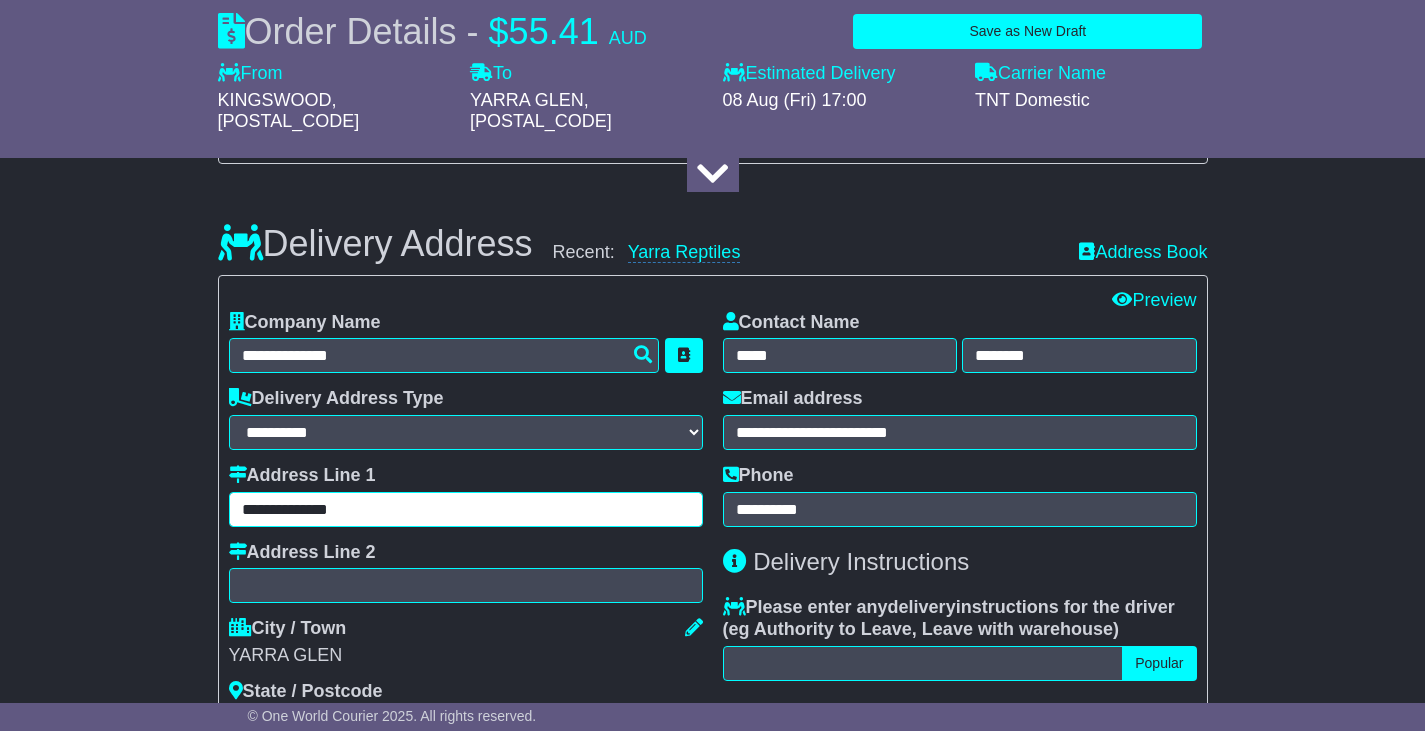 drag, startPoint x: 377, startPoint y: 517, endPoint x: 203, endPoint y: 522, distance: 174.07182 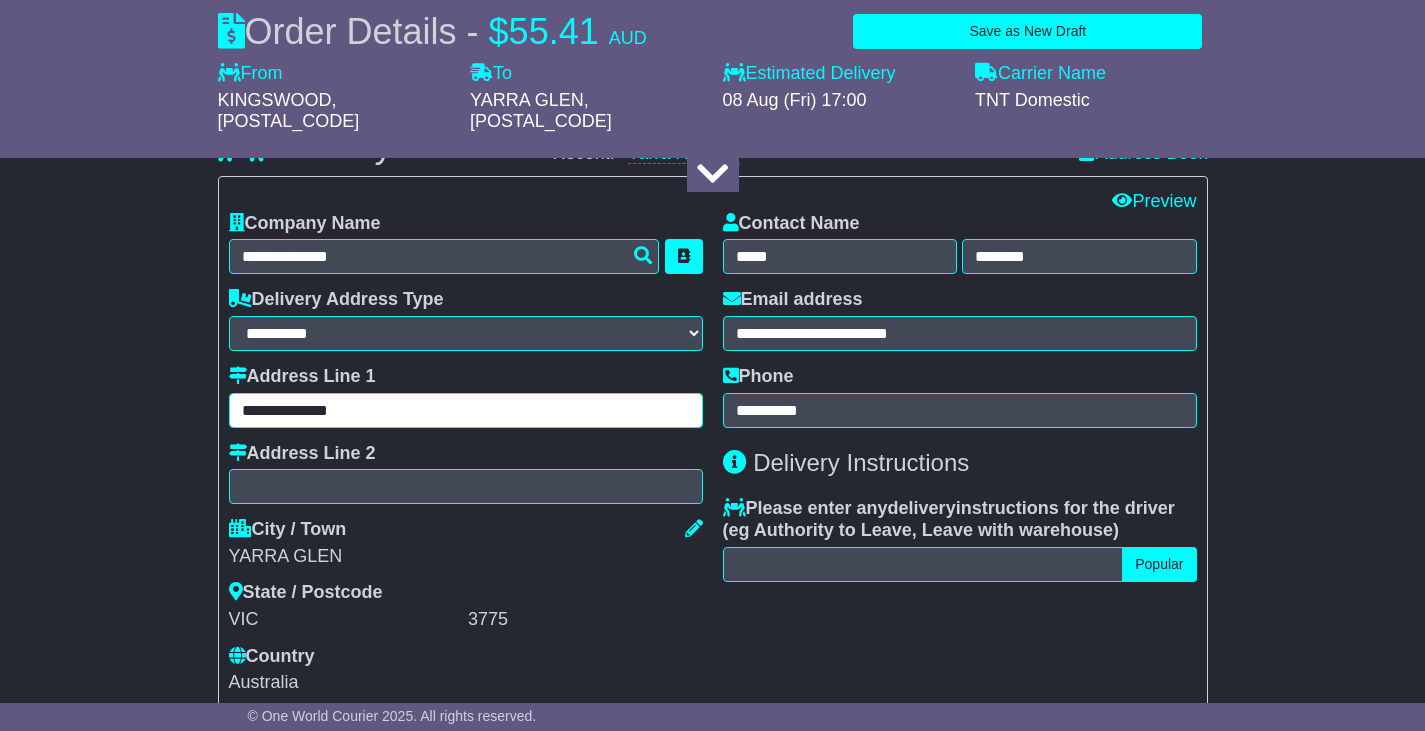 scroll, scrollTop: 1400, scrollLeft: 0, axis: vertical 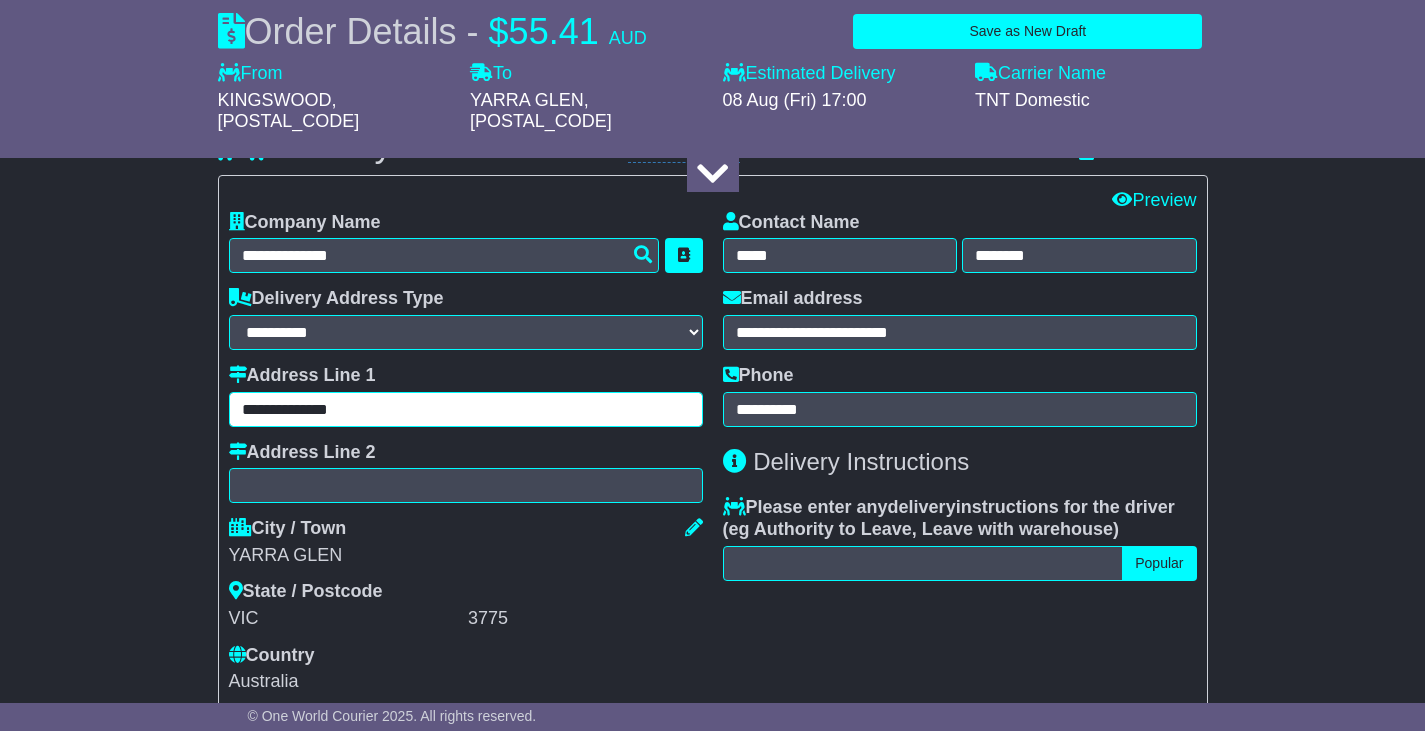 type on "**********" 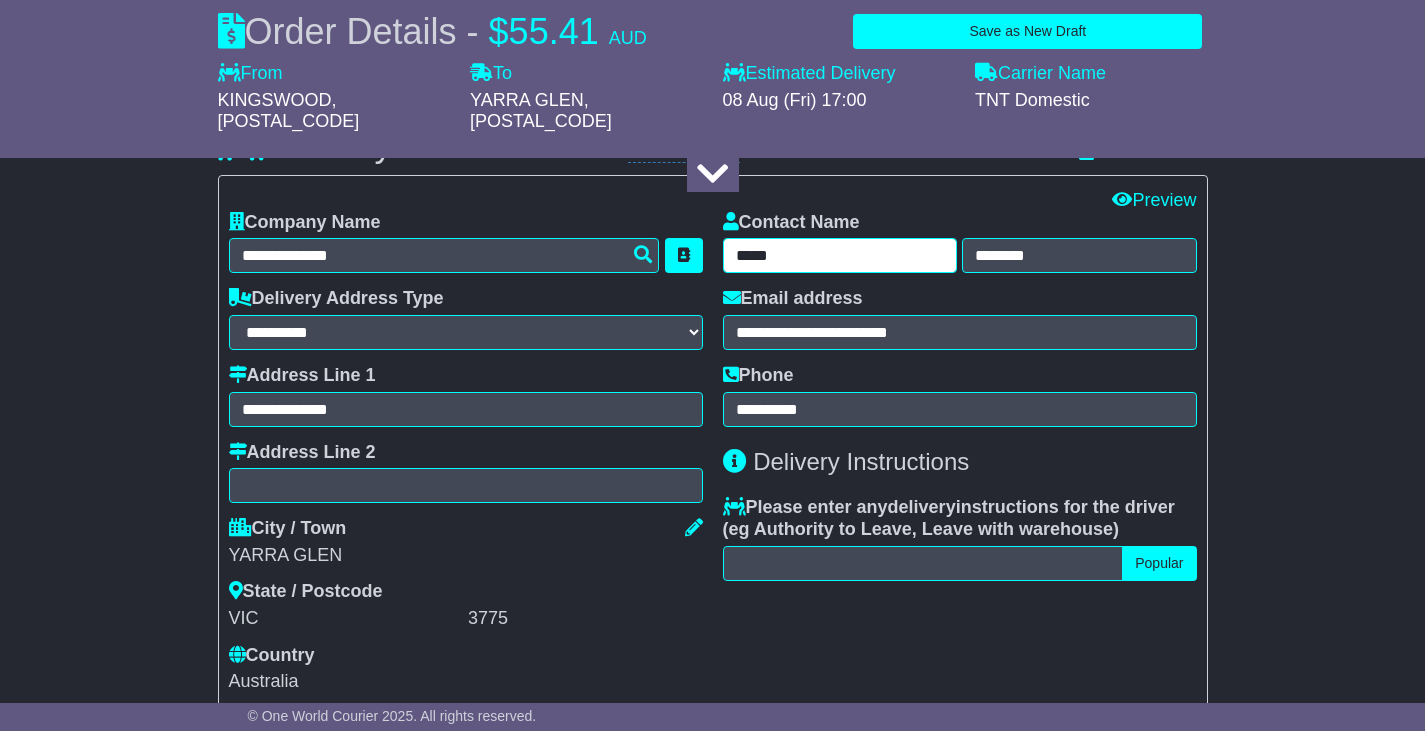 drag, startPoint x: 840, startPoint y: 241, endPoint x: 683, endPoint y: 256, distance: 157.71494 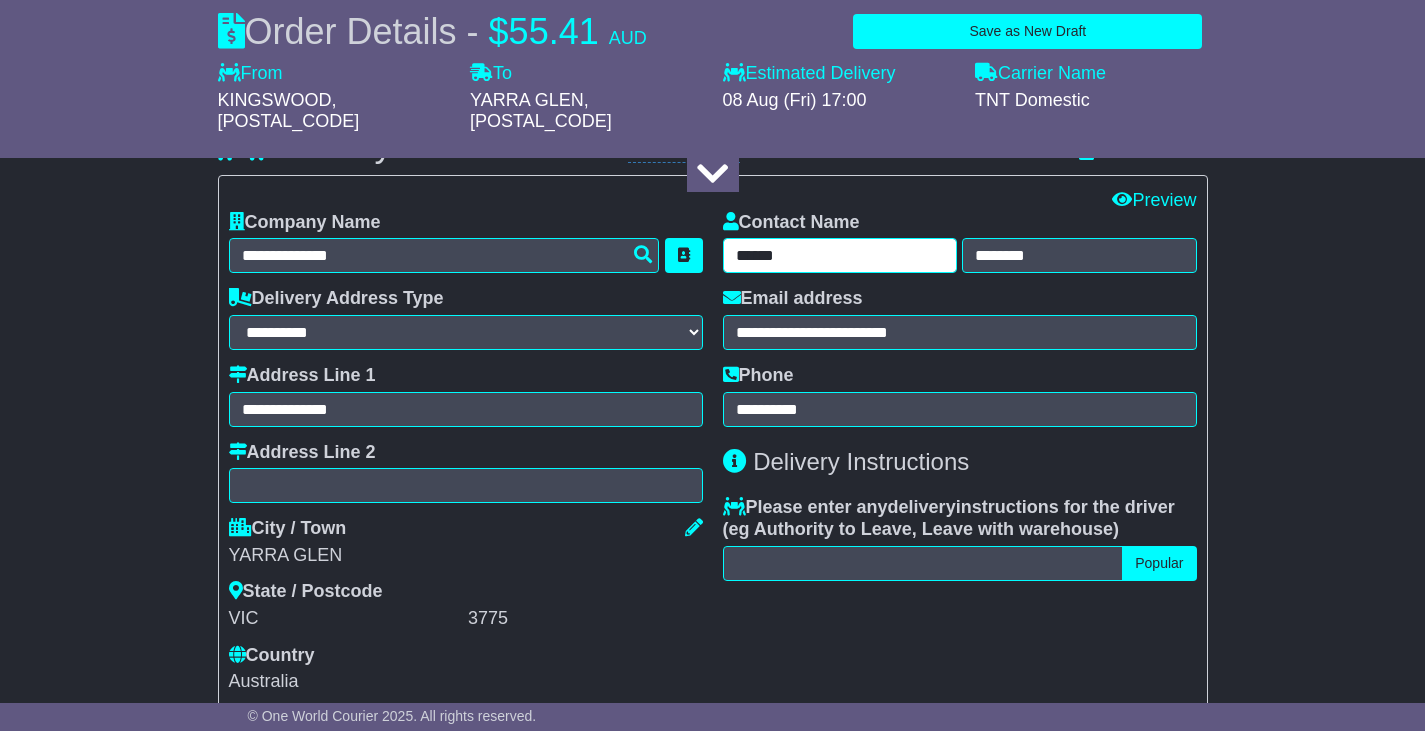 type on "******" 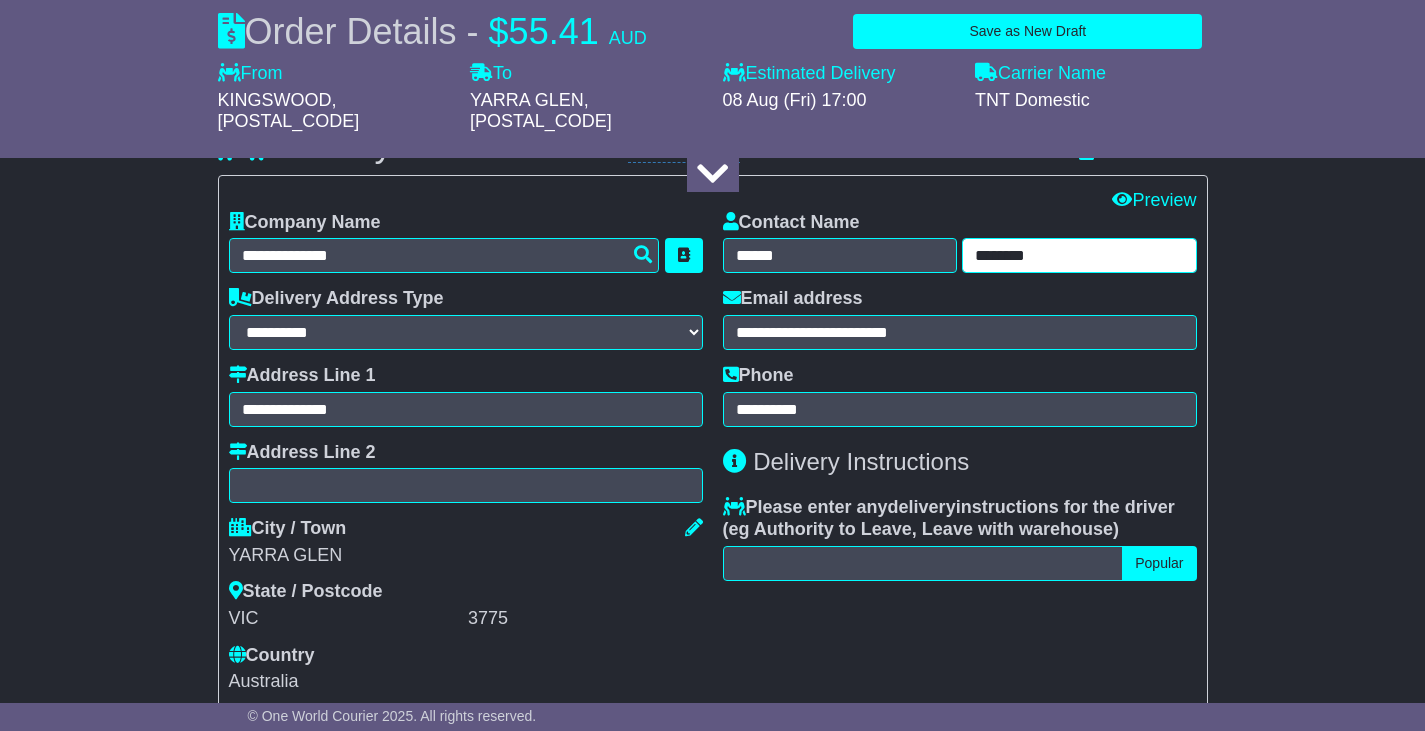 drag, startPoint x: 1081, startPoint y: 260, endPoint x: 930, endPoint y: 255, distance: 151.08276 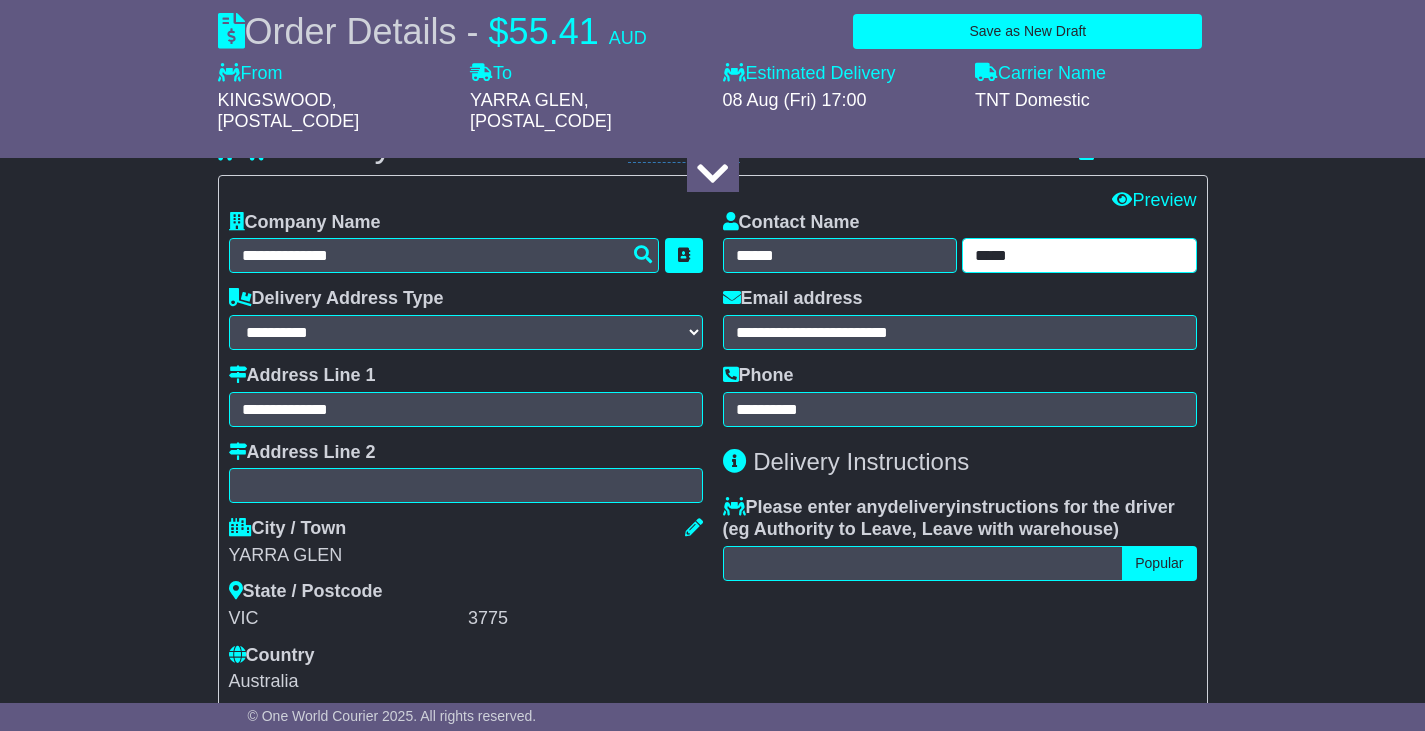 type on "*****" 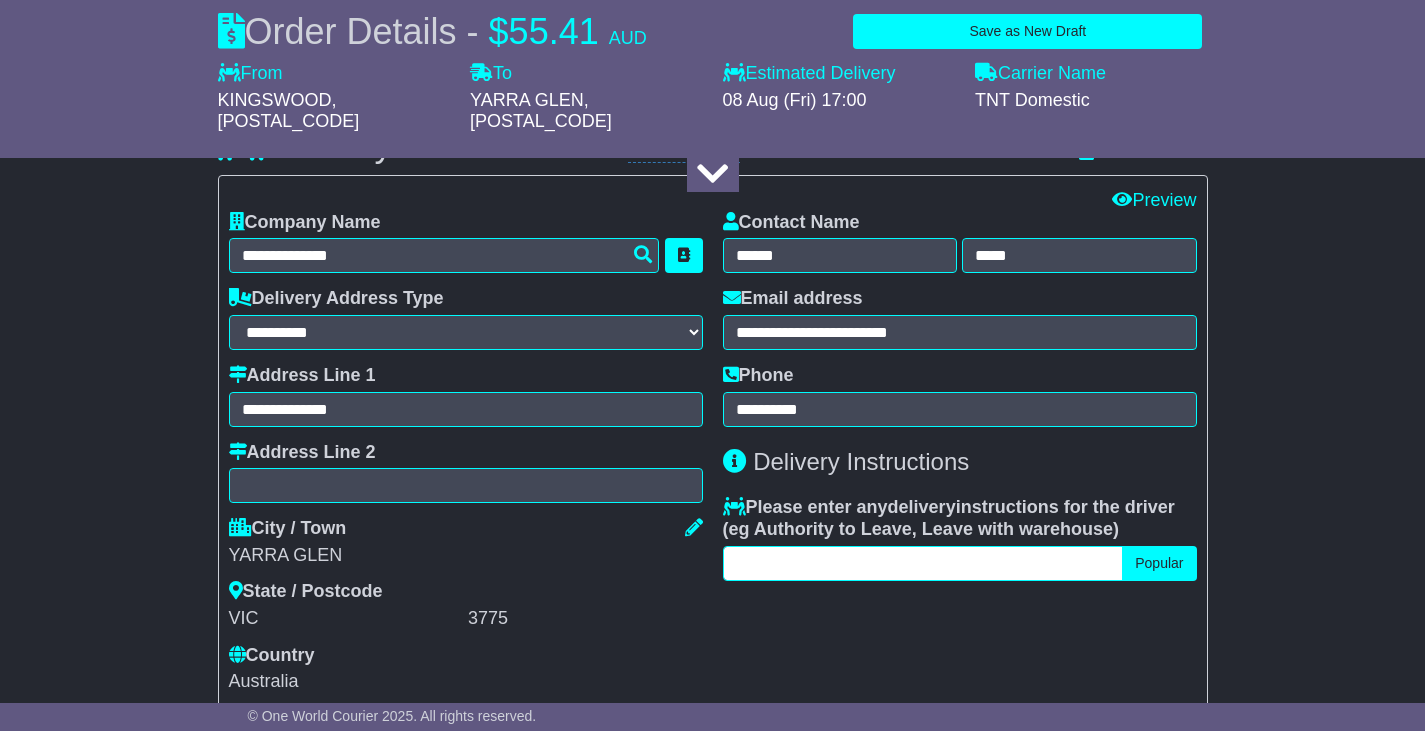 click at bounding box center [923, 563] 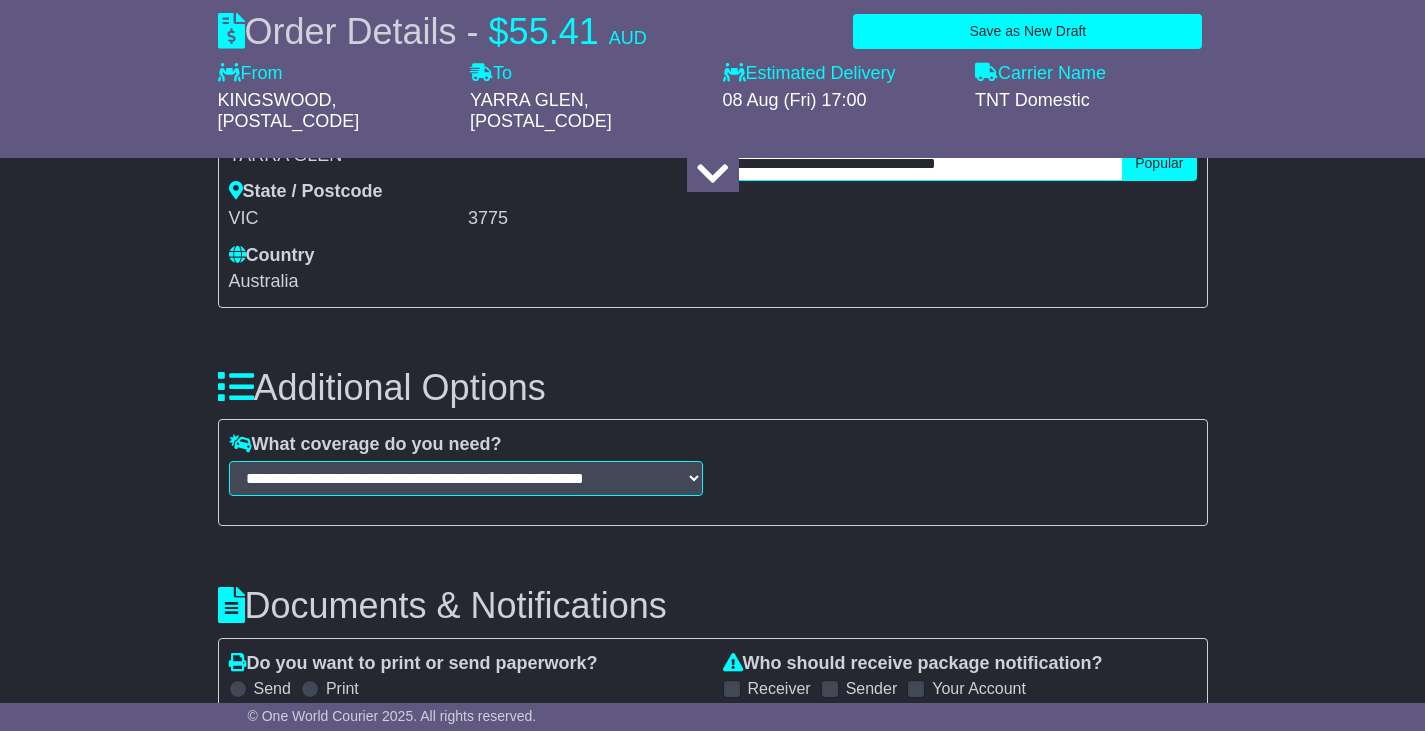 scroll, scrollTop: 2000, scrollLeft: 0, axis: vertical 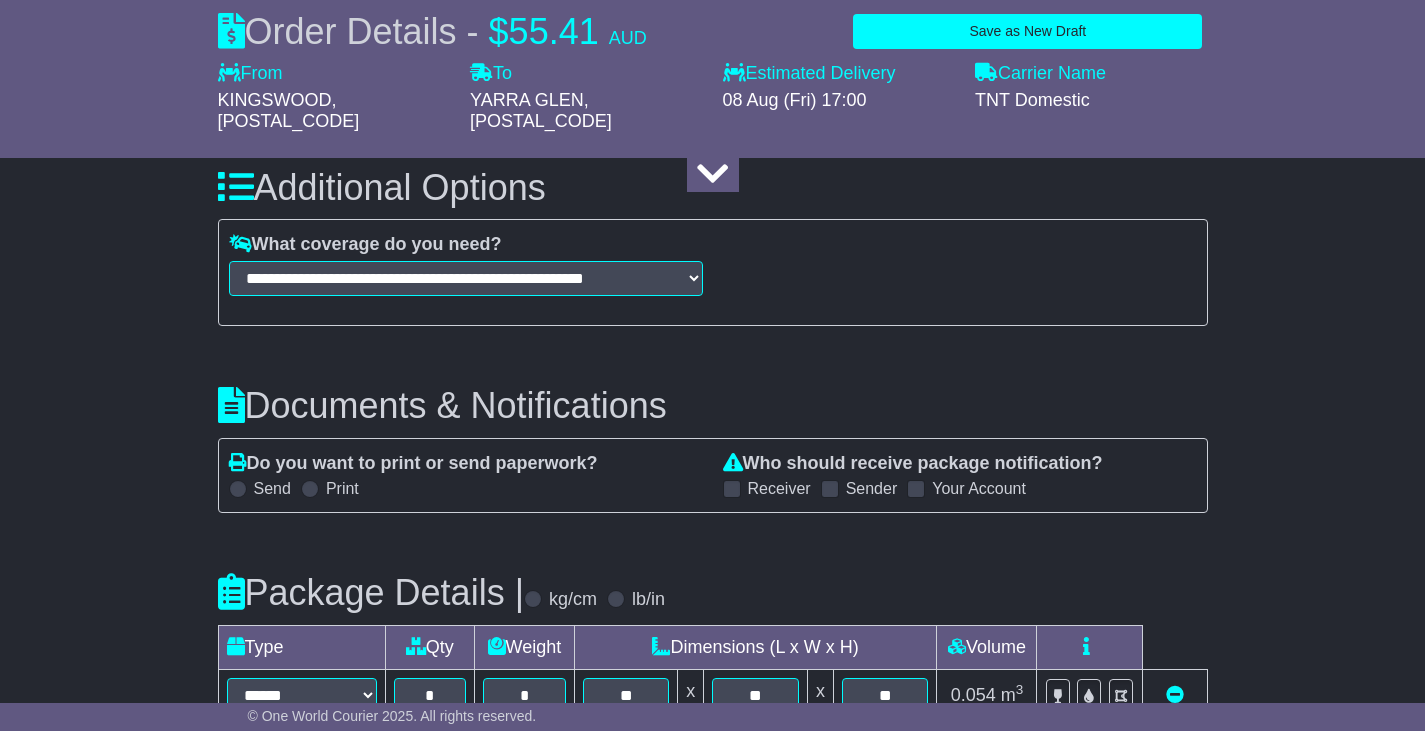 type on "**********" 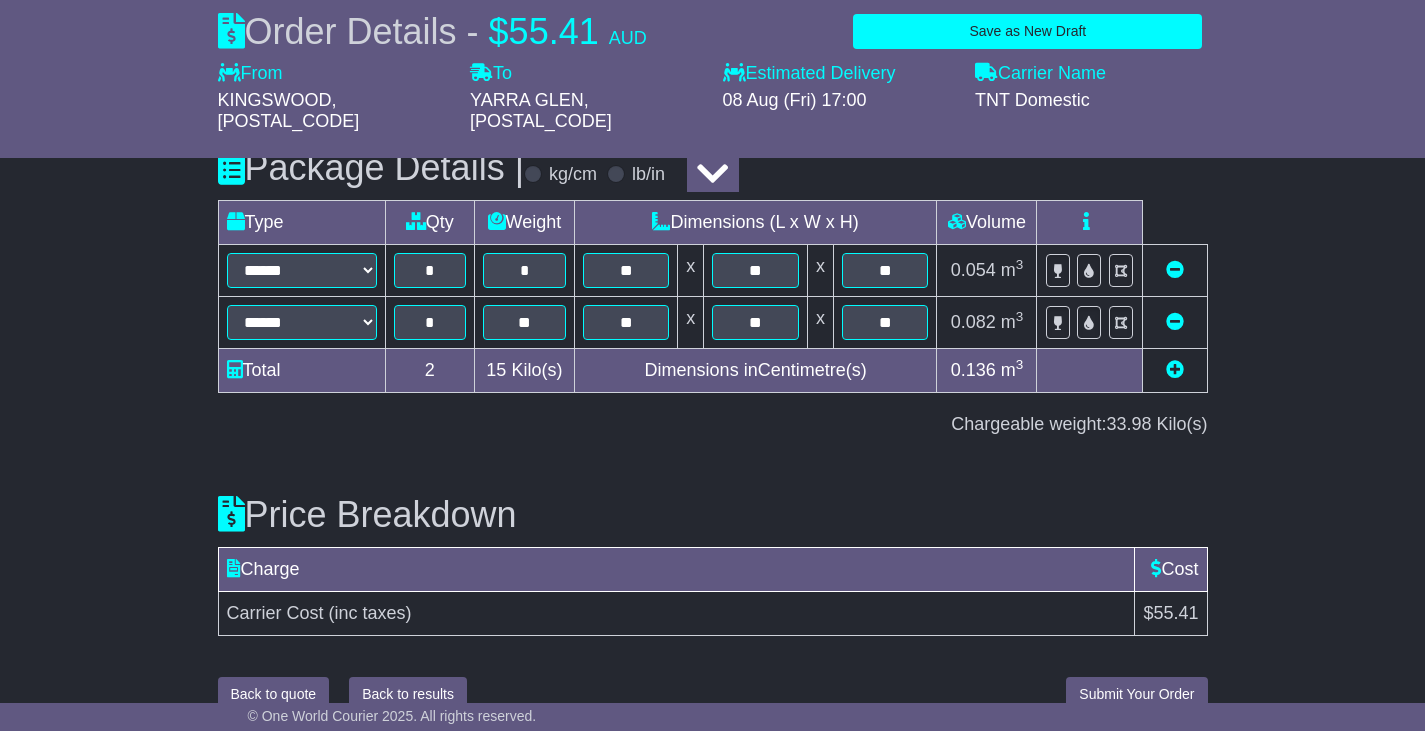 scroll, scrollTop: 2457, scrollLeft: 0, axis: vertical 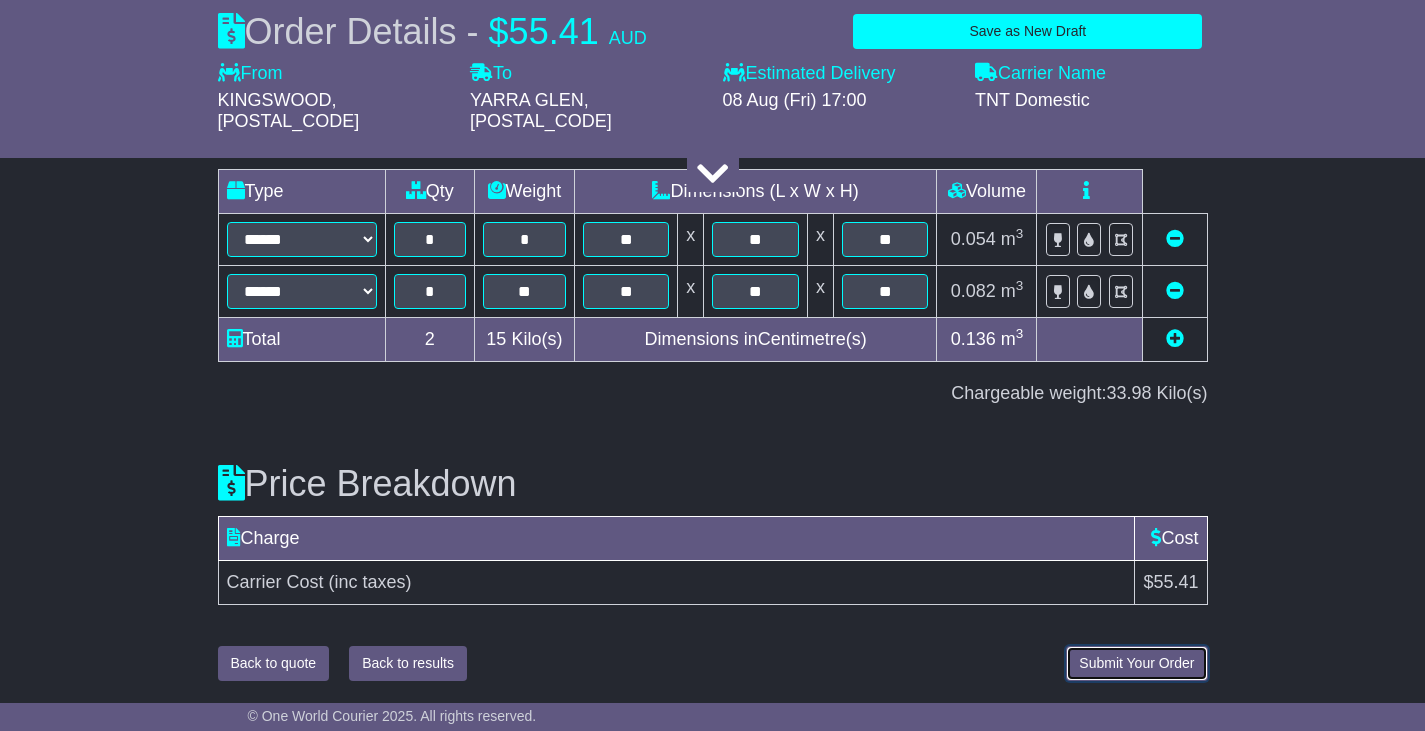 click on "Submit Your Order" at bounding box center (1136, 663) 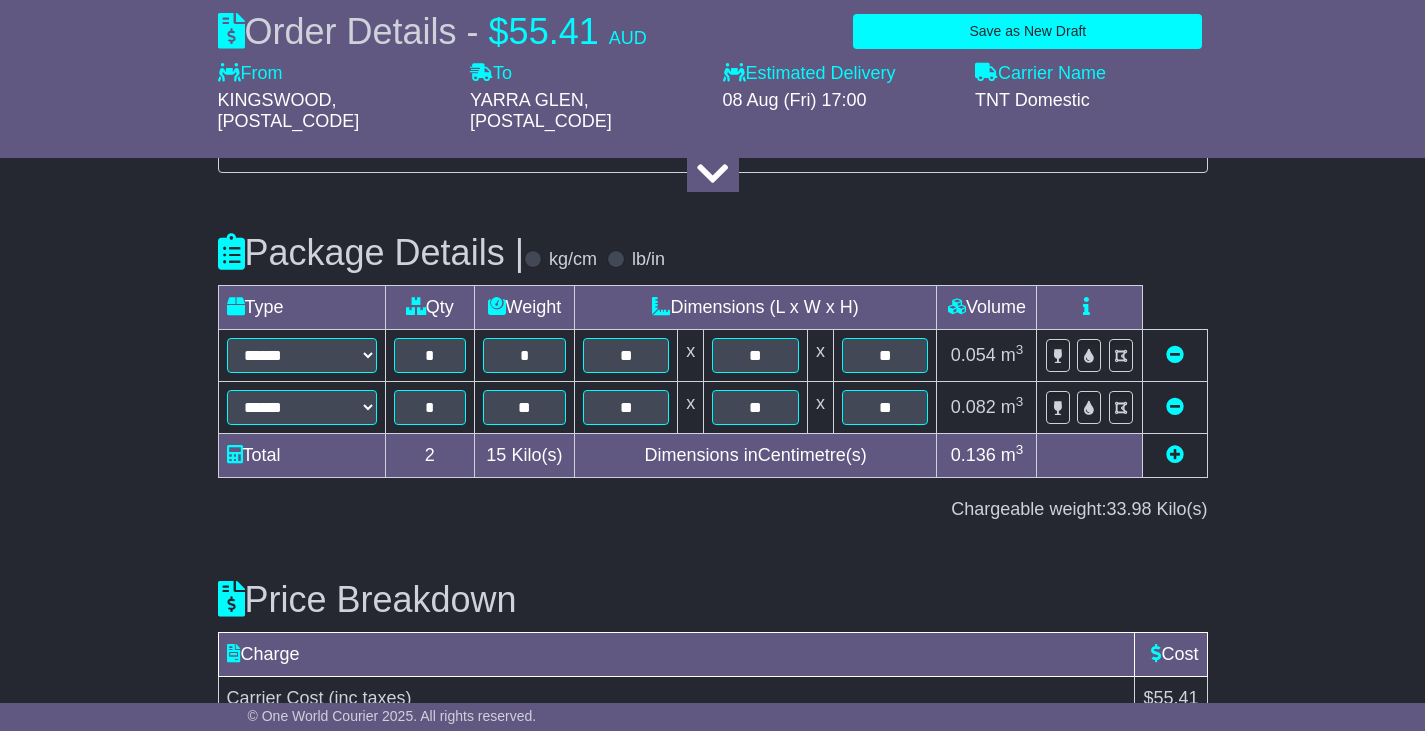 scroll, scrollTop: 2457, scrollLeft: 0, axis: vertical 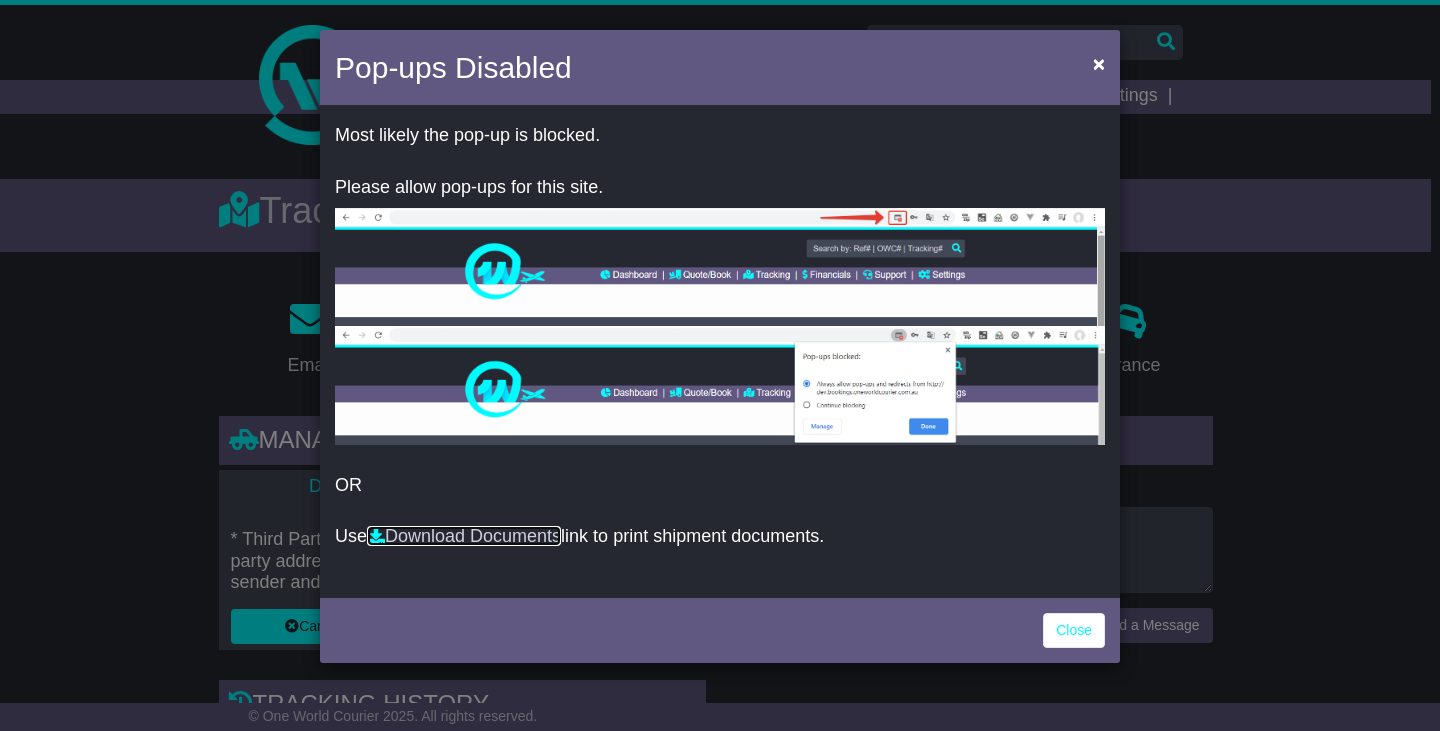 click on "Download Documents" at bounding box center [464, 536] 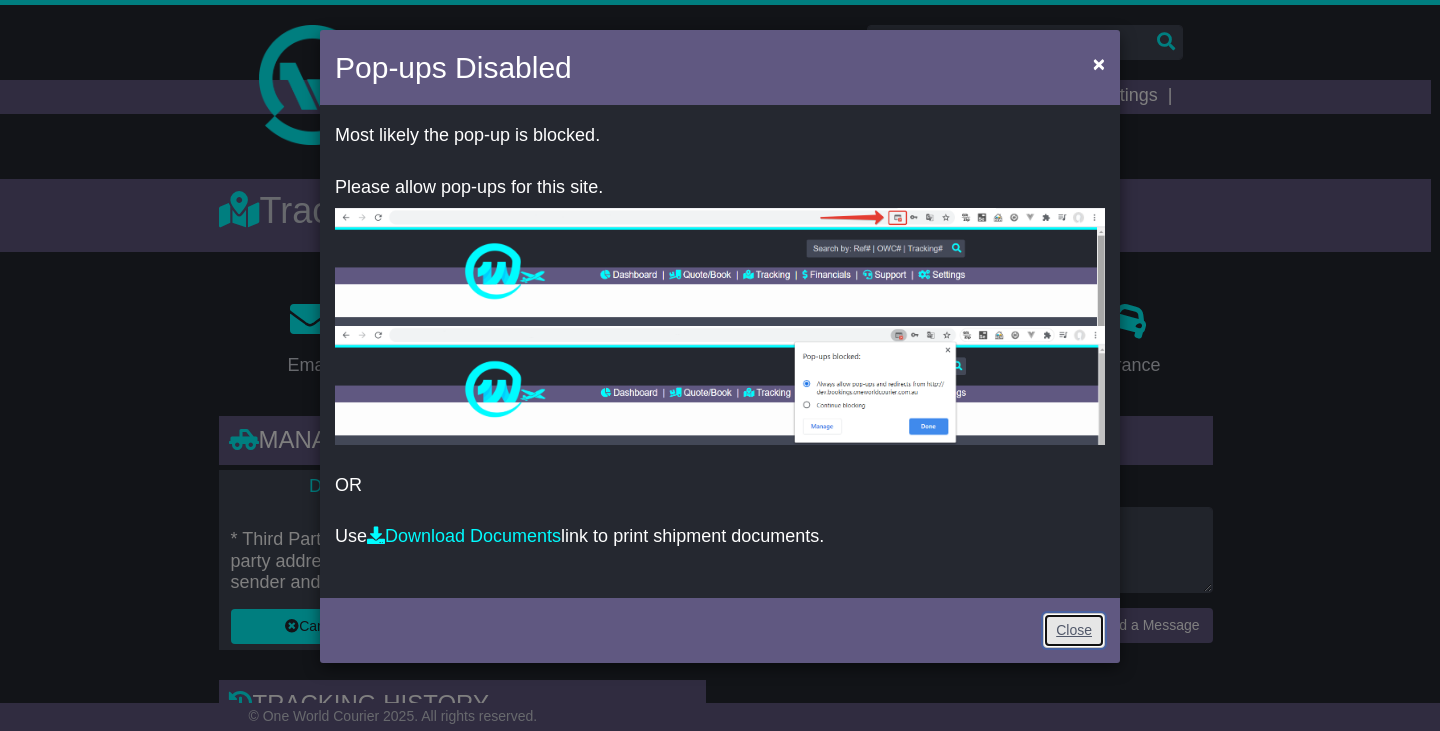 click on "Close" at bounding box center [1074, 630] 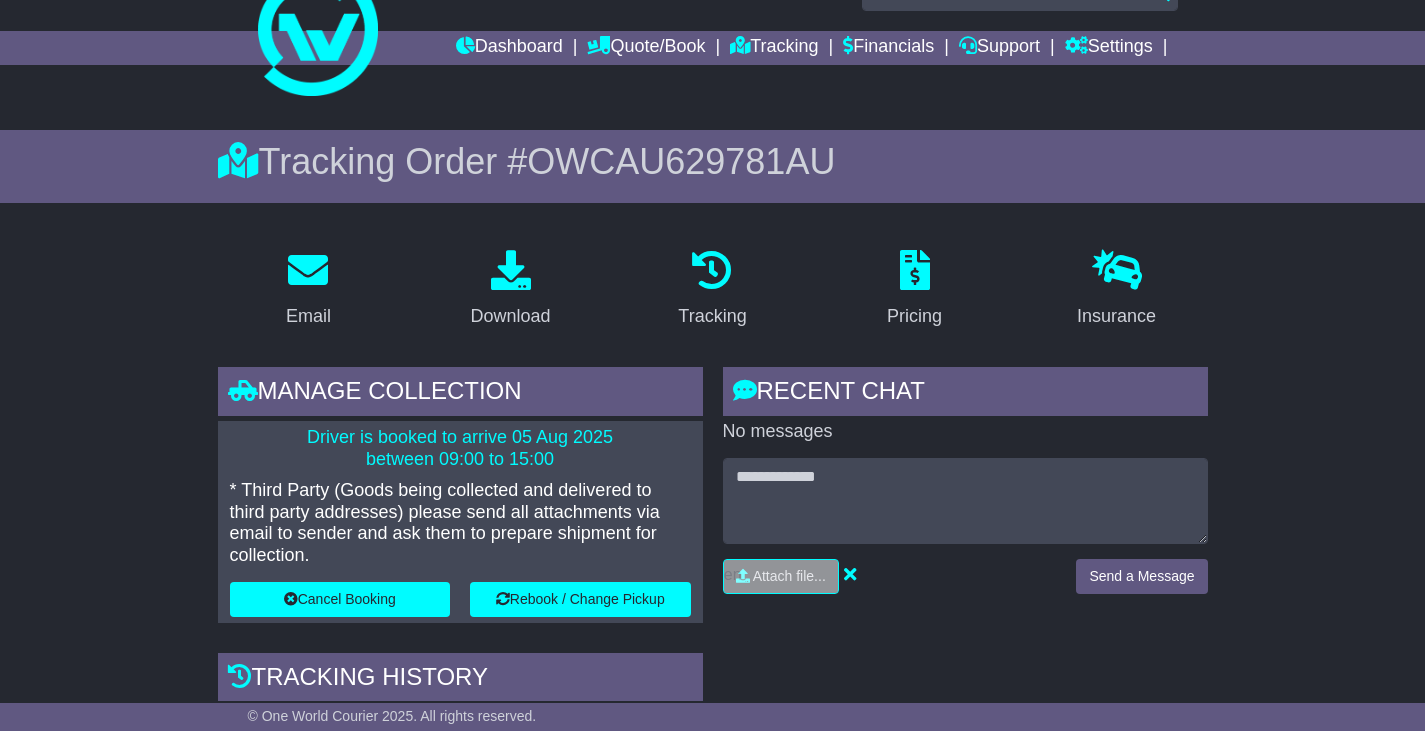 scroll, scrollTop: 0, scrollLeft: 0, axis: both 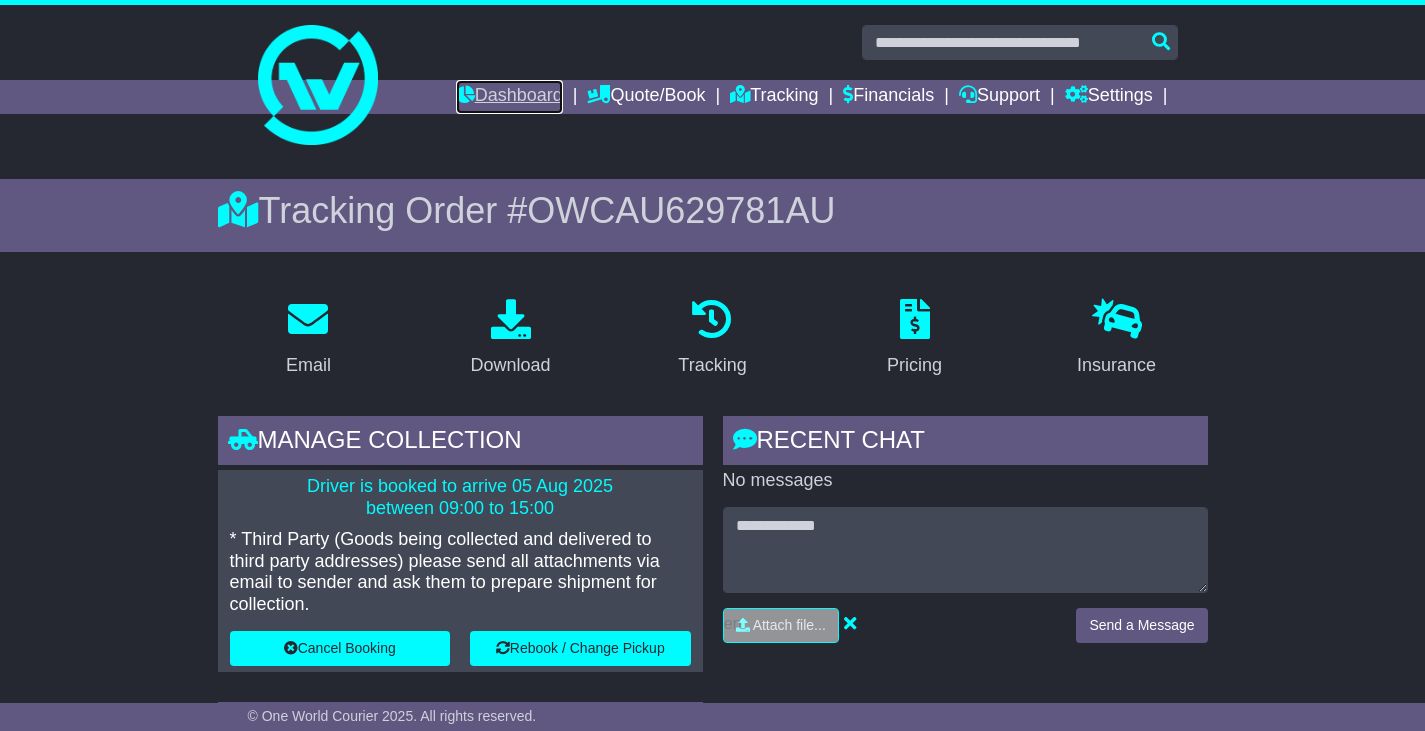 click on "Dashboard" at bounding box center (509, 97) 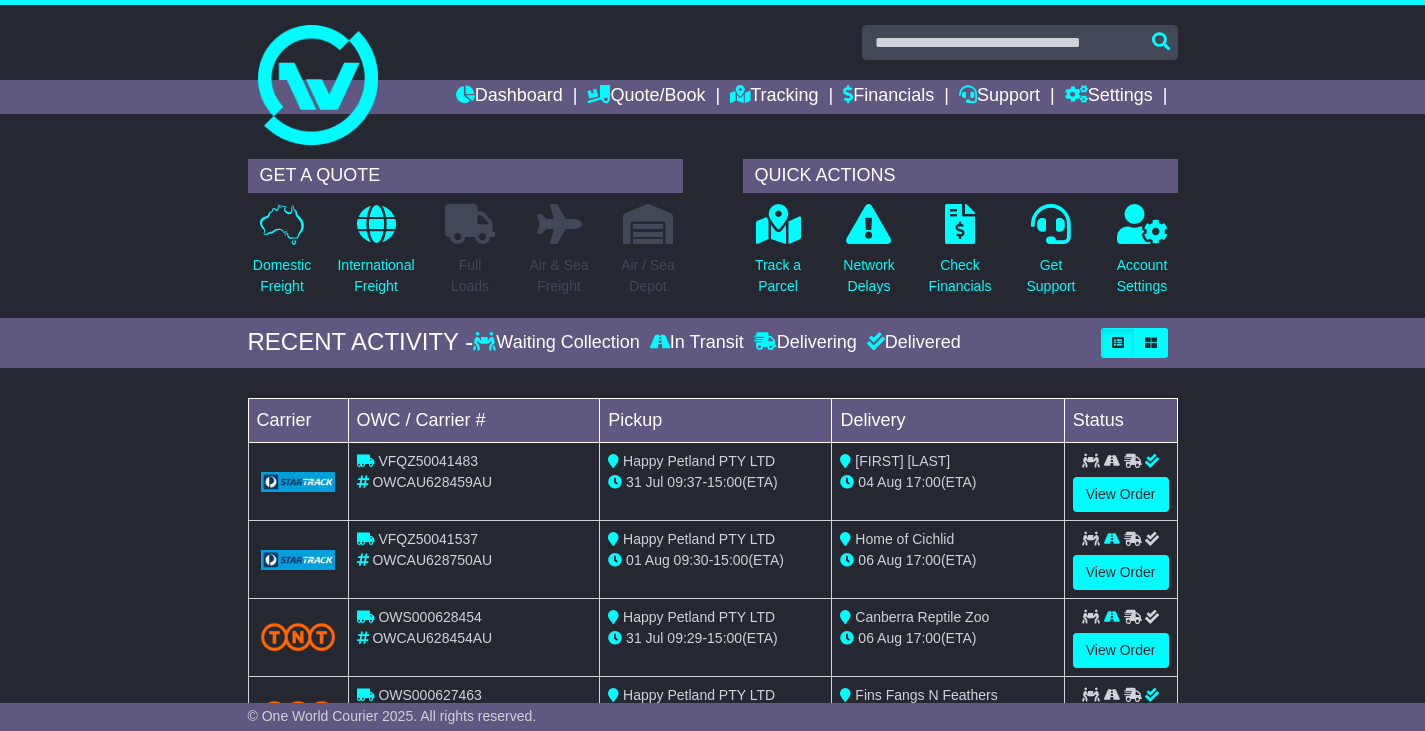 scroll, scrollTop: 0, scrollLeft: 0, axis: both 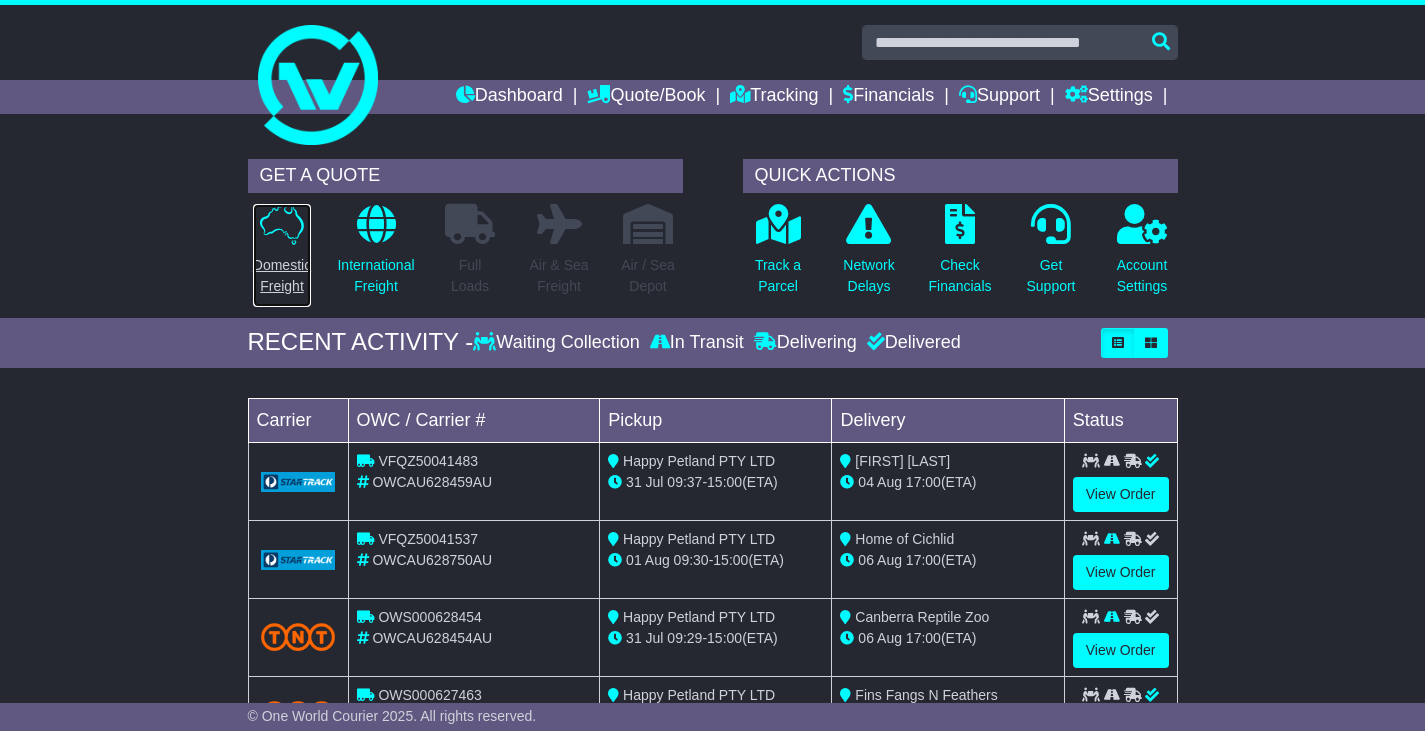 click at bounding box center [282, 224] 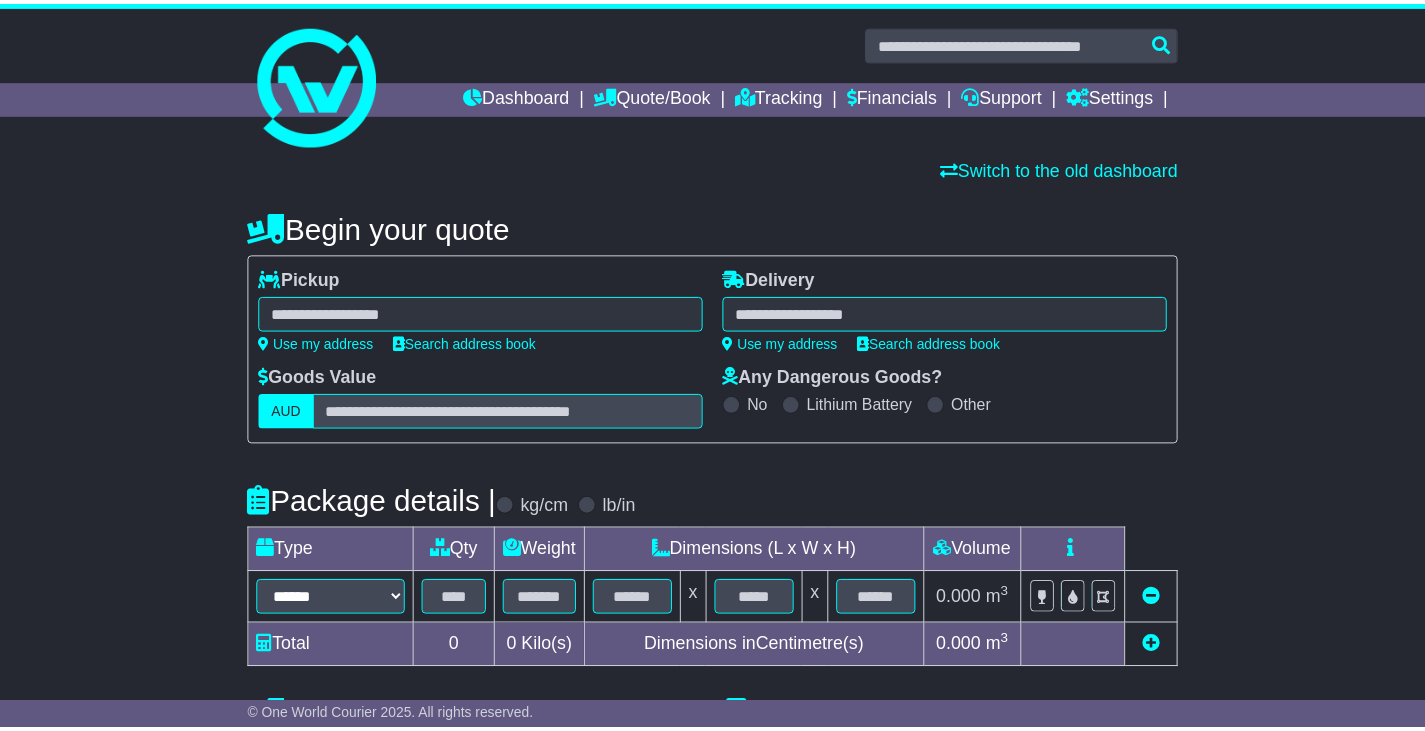 scroll, scrollTop: 0, scrollLeft: 0, axis: both 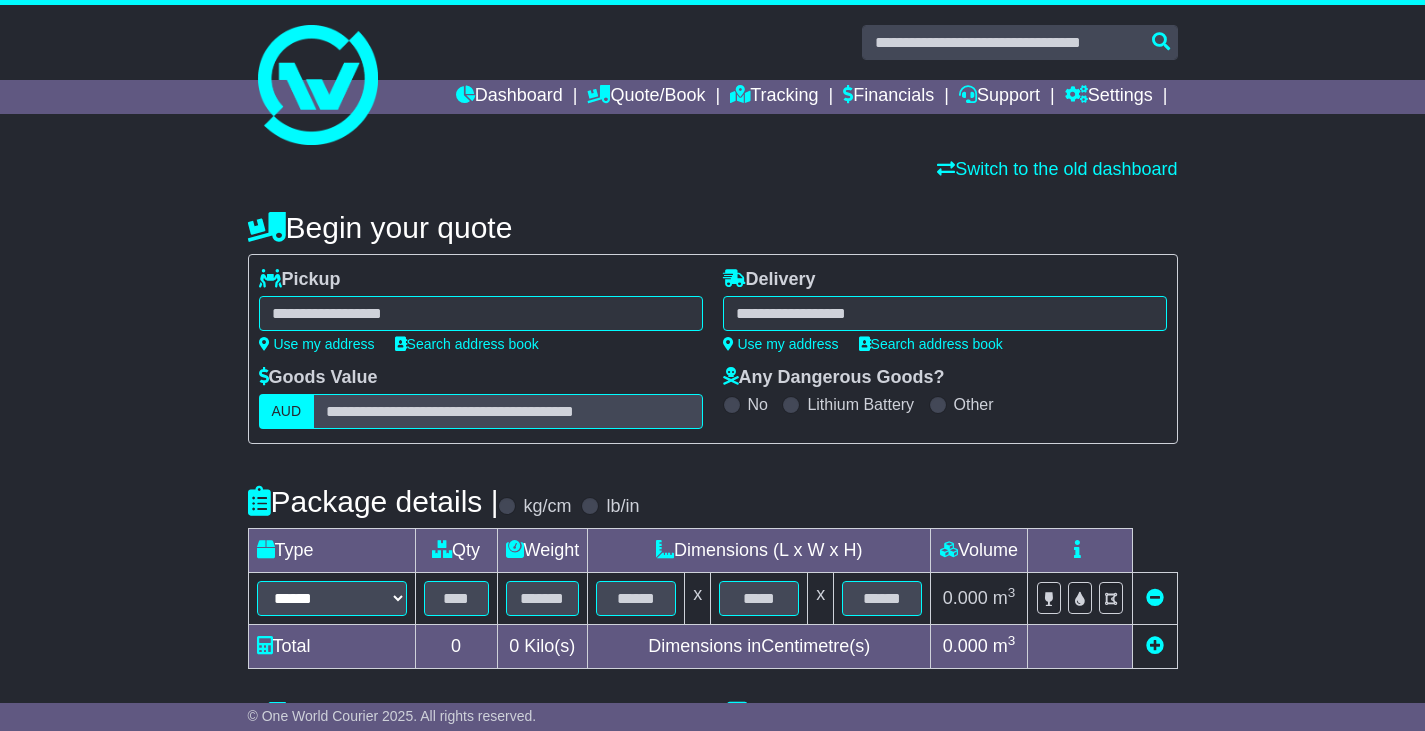 click at bounding box center (481, 313) 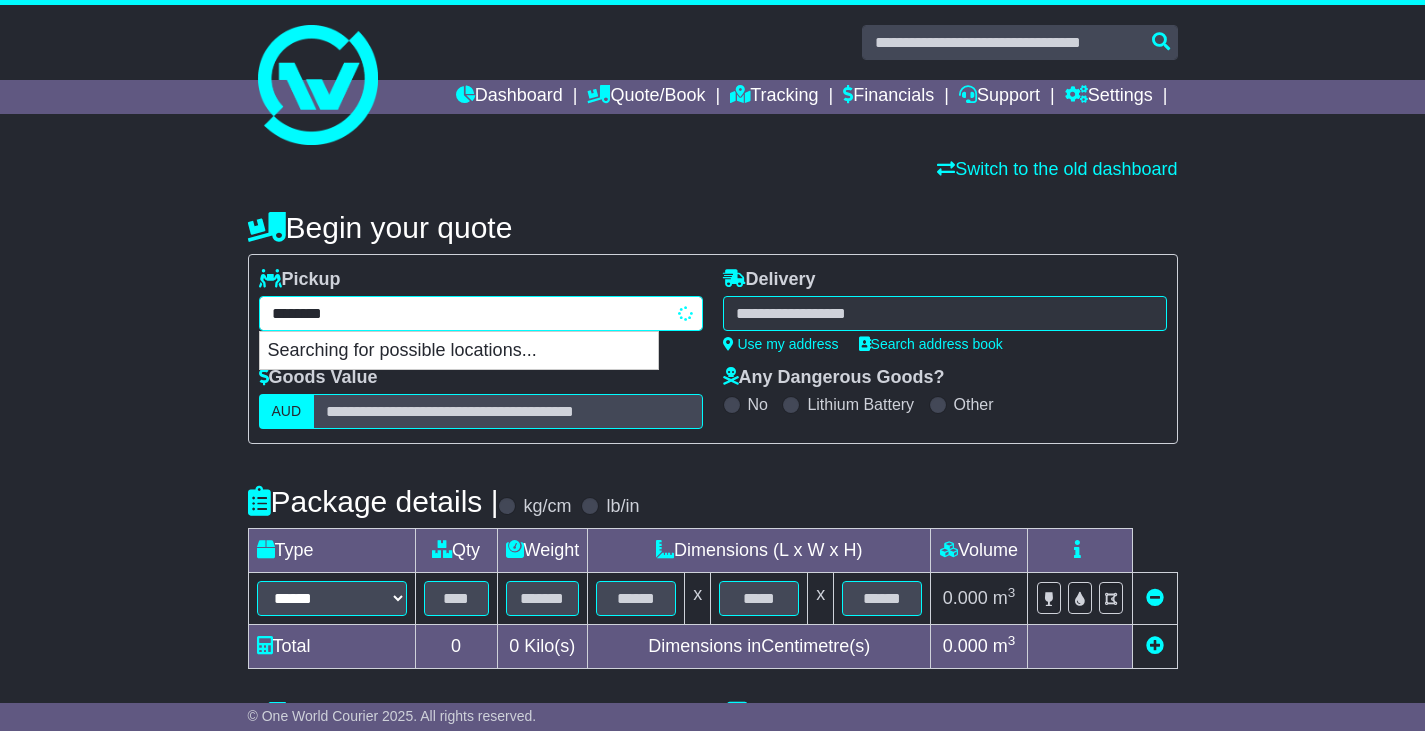 type on "*********" 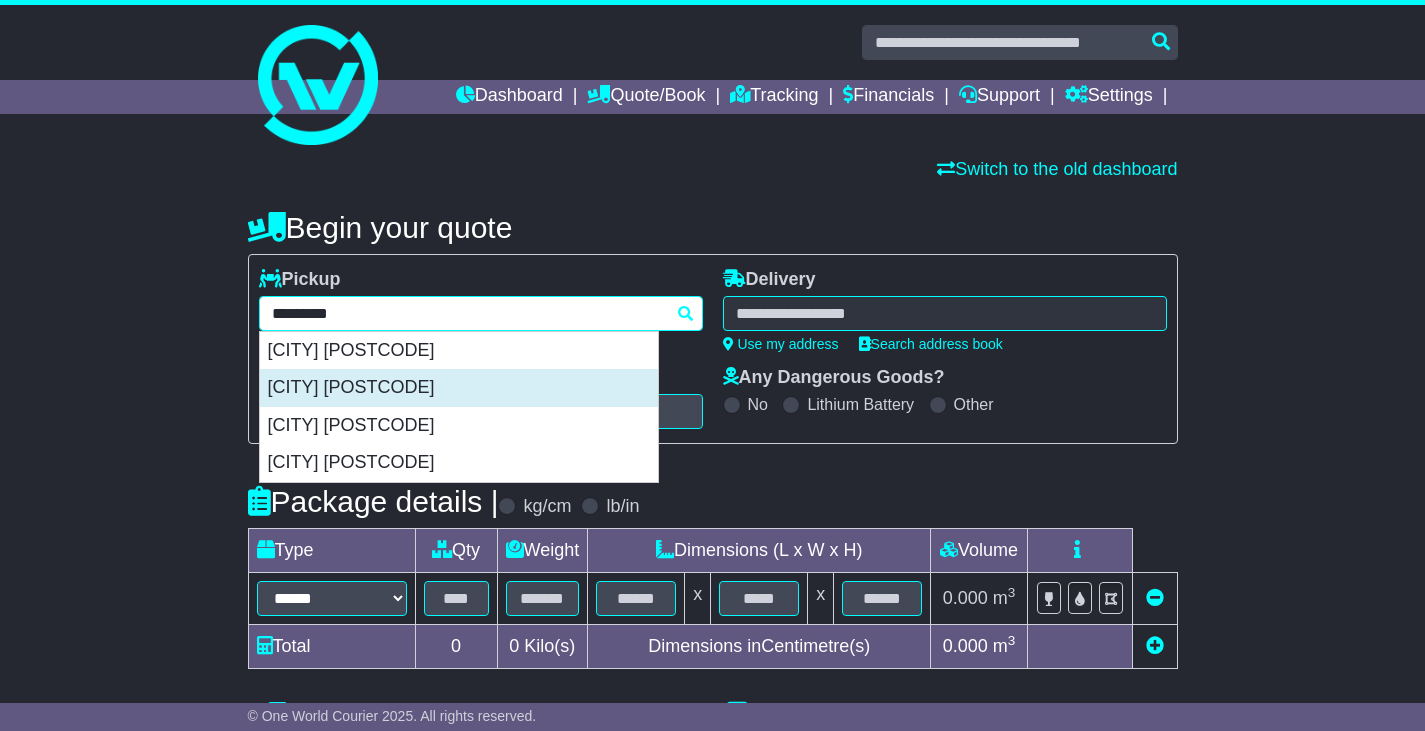 click on "KINGSWOOD 2747" at bounding box center (459, 388) 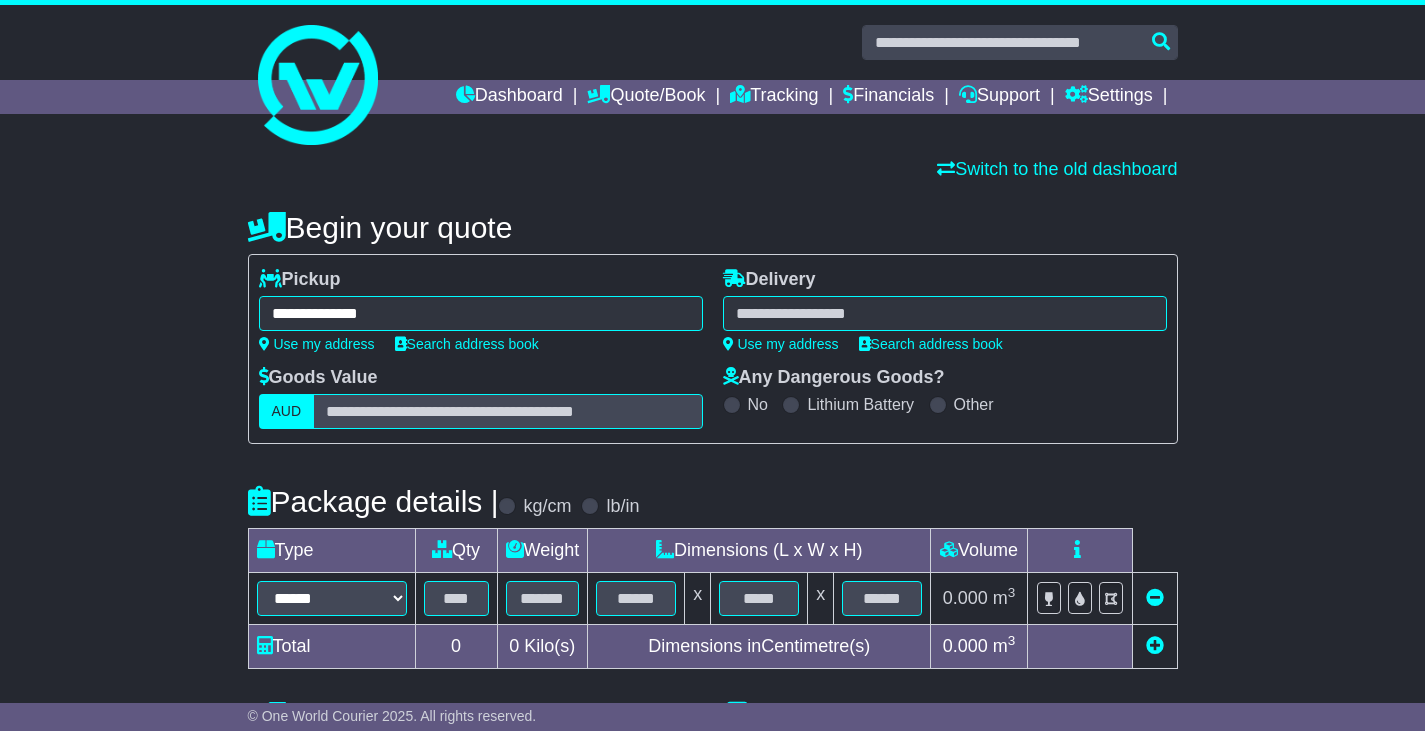 type on "**********" 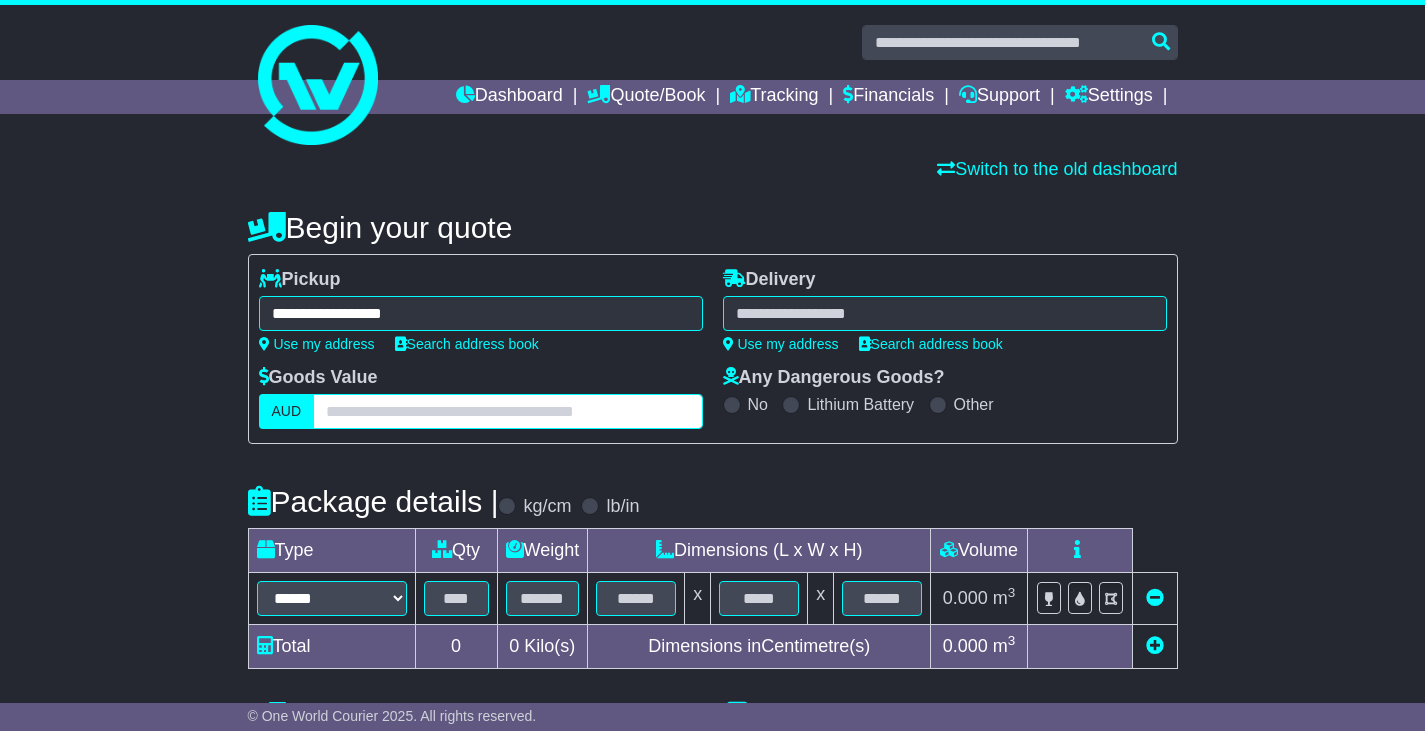 click at bounding box center (507, 411) 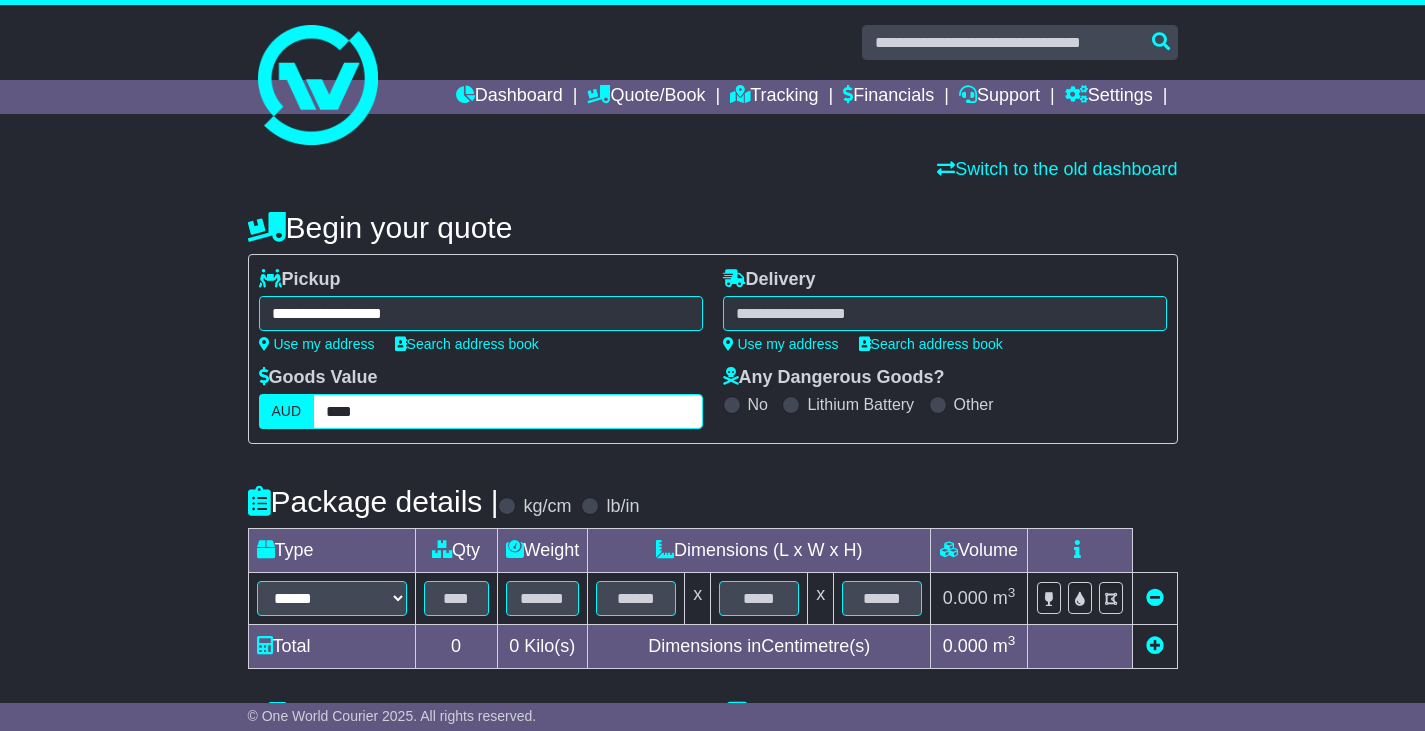 type on "****" 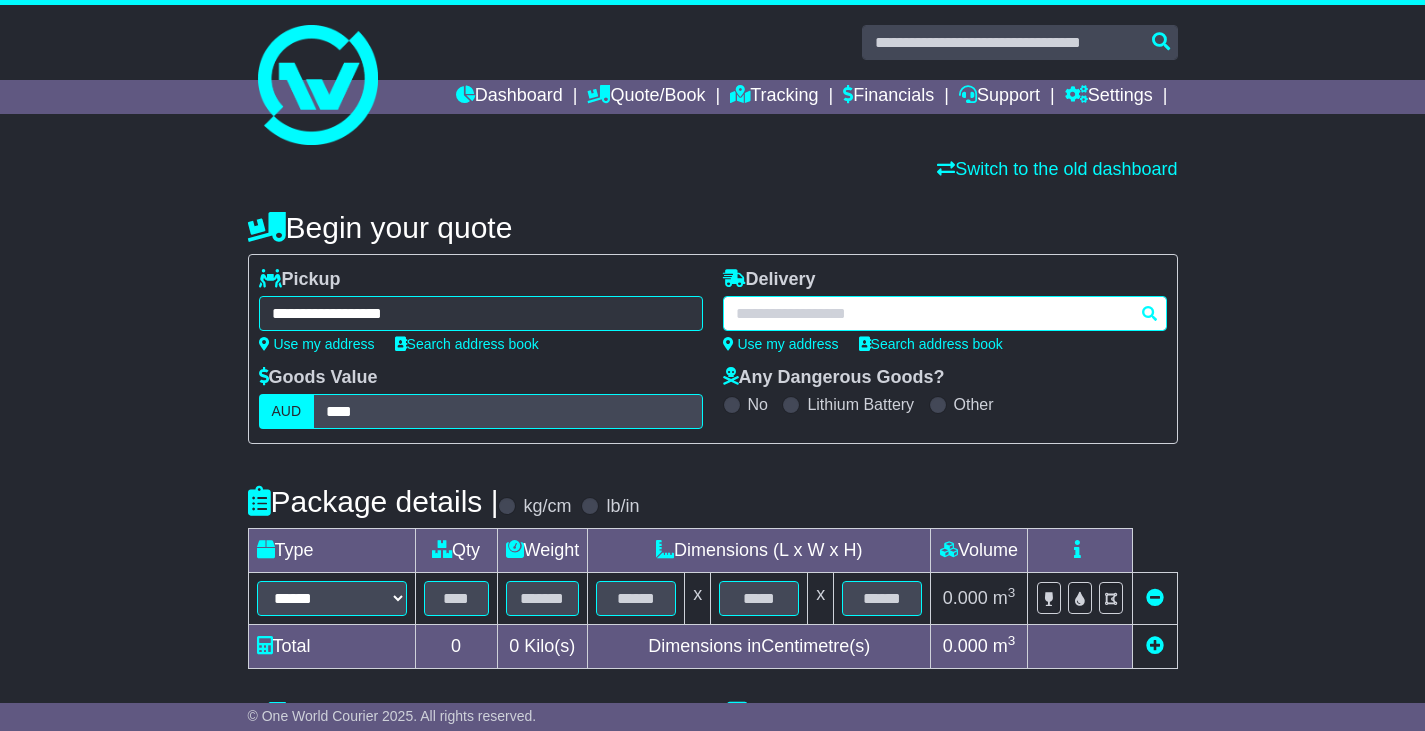 click at bounding box center [945, 313] 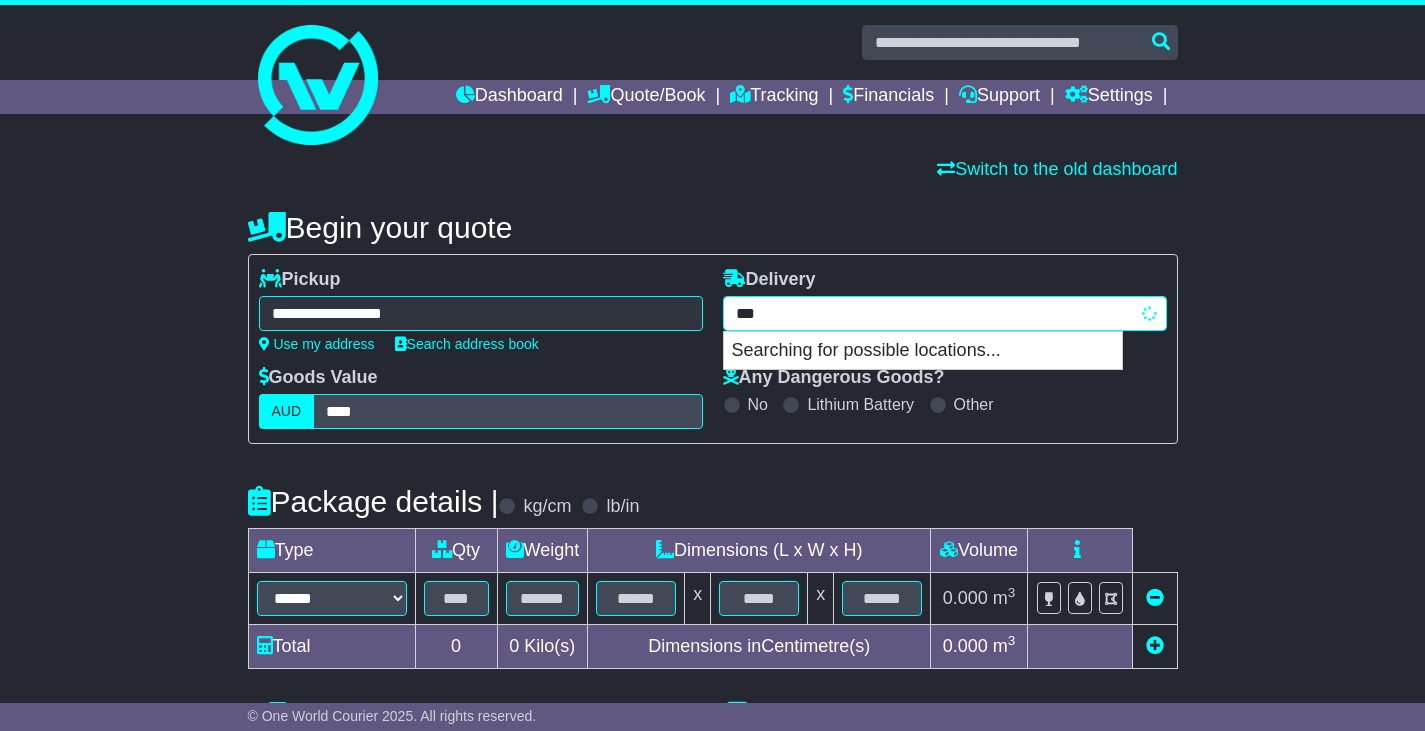 type on "****" 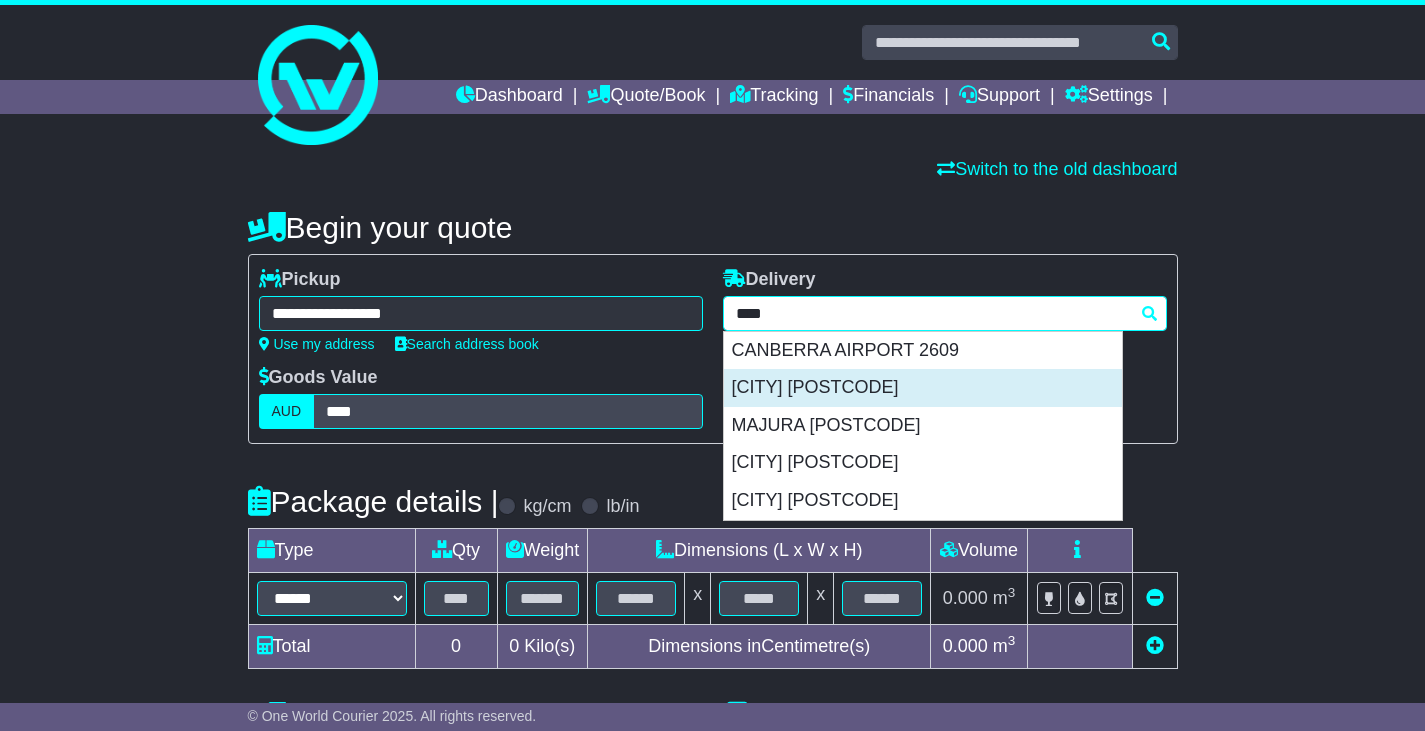 click on "FYSHWICK 2609" at bounding box center [923, 388] 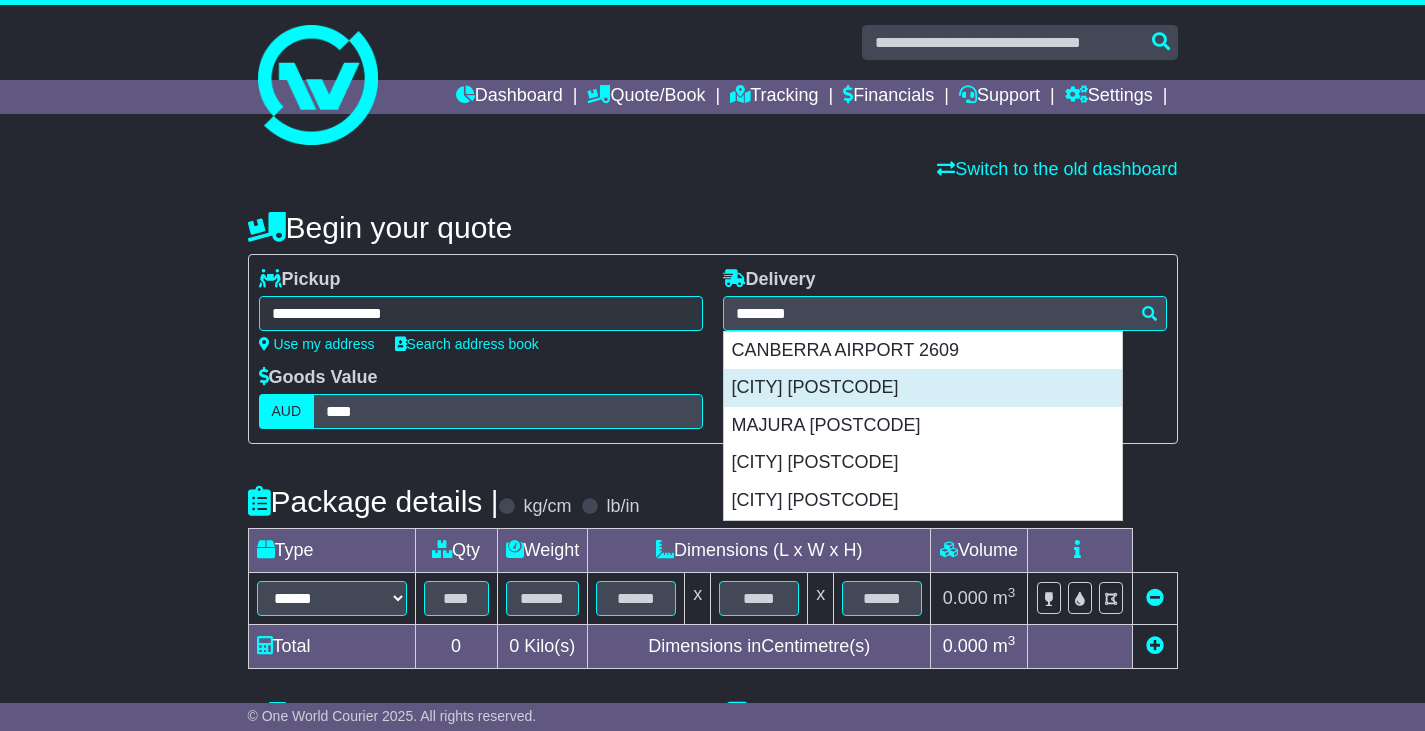 type on "**********" 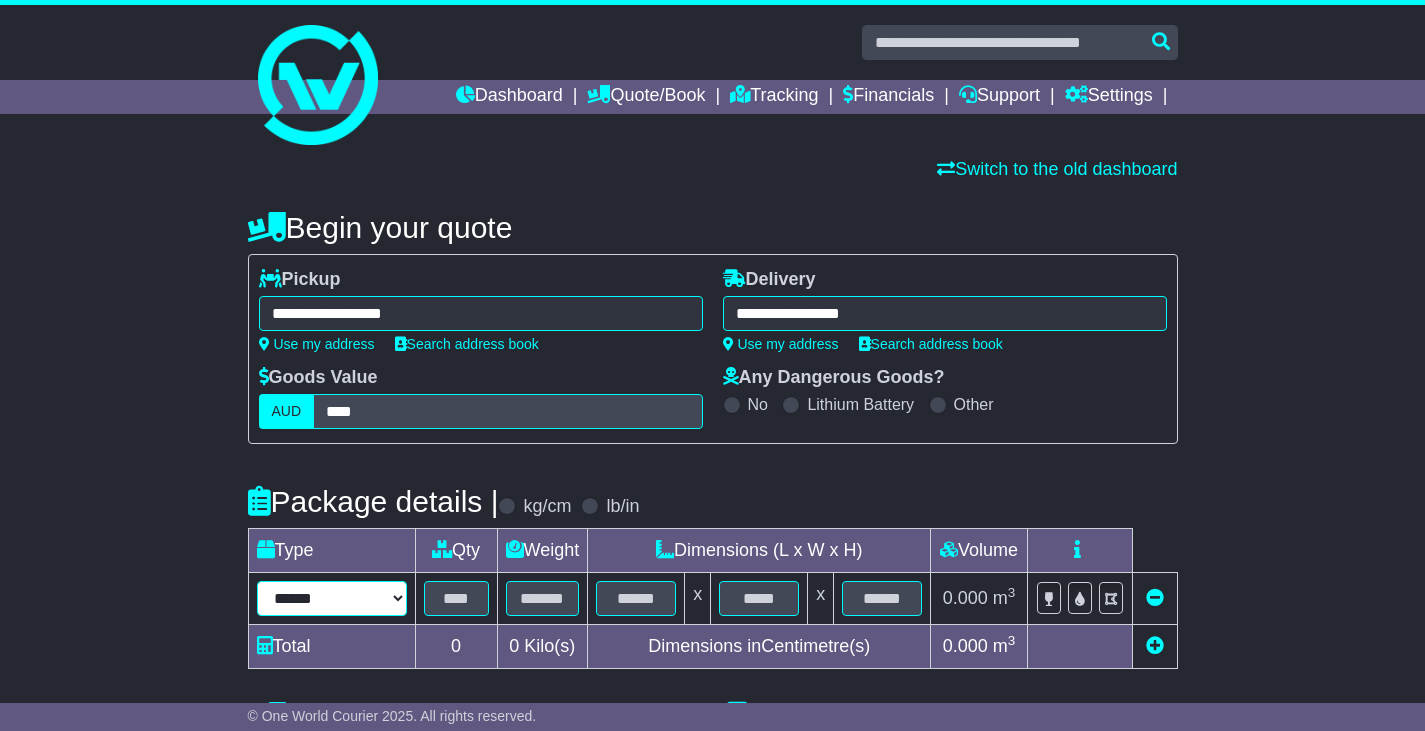 click on "****** ****** *** ******** ***** **** **** ****** *** *******" at bounding box center (332, 598) 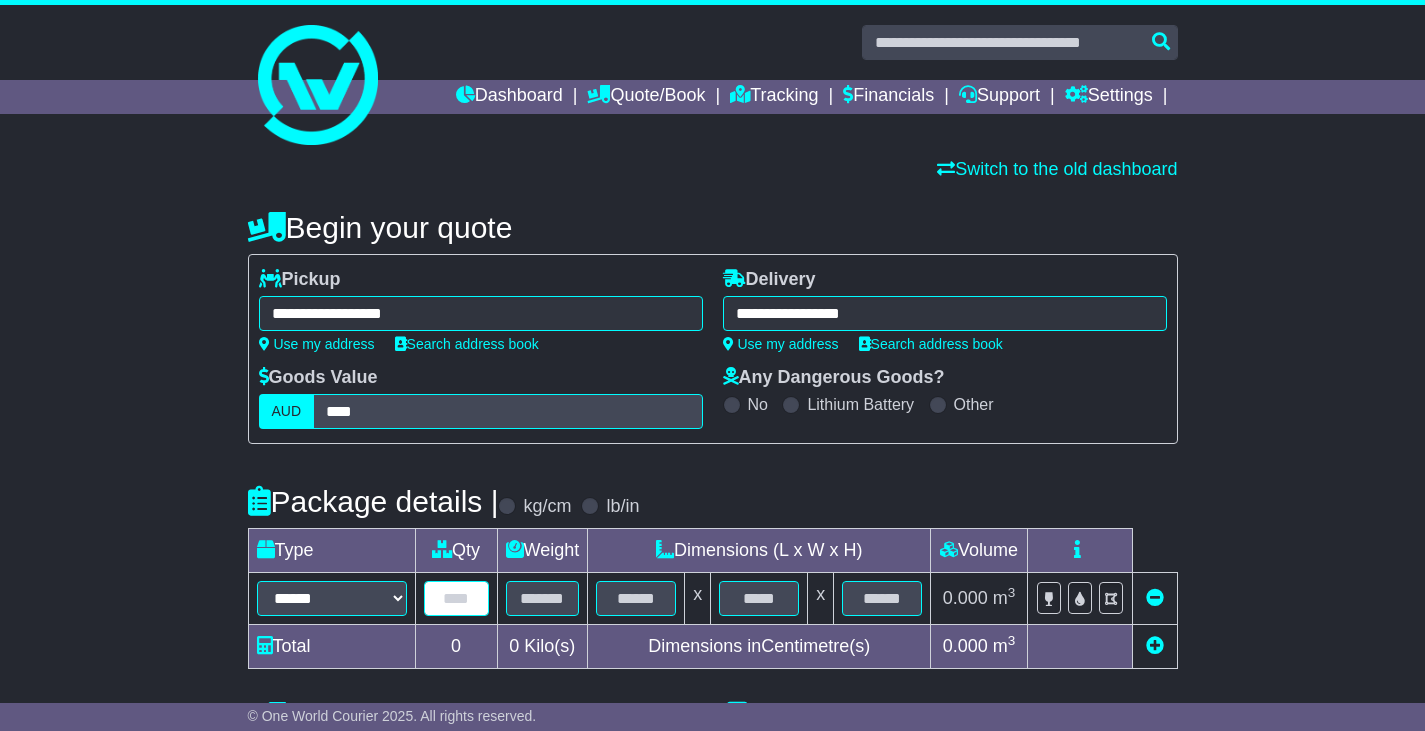 click at bounding box center [456, 598] 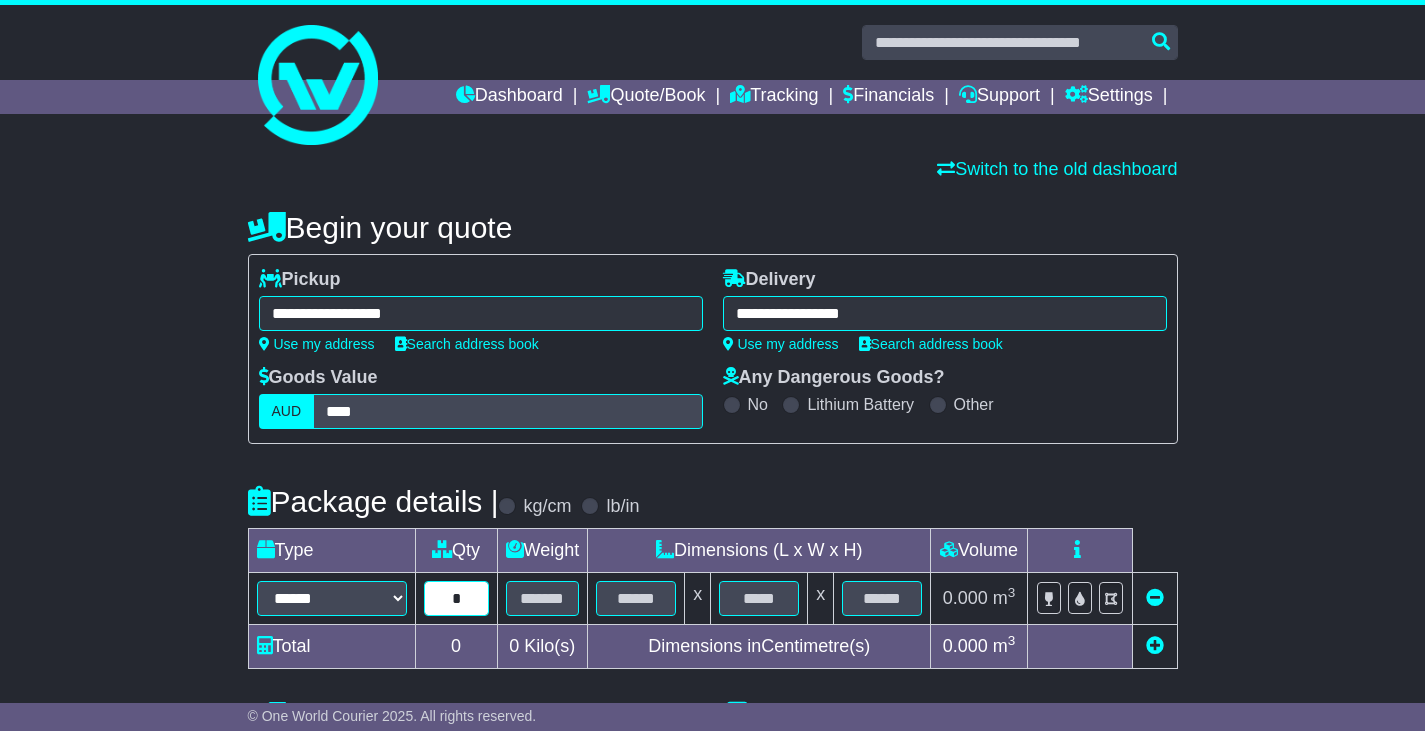 type on "*" 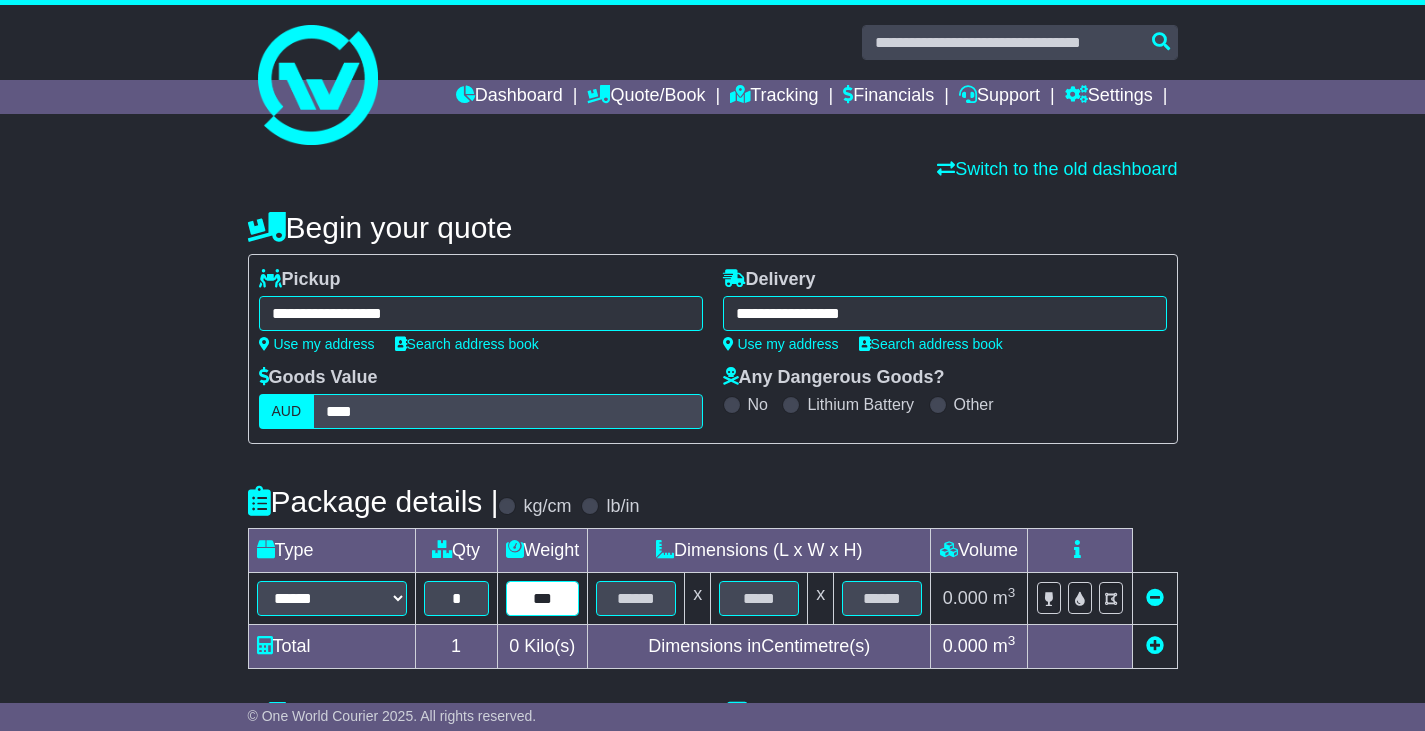 type on "***" 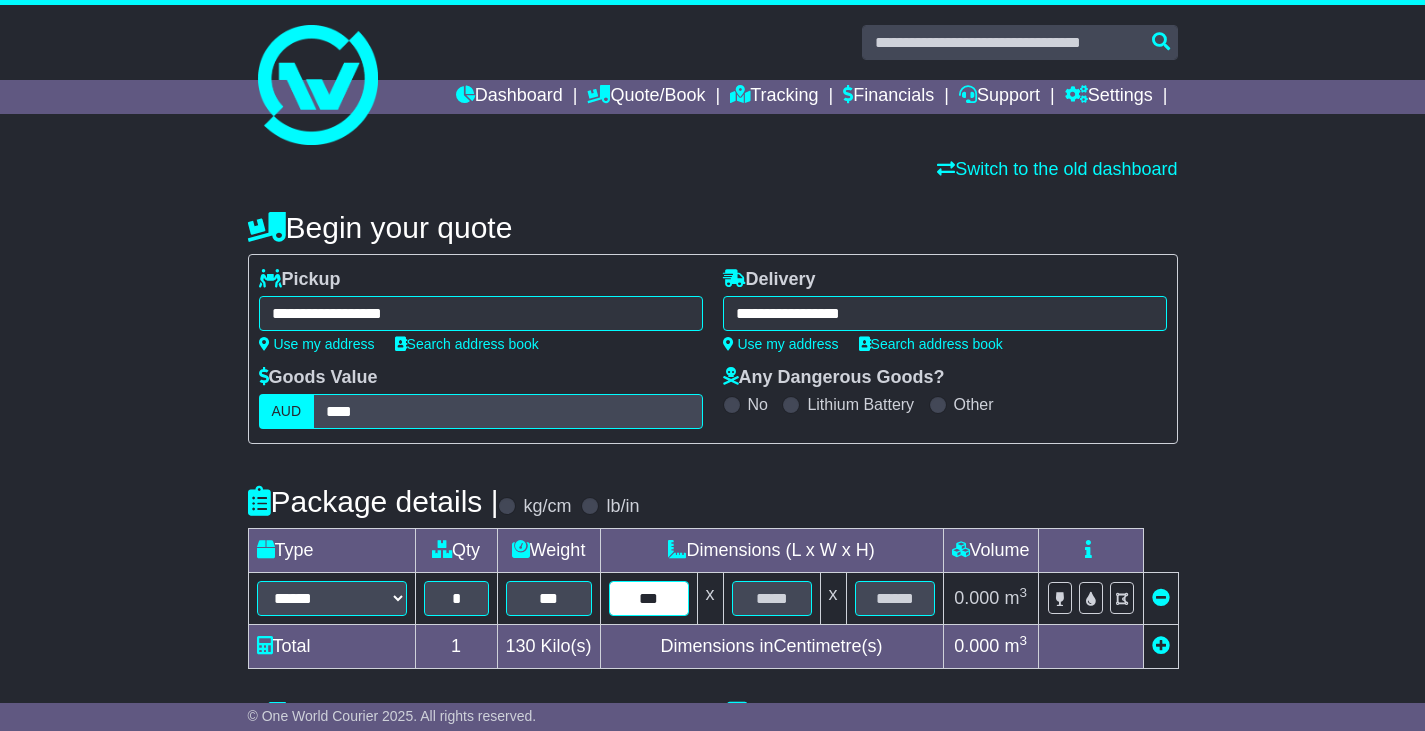type on "***" 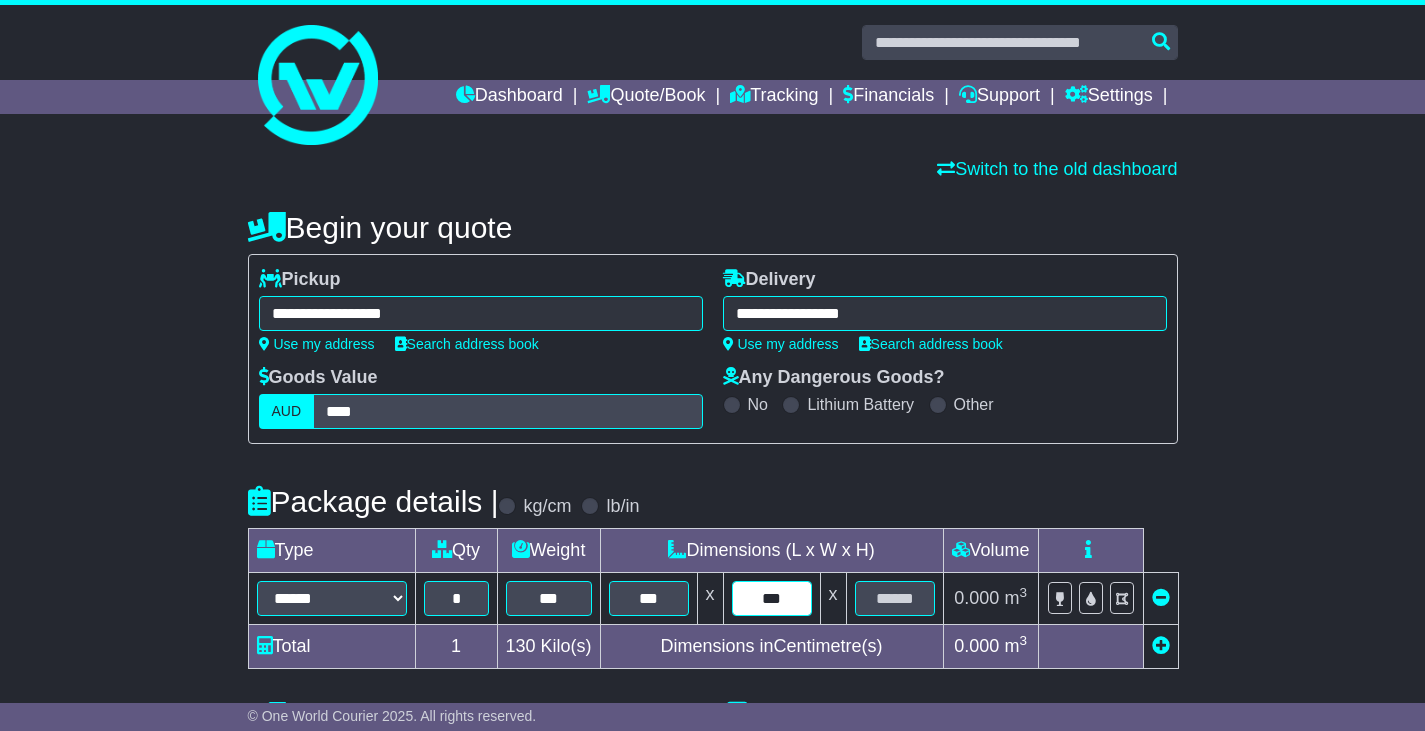 type on "***" 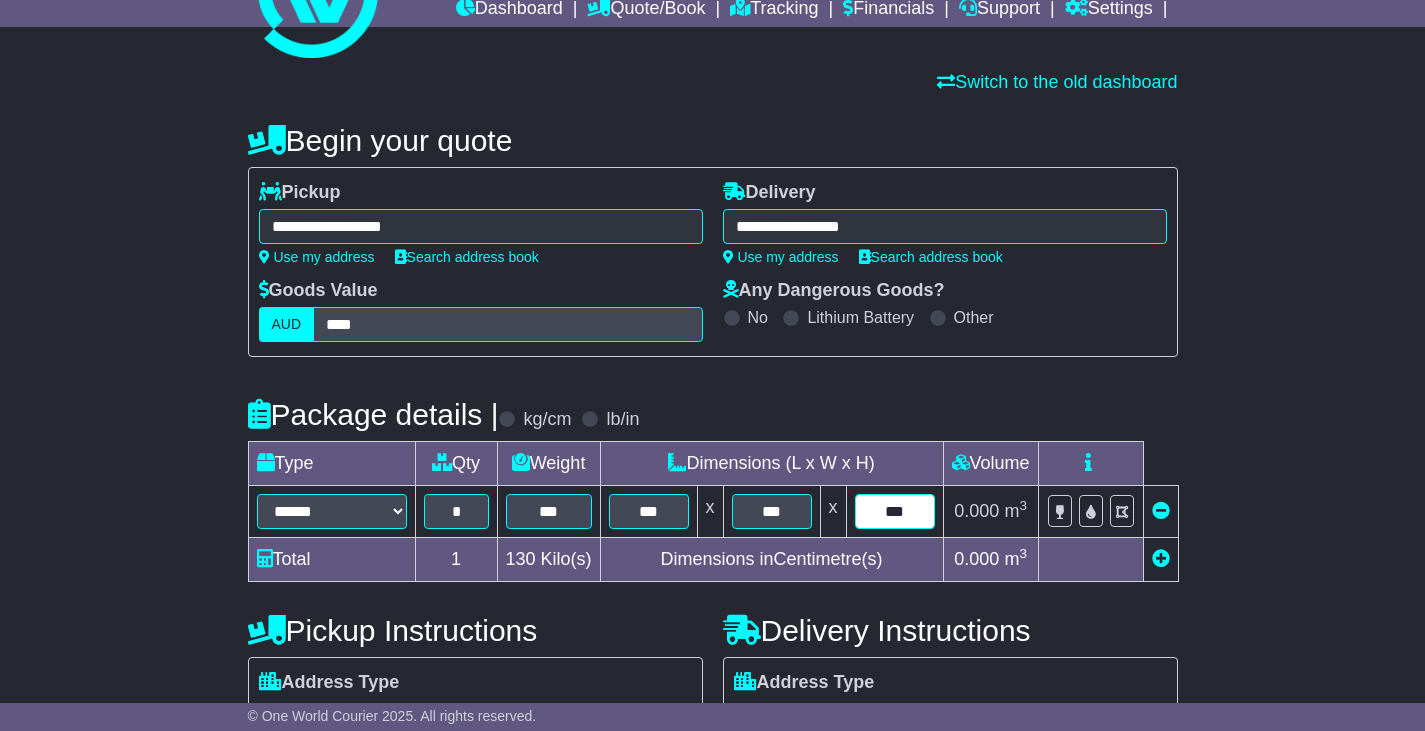 scroll, scrollTop: 200, scrollLeft: 0, axis: vertical 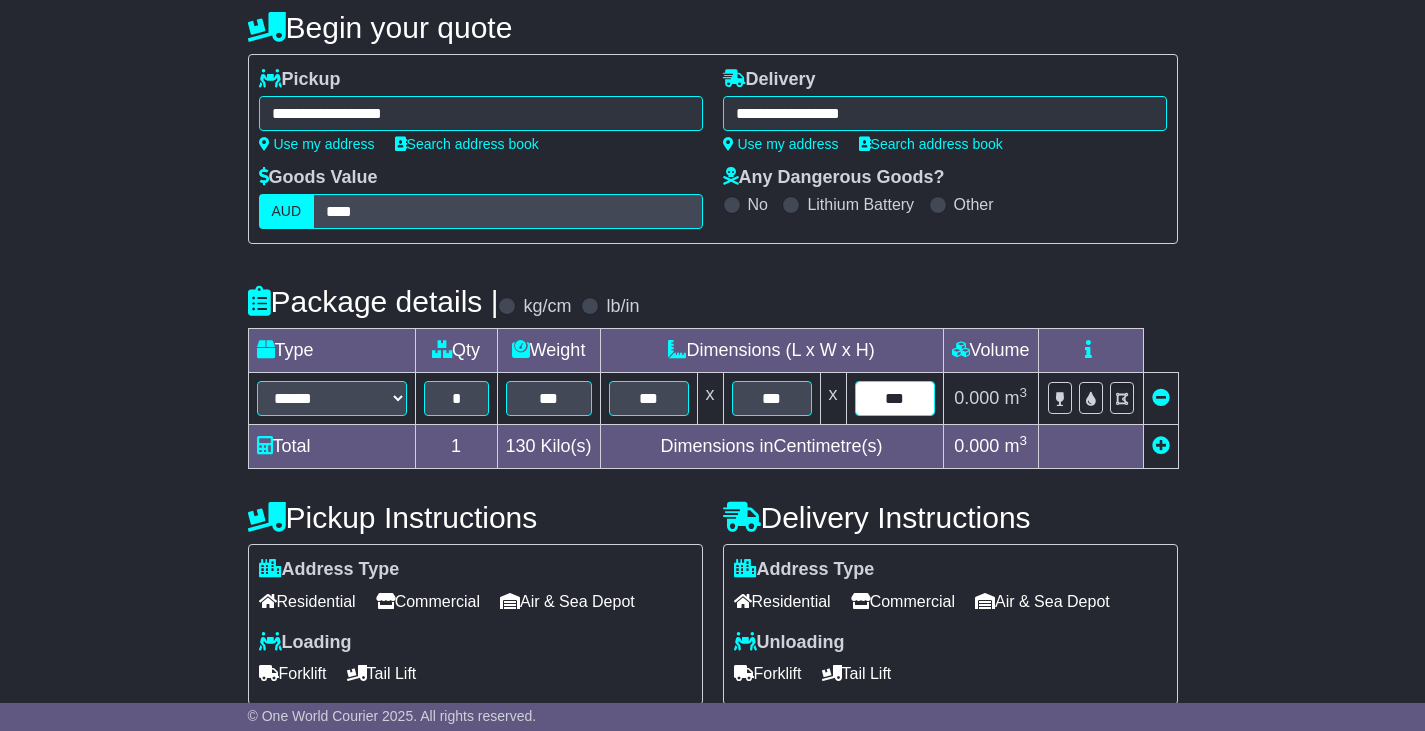 type on "***" 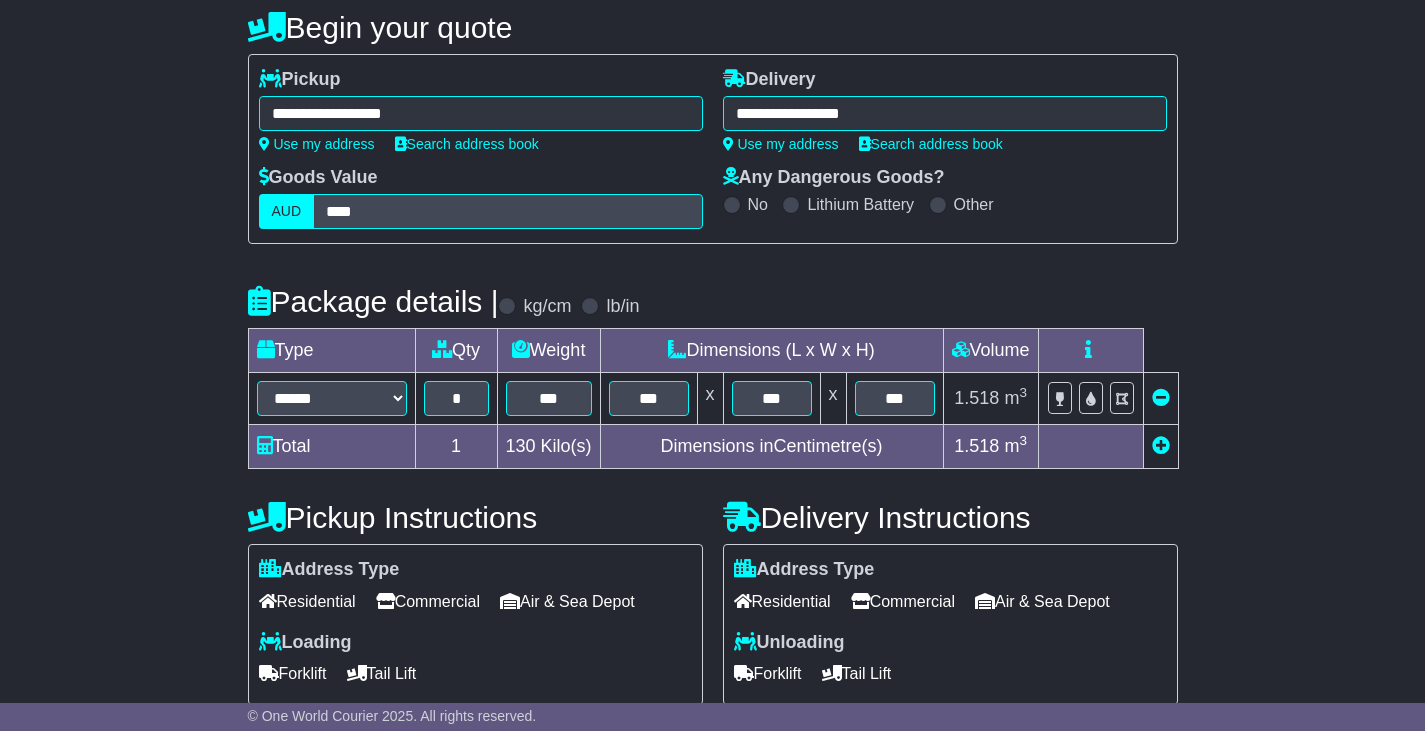 click on "Commercial" at bounding box center (428, 601) 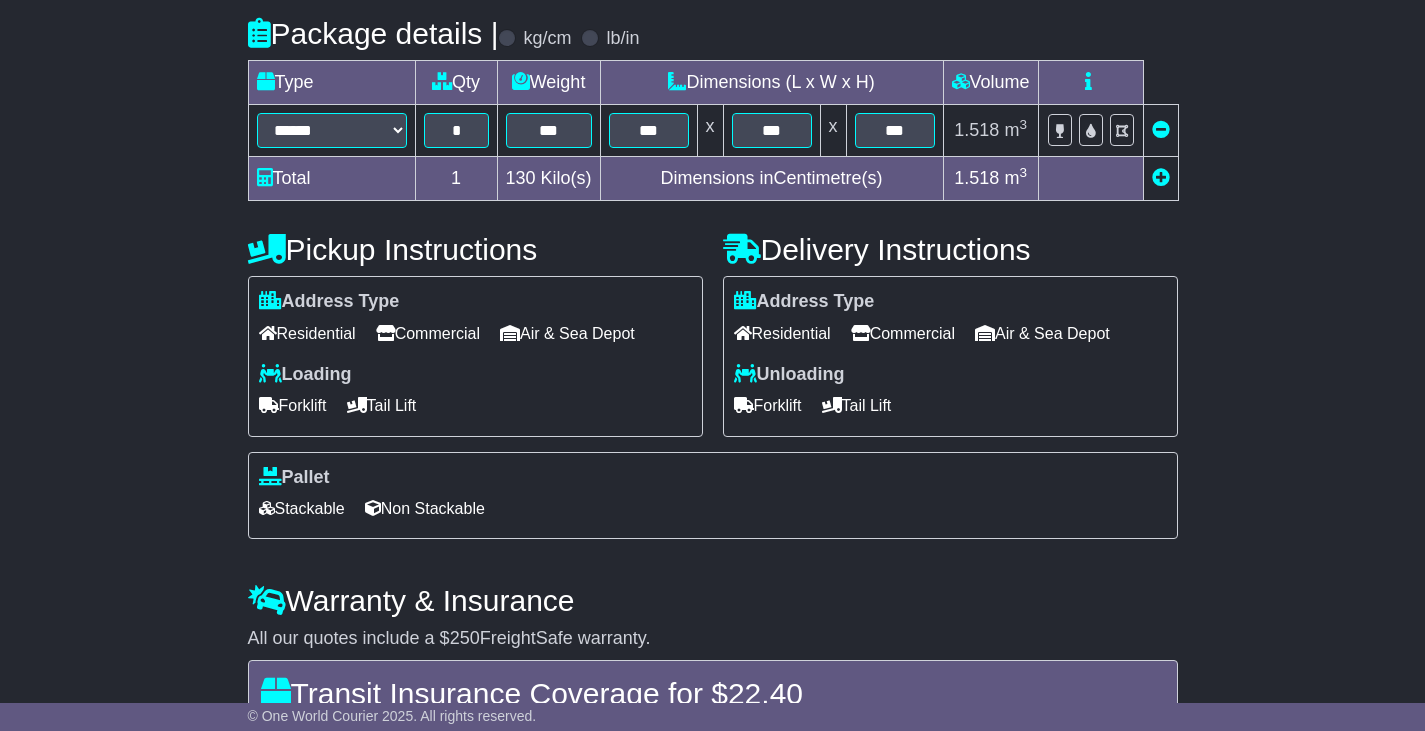 scroll, scrollTop: 500, scrollLeft: 0, axis: vertical 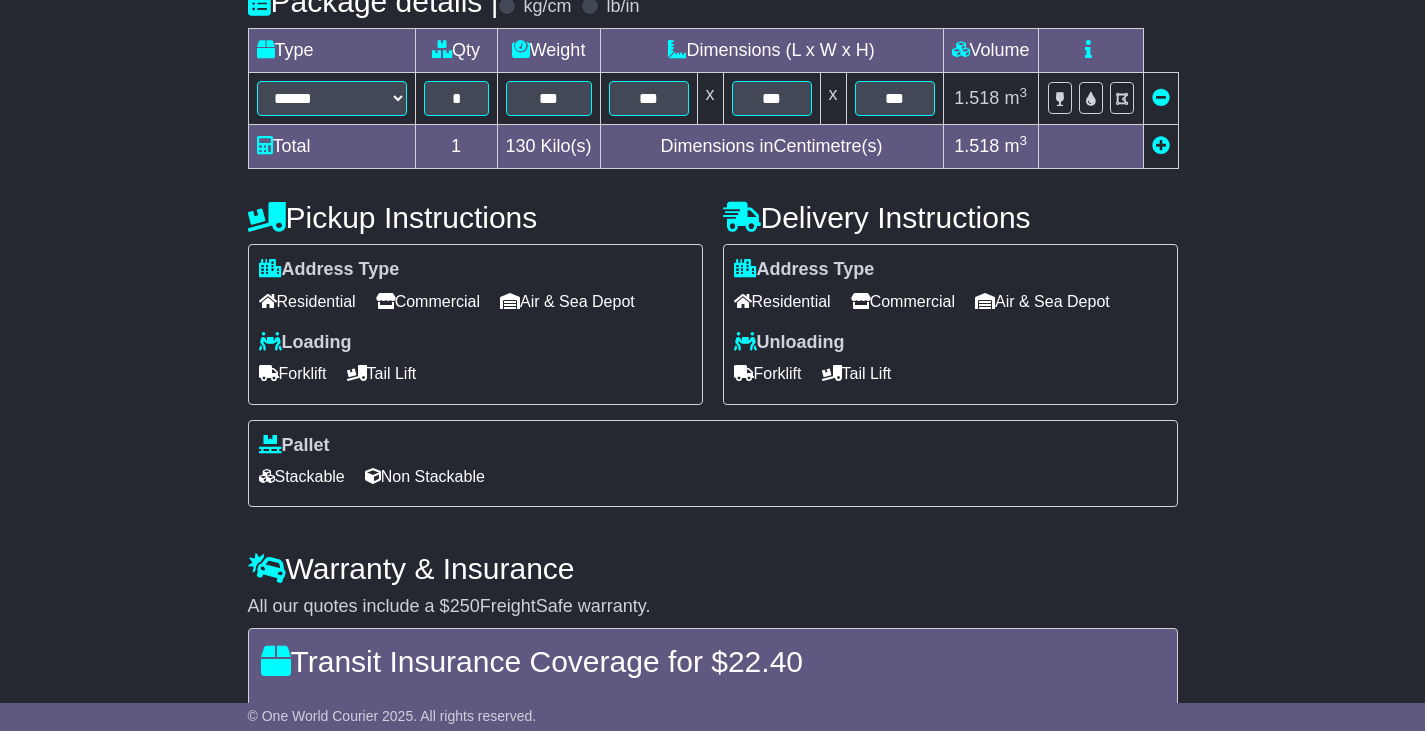 click on "Forklift" at bounding box center [293, 373] 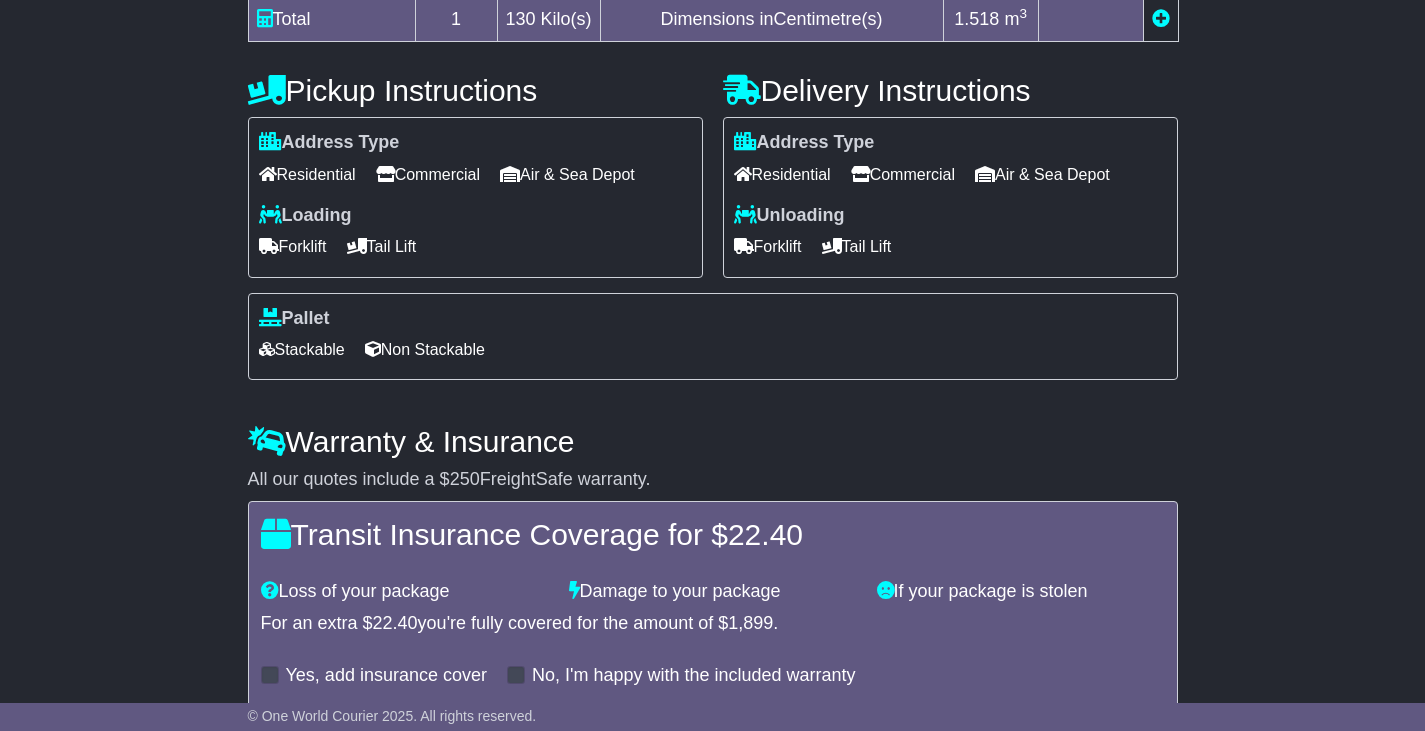 scroll, scrollTop: 700, scrollLeft: 0, axis: vertical 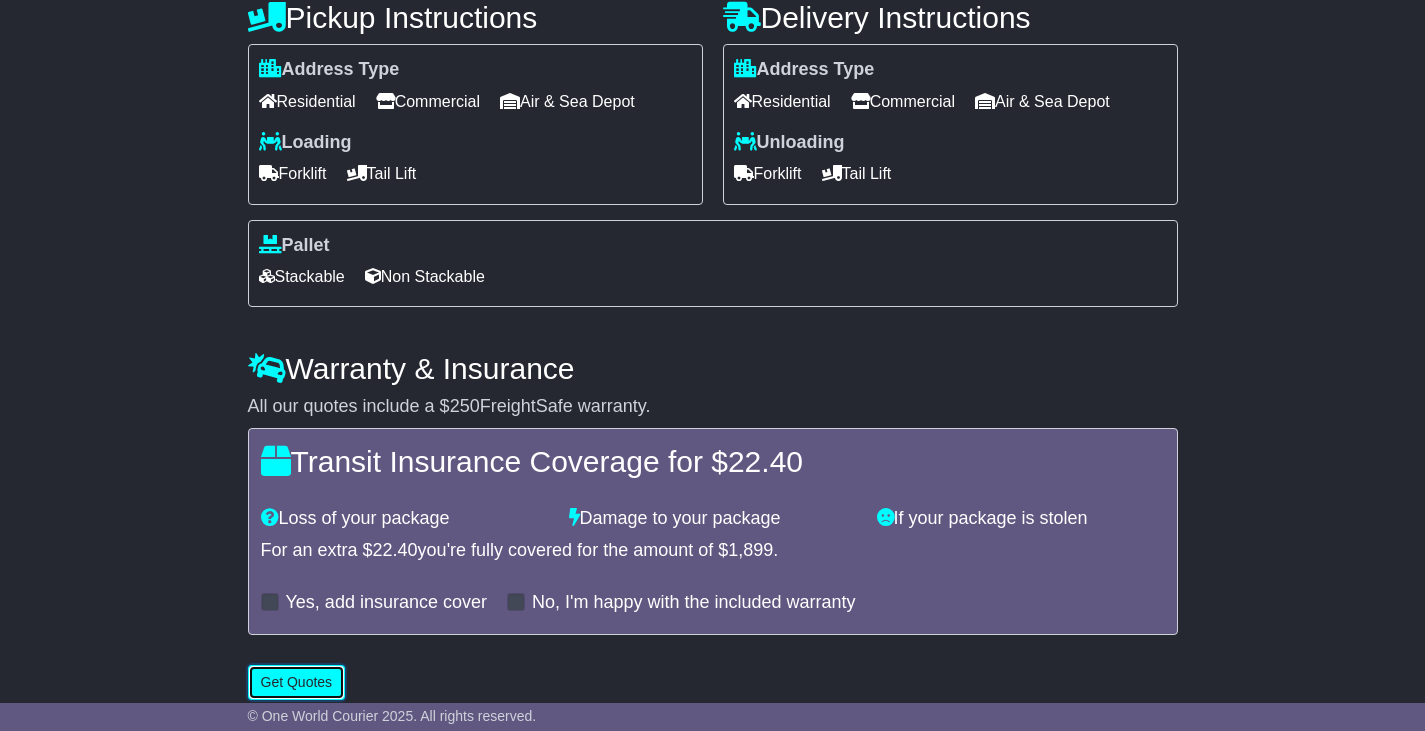 click on "Get Quotes" at bounding box center [297, 682] 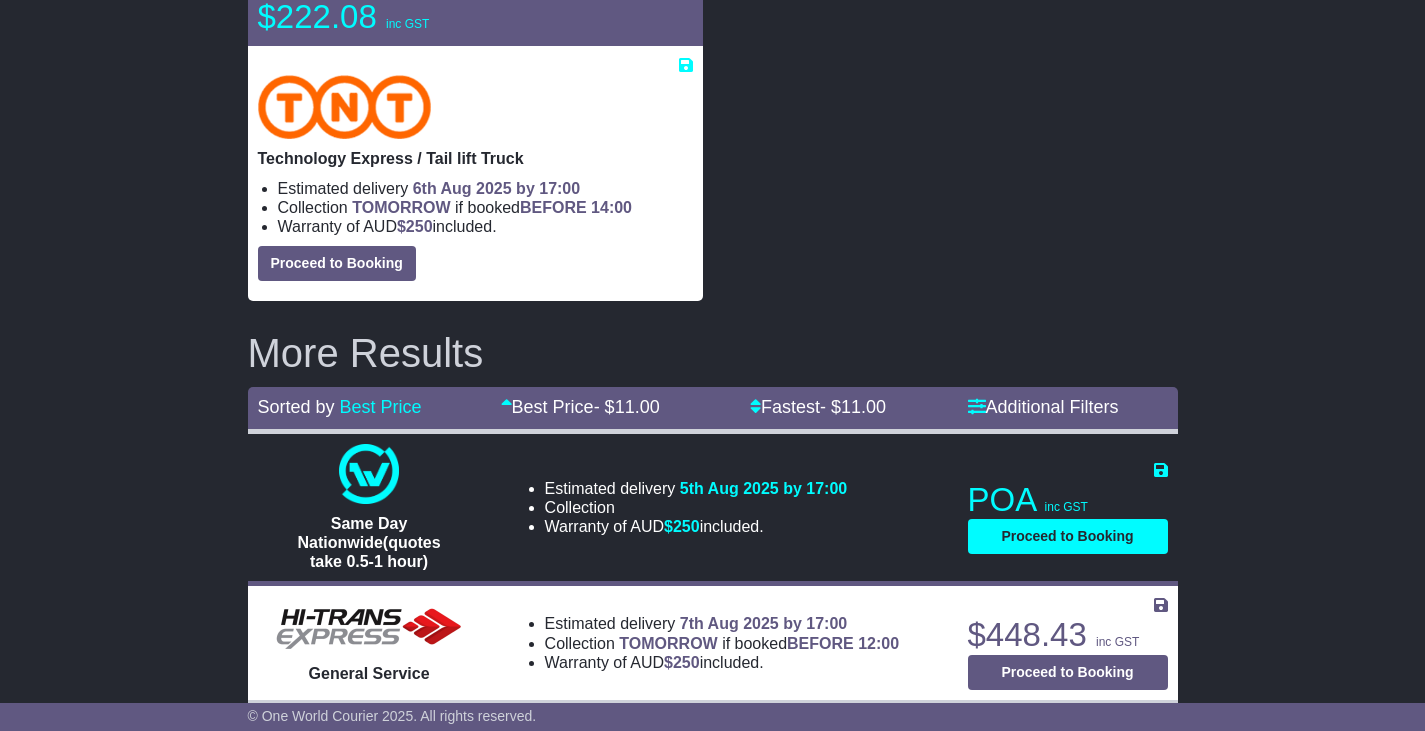 scroll, scrollTop: 114, scrollLeft: 0, axis: vertical 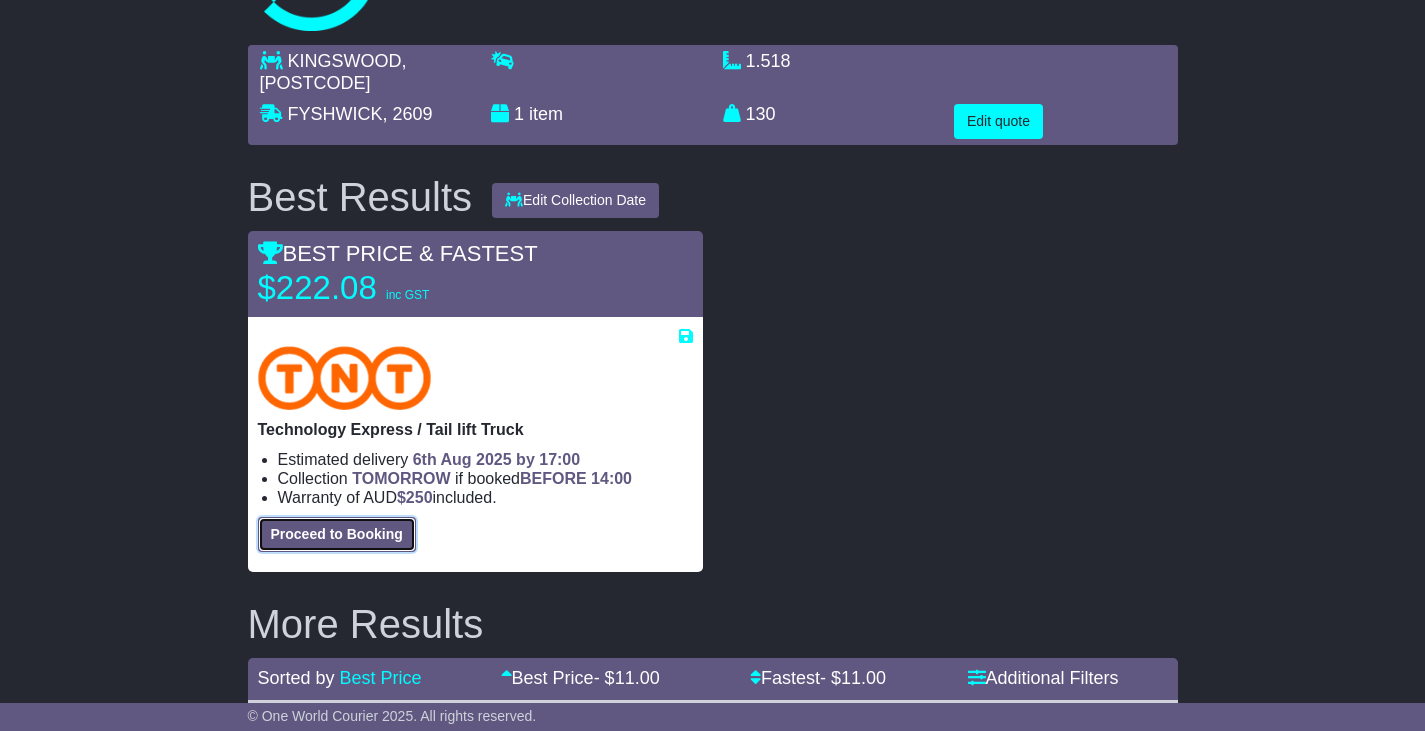 click on "Proceed to Booking" at bounding box center (337, 534) 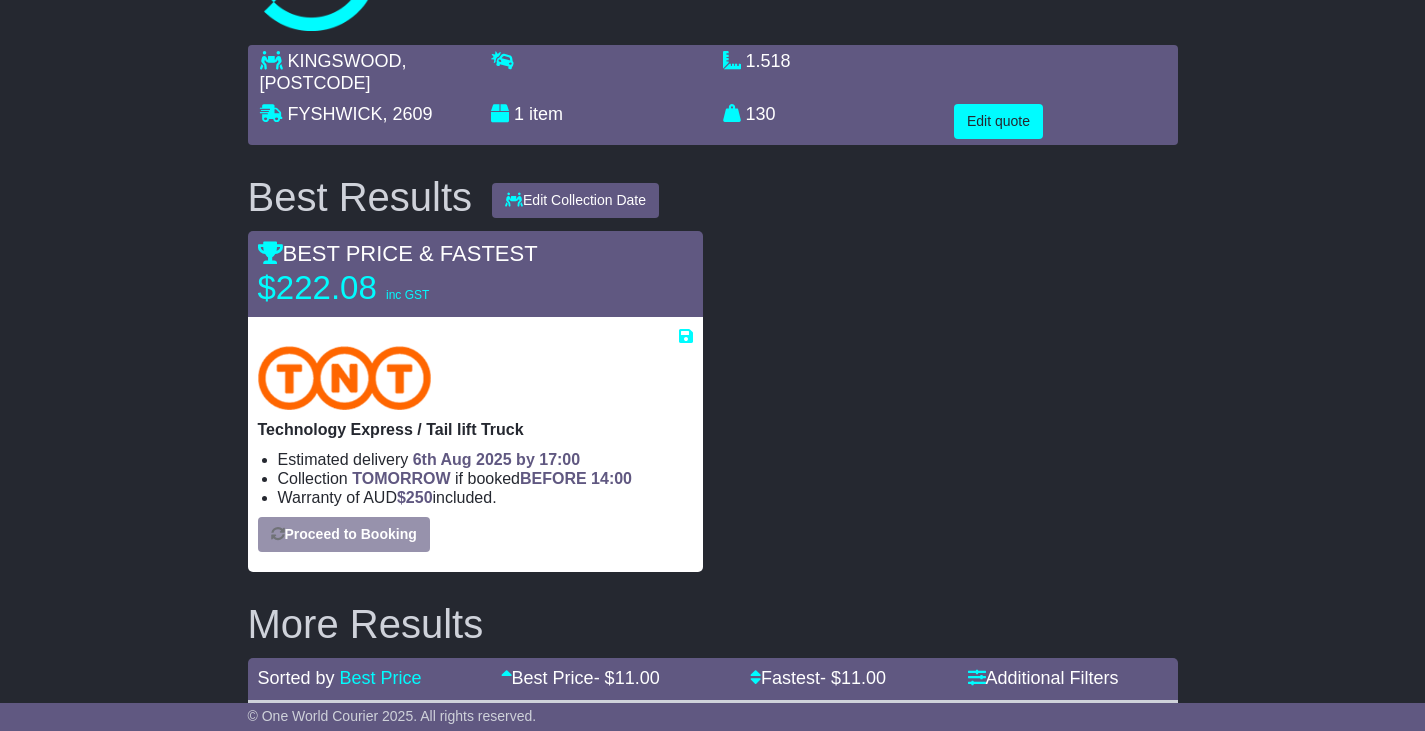 select on "*****" 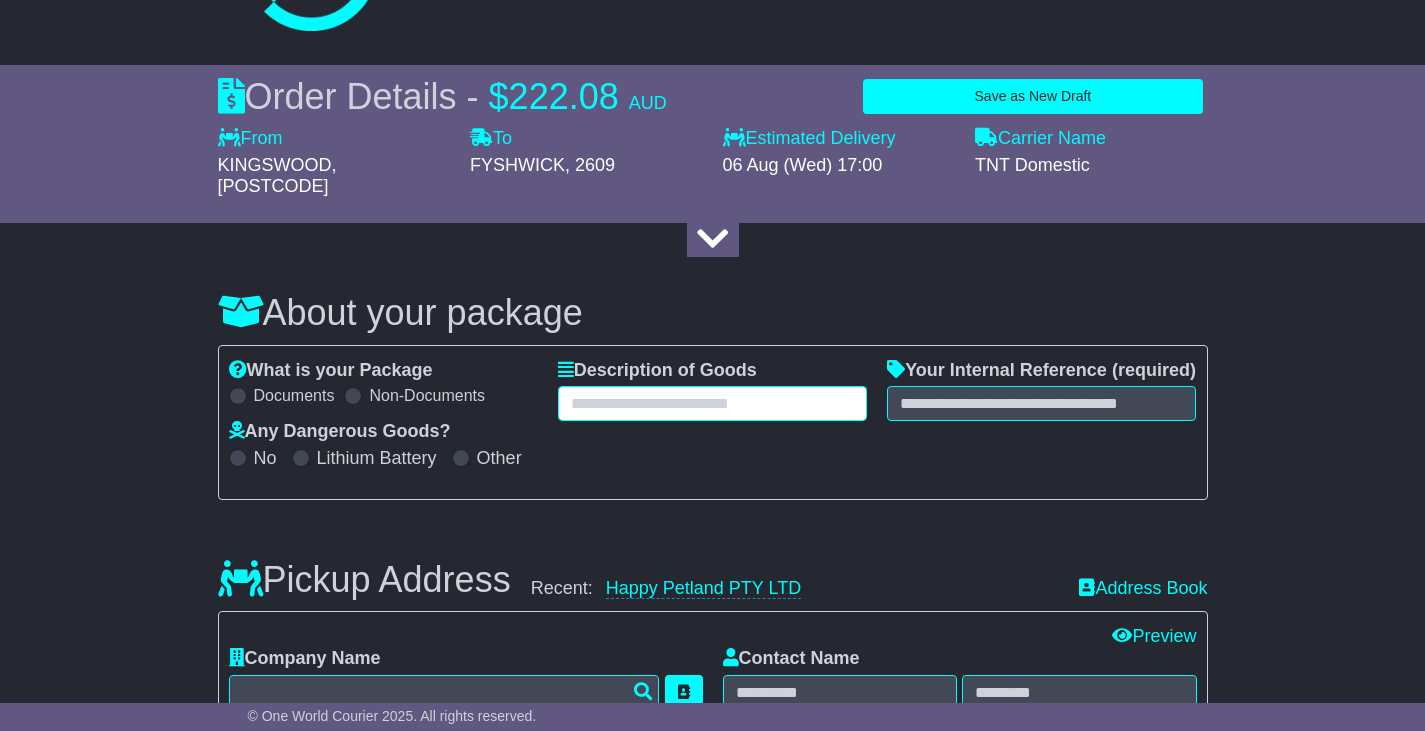 click at bounding box center [712, 403] 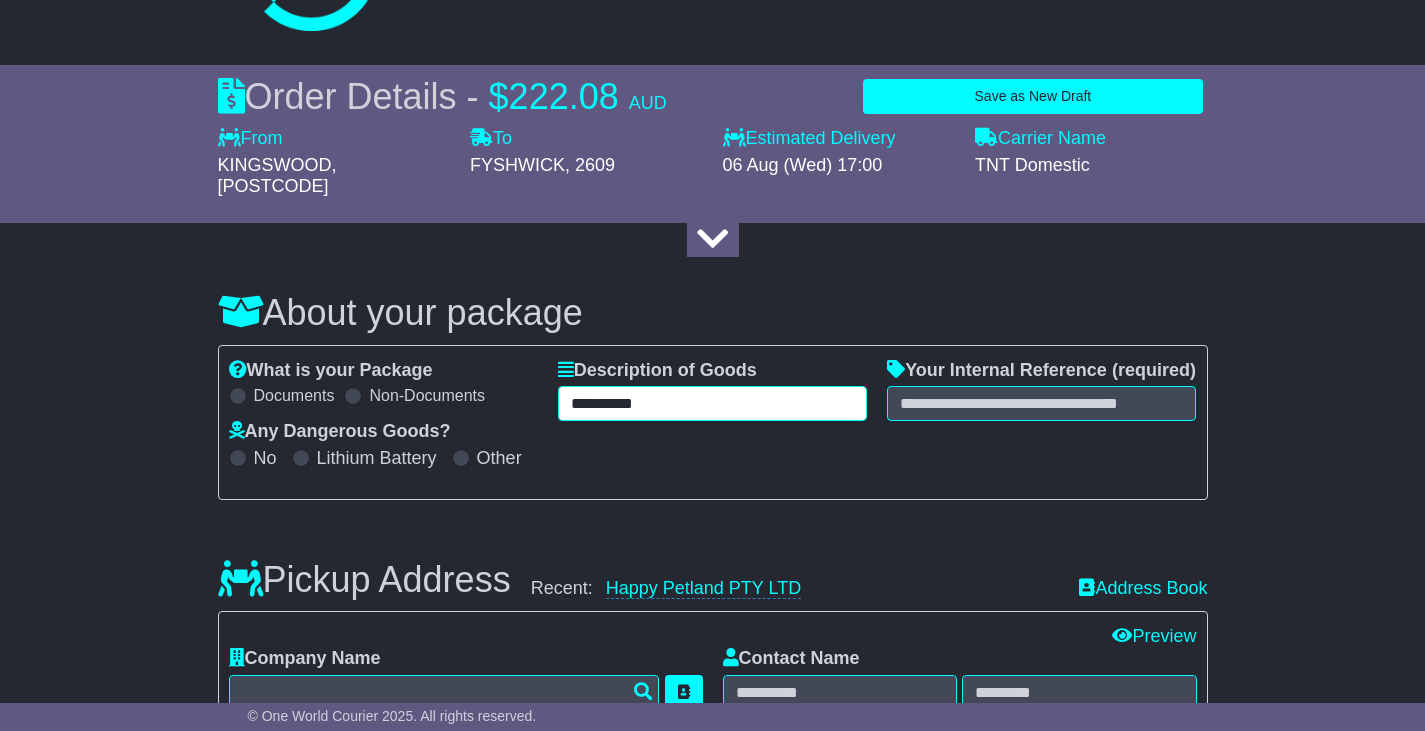 type on "**********" 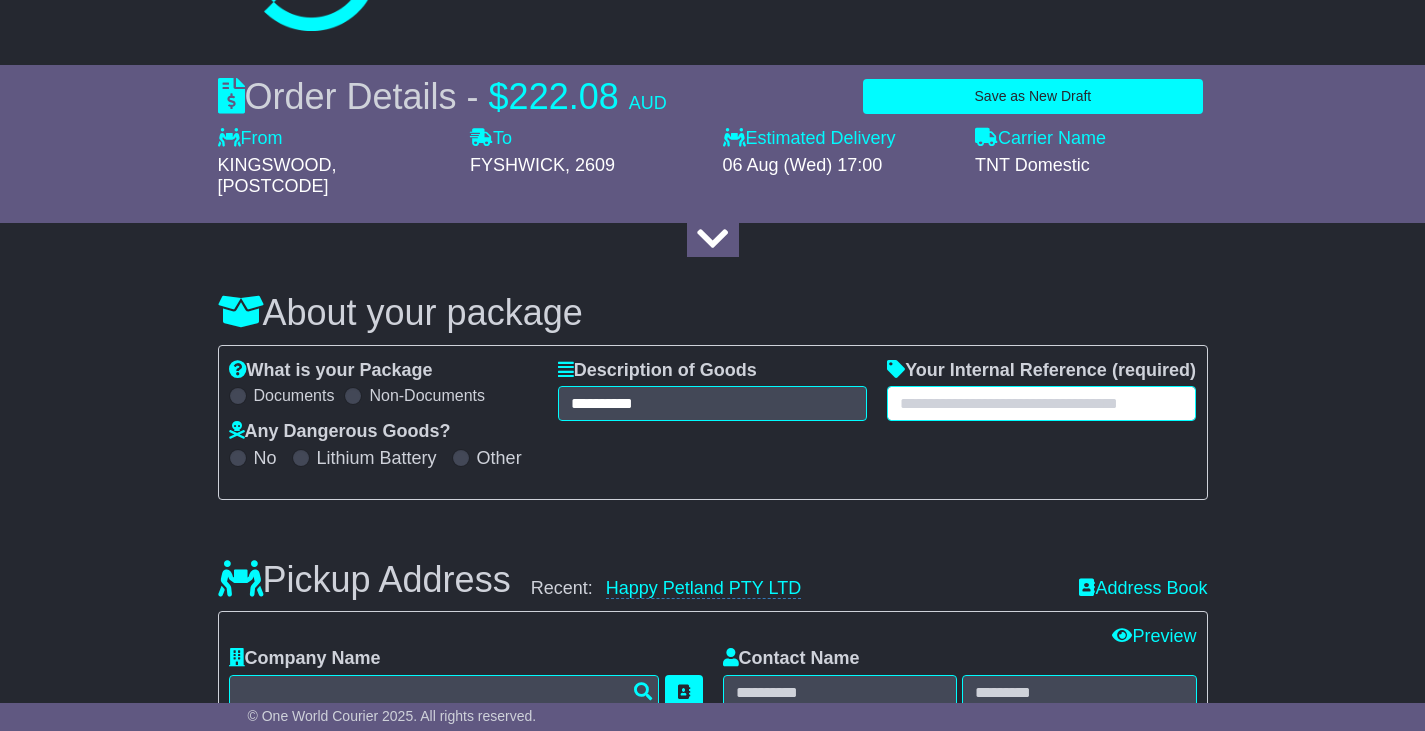 click at bounding box center [1041, 403] 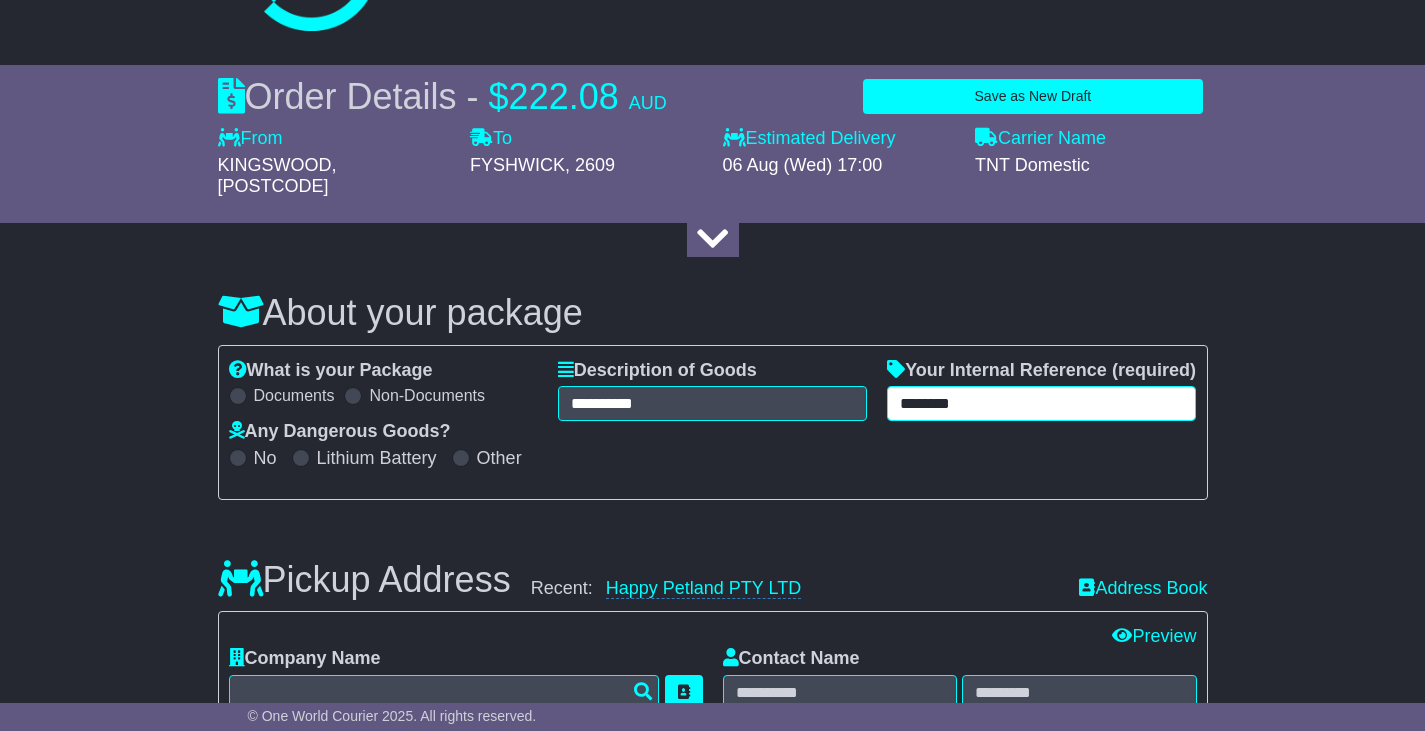 scroll, scrollTop: 214, scrollLeft: 0, axis: vertical 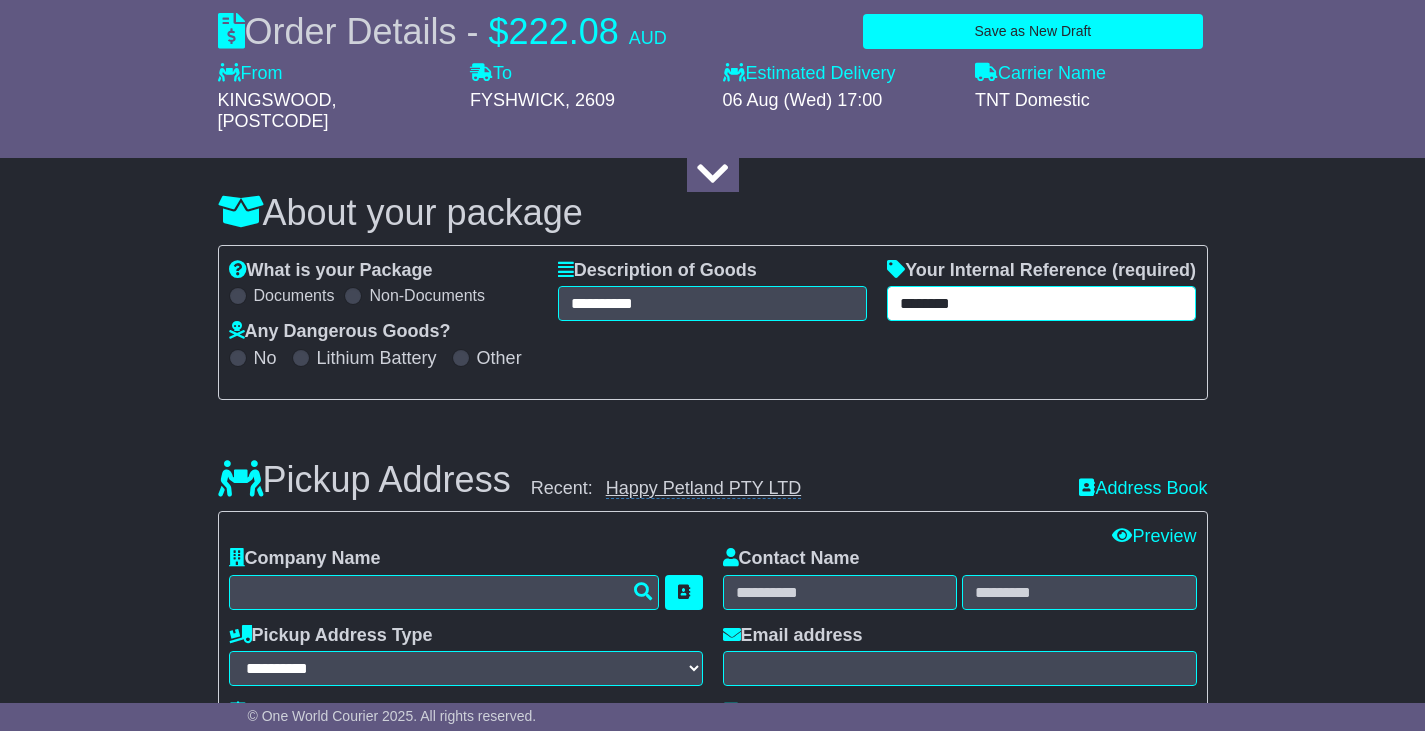 type on "********" 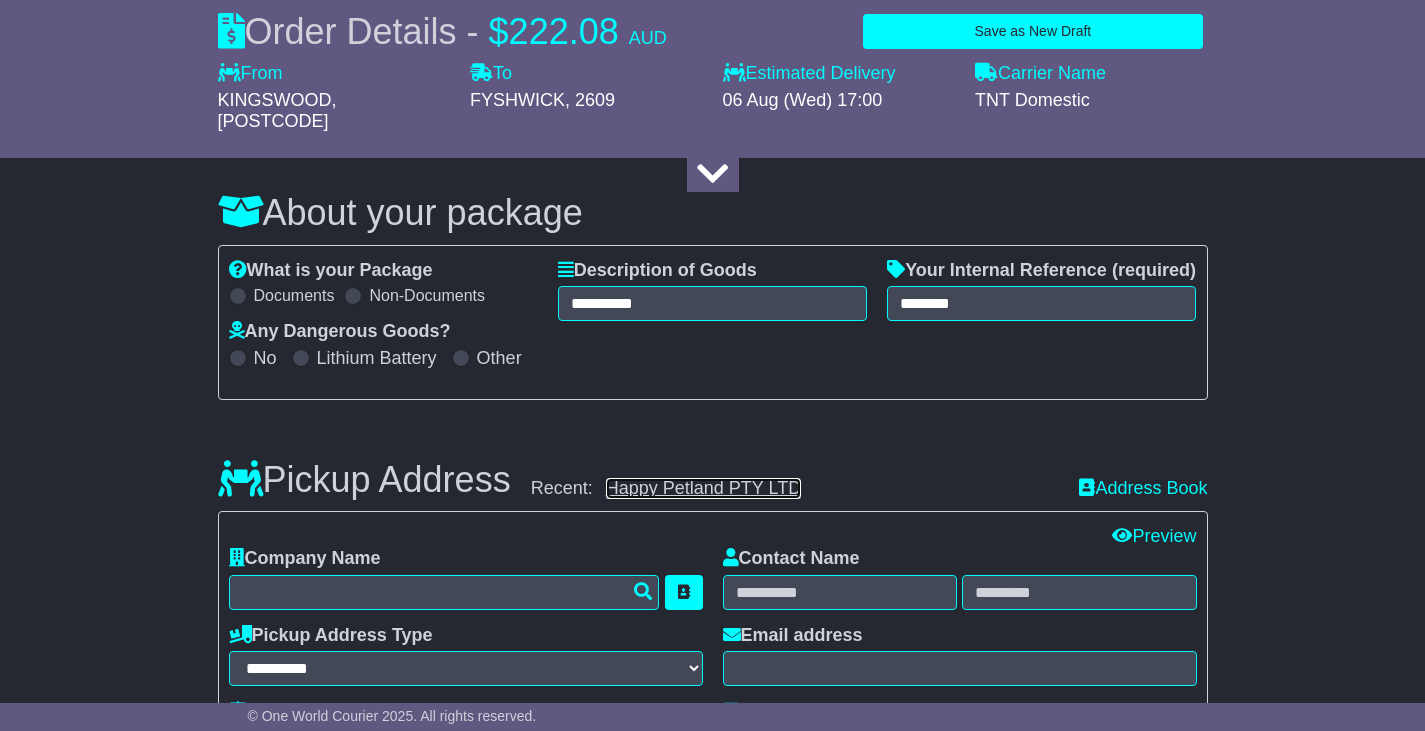 click on "Happy Petland PTY LTD" at bounding box center (703, 488) 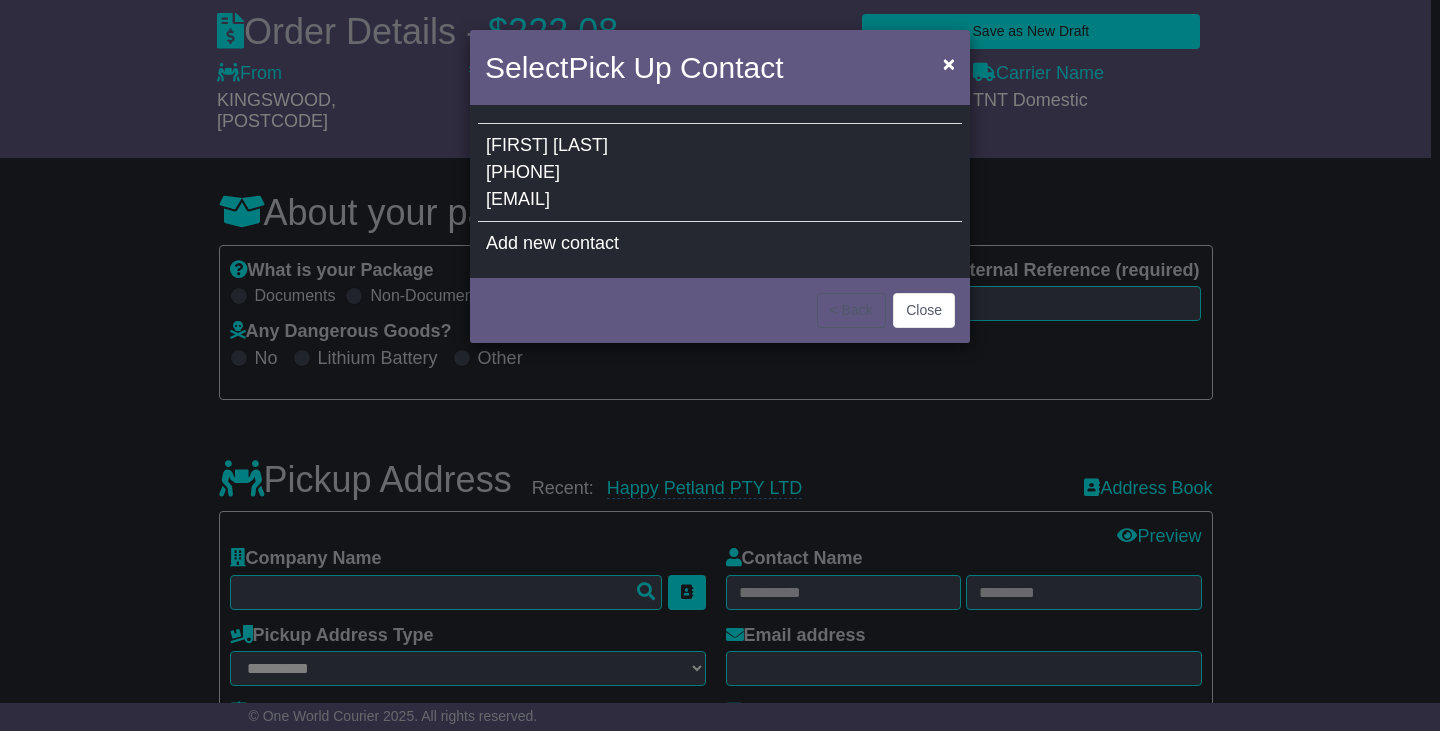 click on "Kanjanahalurethai" at bounding box center [580, 145] 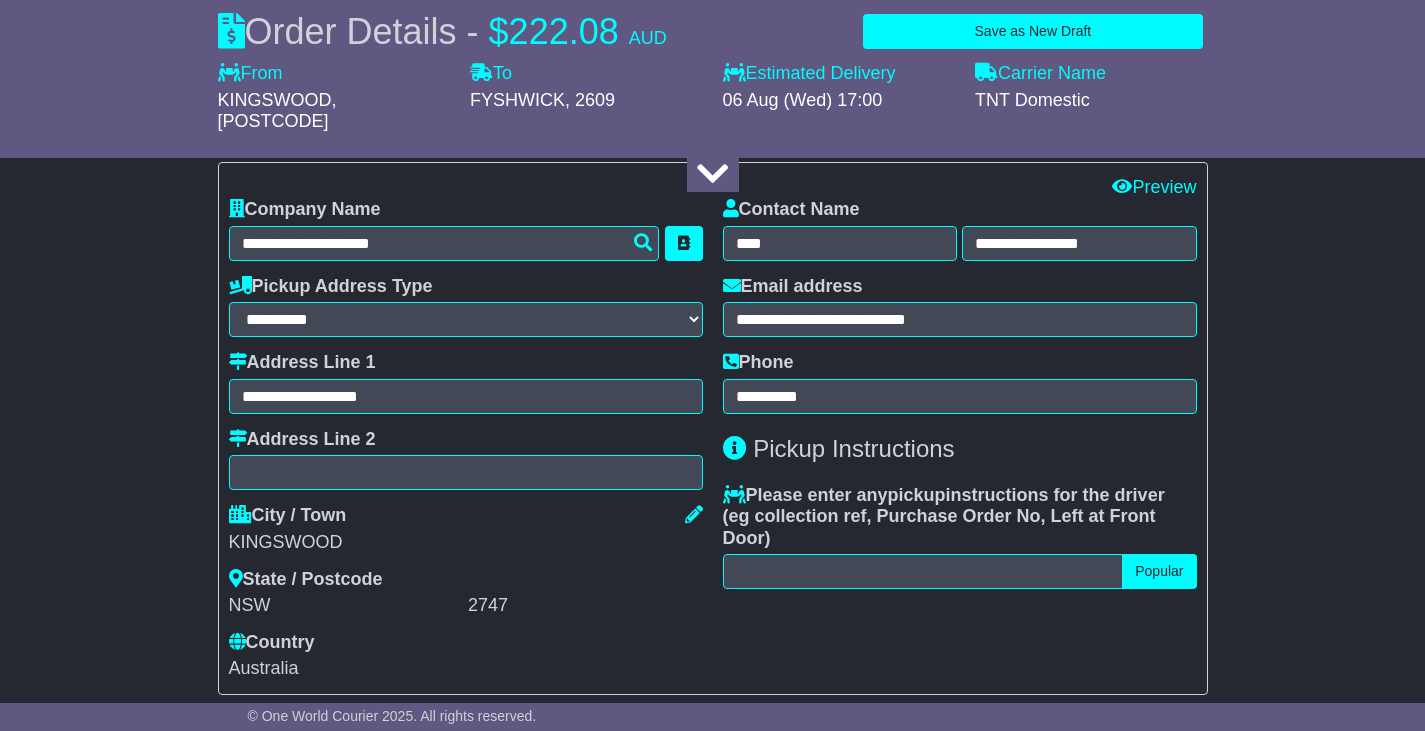 scroll, scrollTop: 614, scrollLeft: 0, axis: vertical 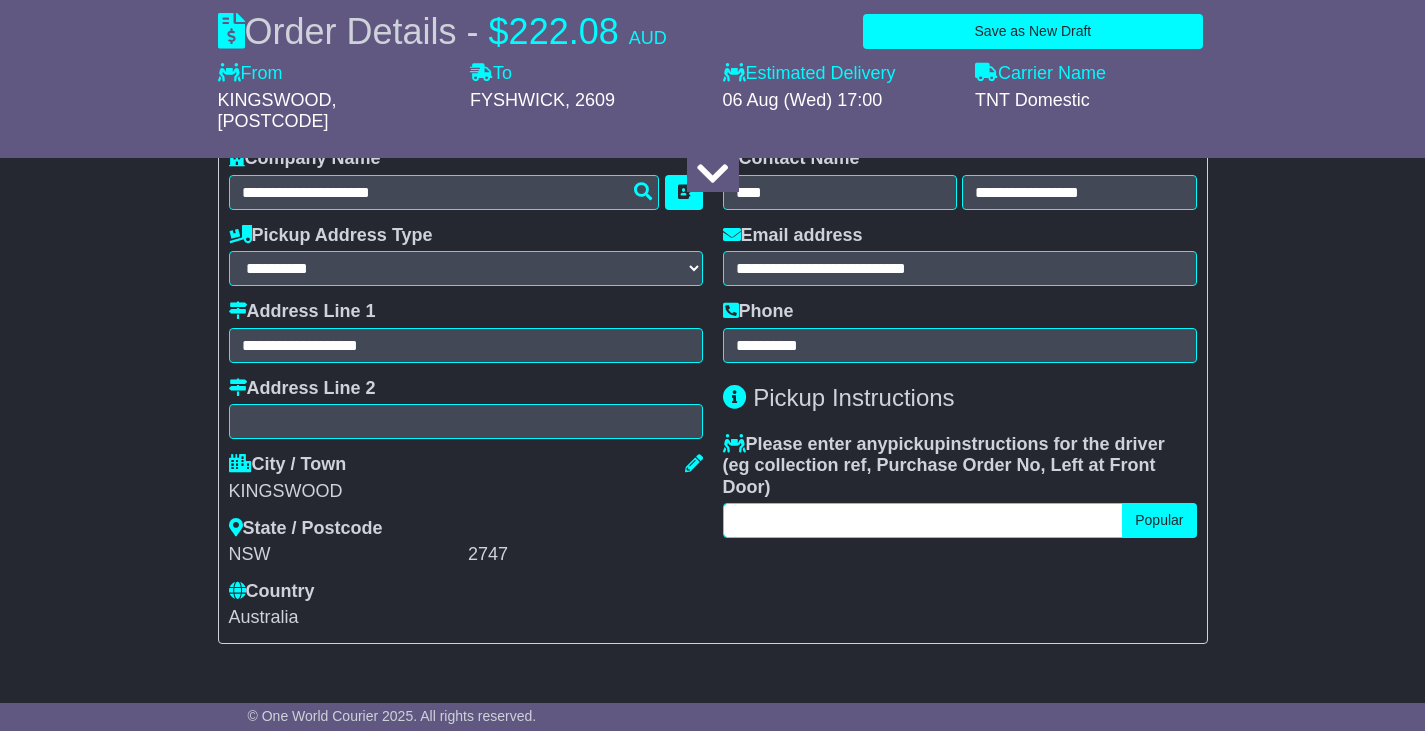 click at bounding box center [923, 520] 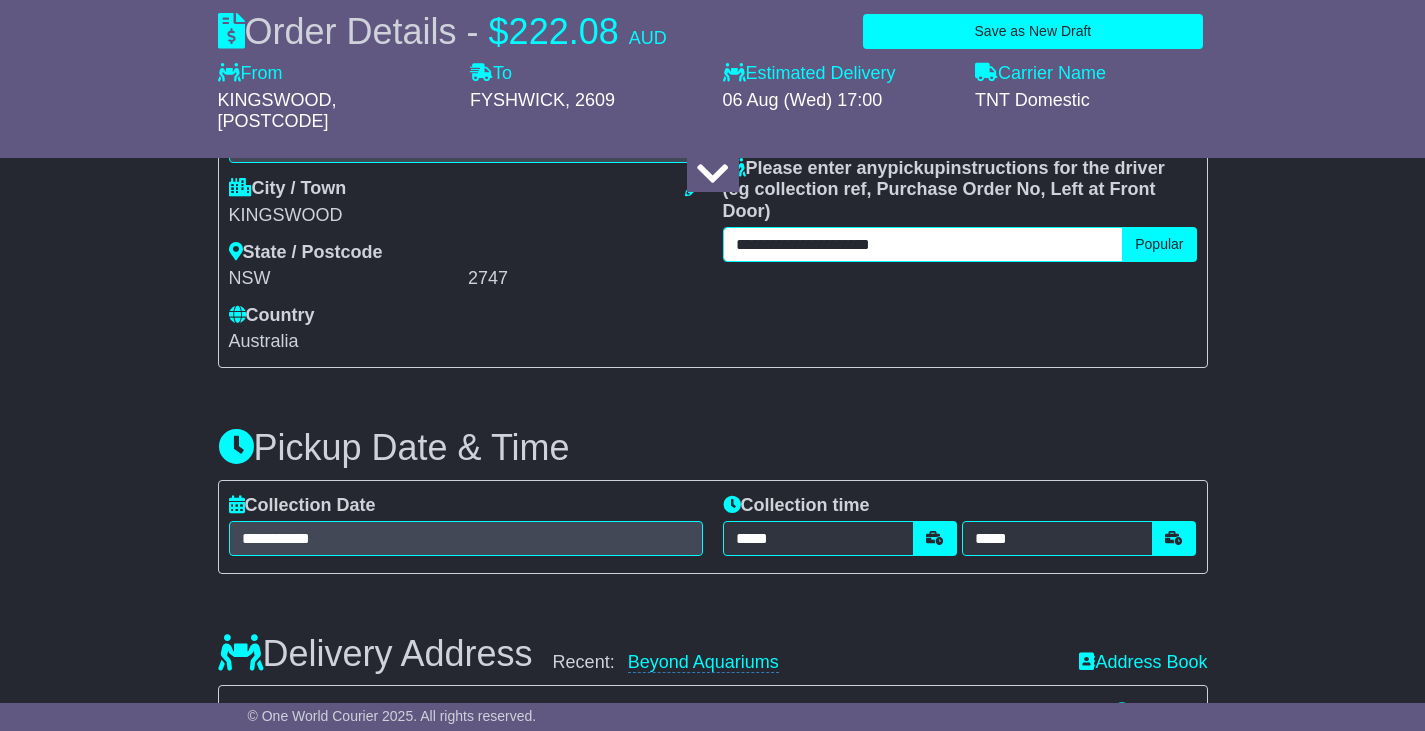 scroll, scrollTop: 914, scrollLeft: 0, axis: vertical 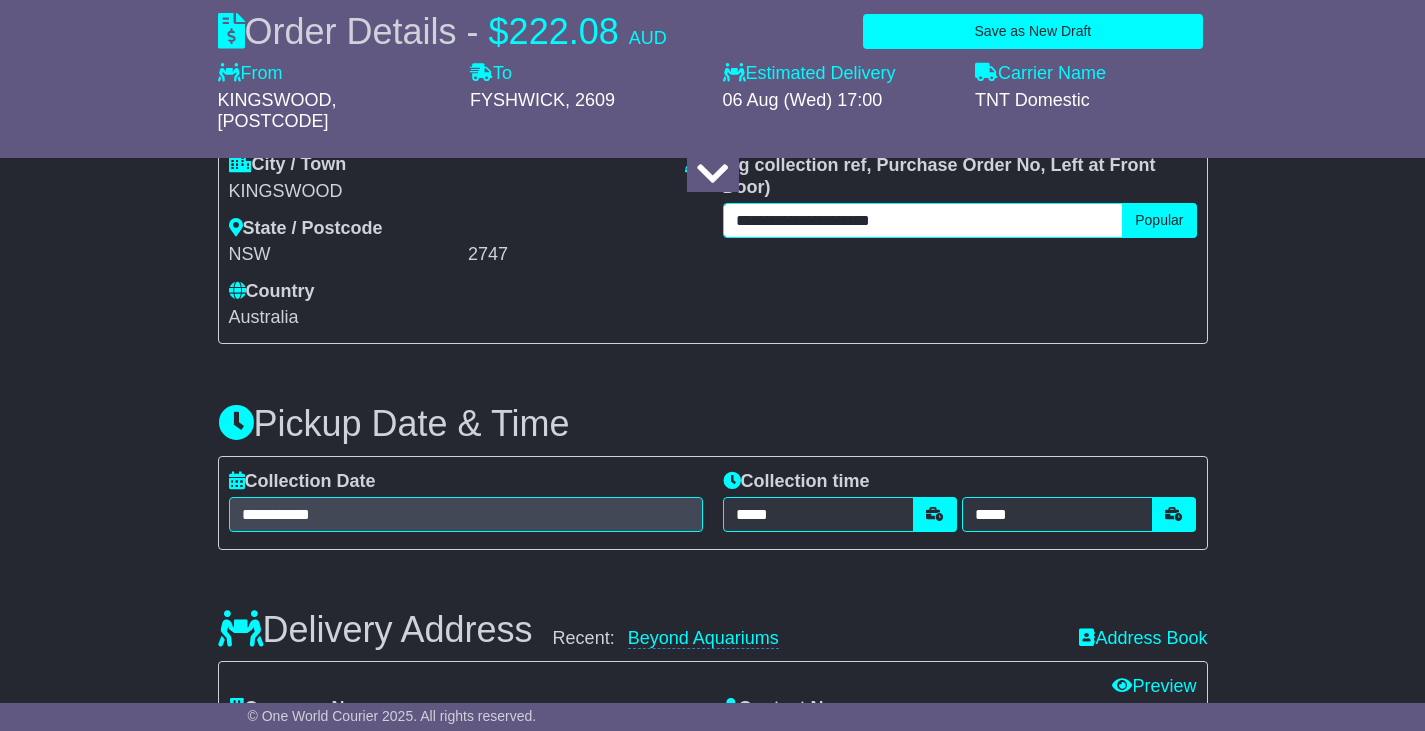 type on "**********" 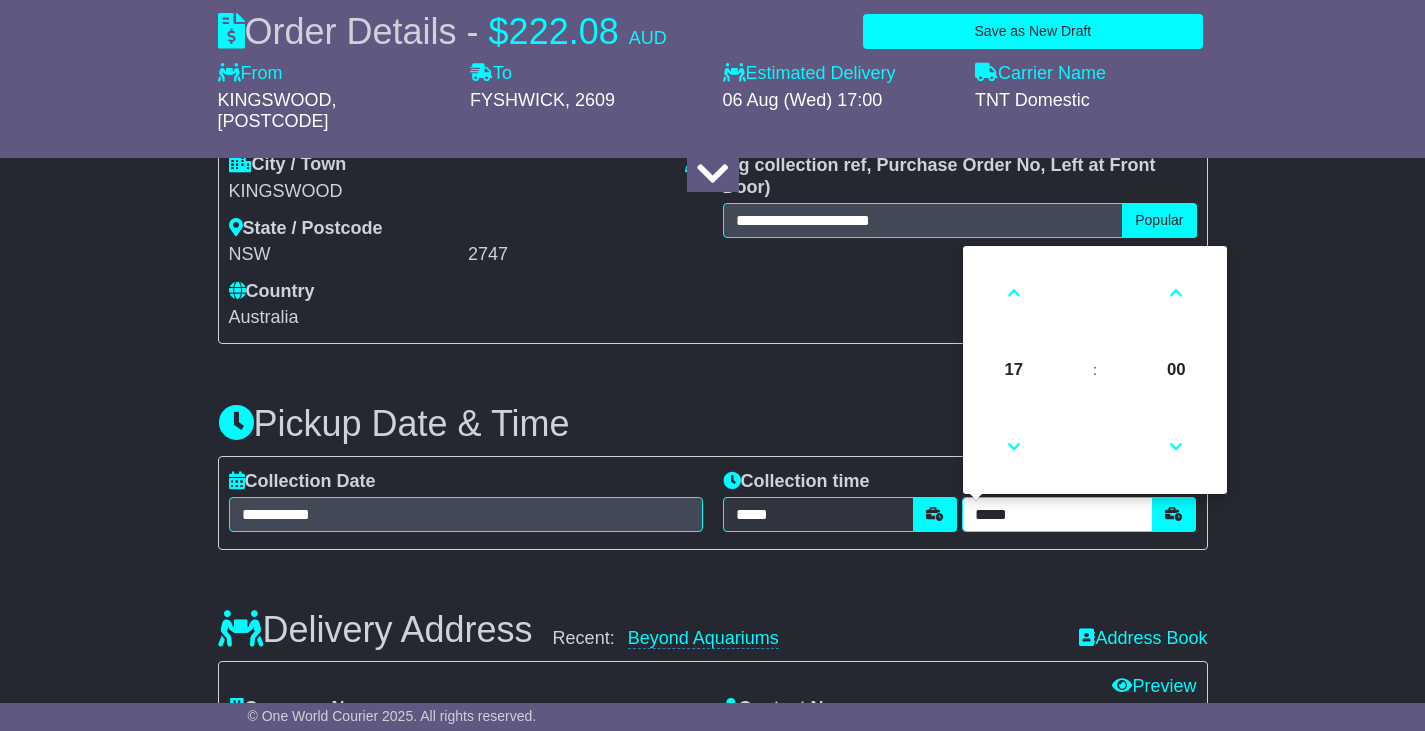 click on "*****" at bounding box center [1057, 514] 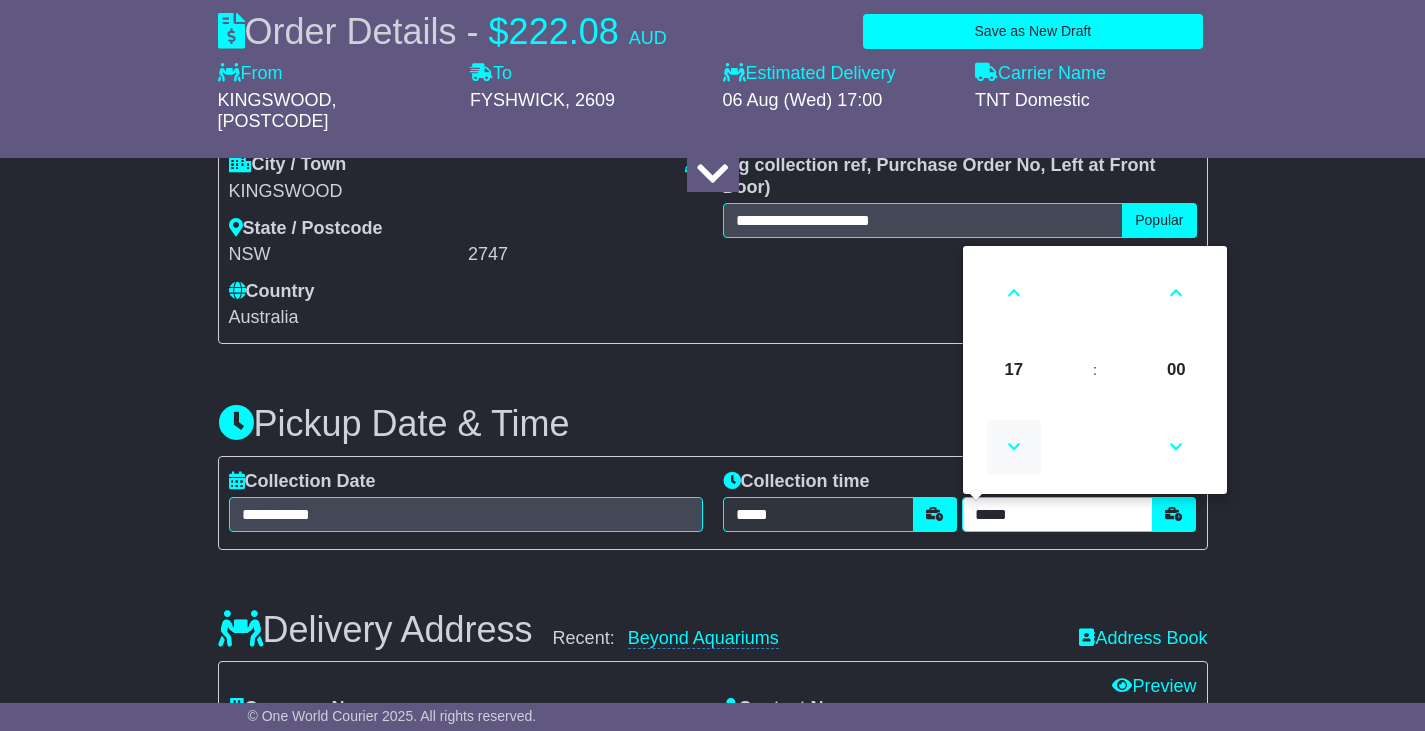 click at bounding box center (1014, 447) 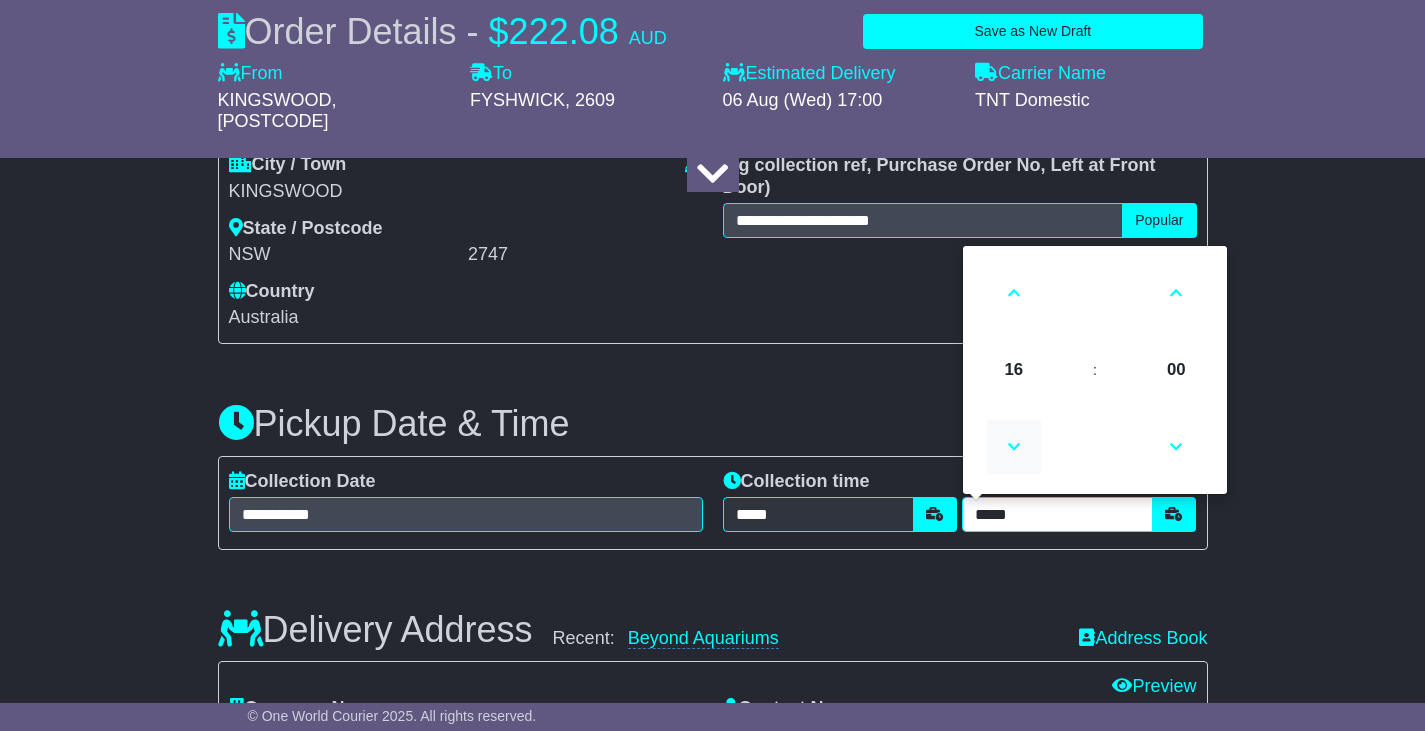 click at bounding box center [1014, 447] 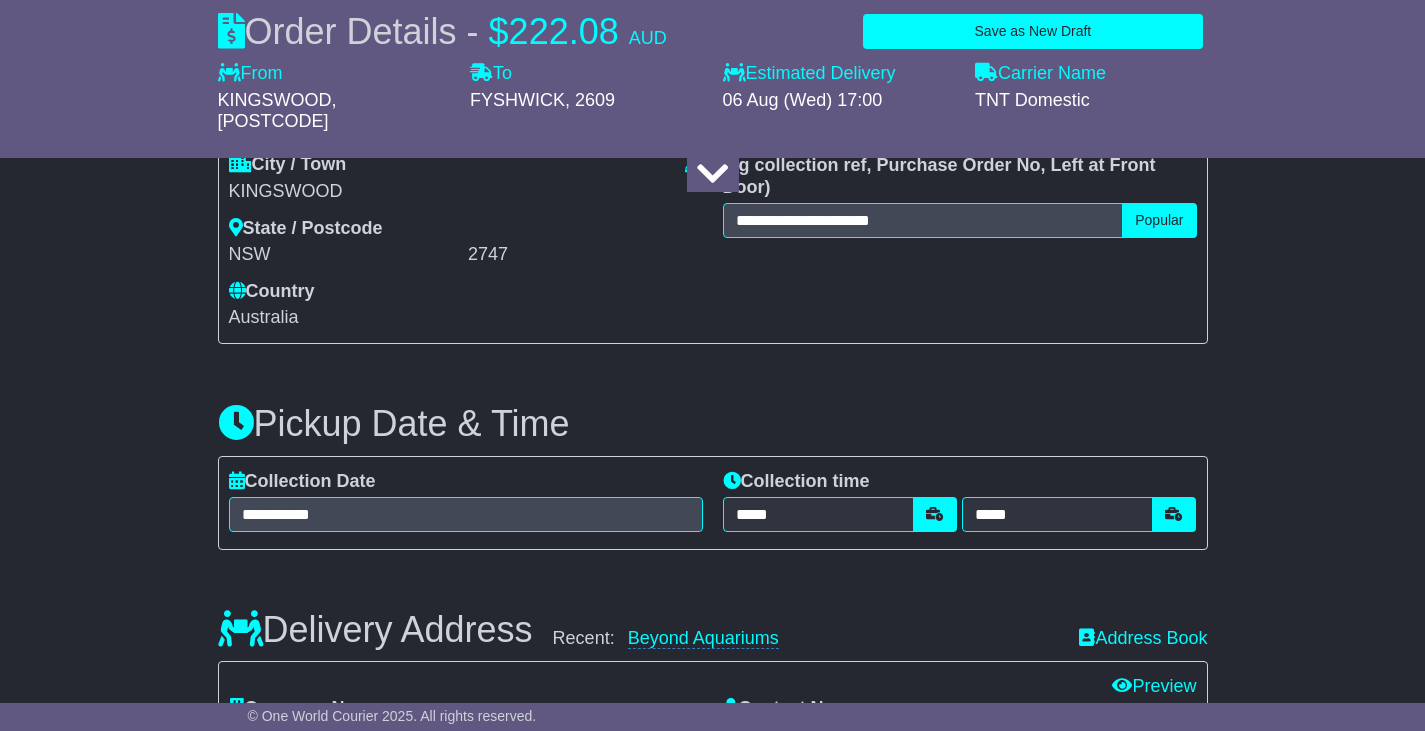 click on "**********" at bounding box center [713, 462] 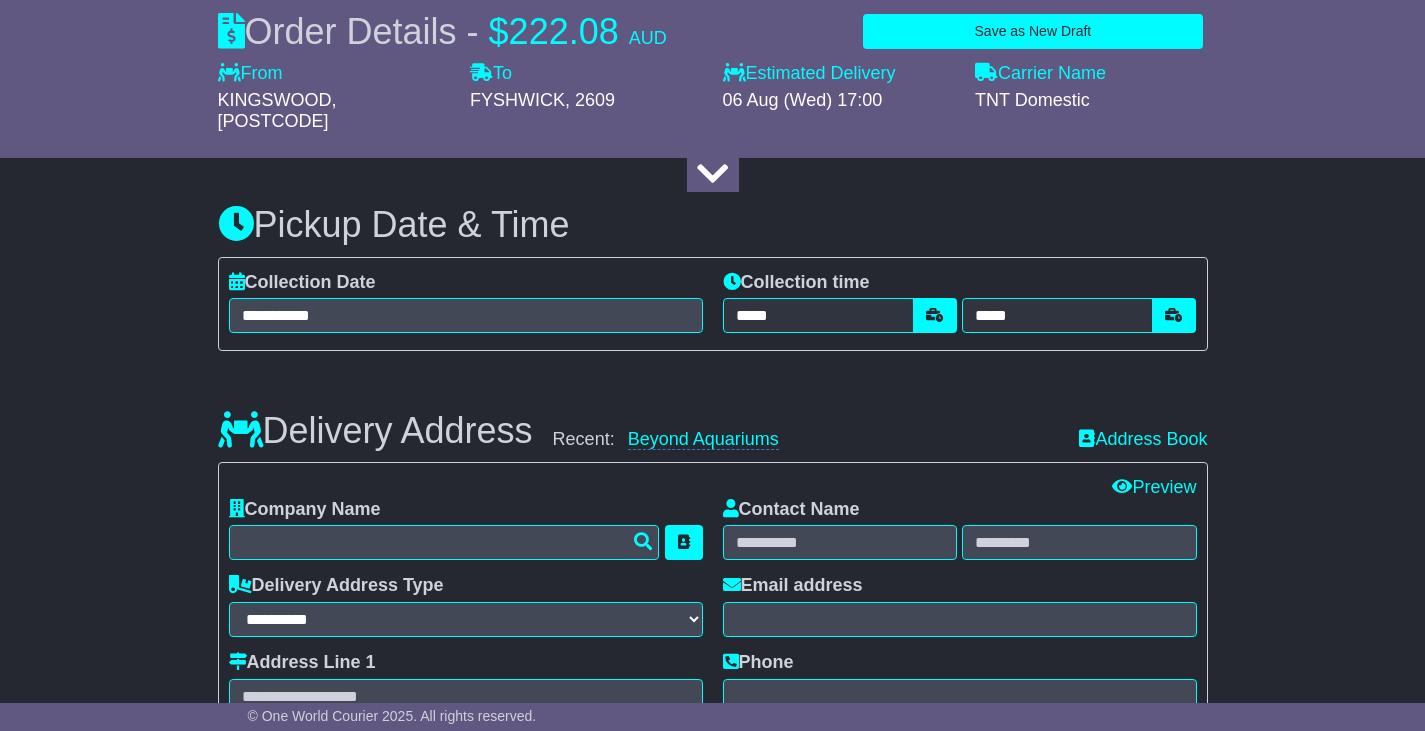 scroll, scrollTop: 1114, scrollLeft: 0, axis: vertical 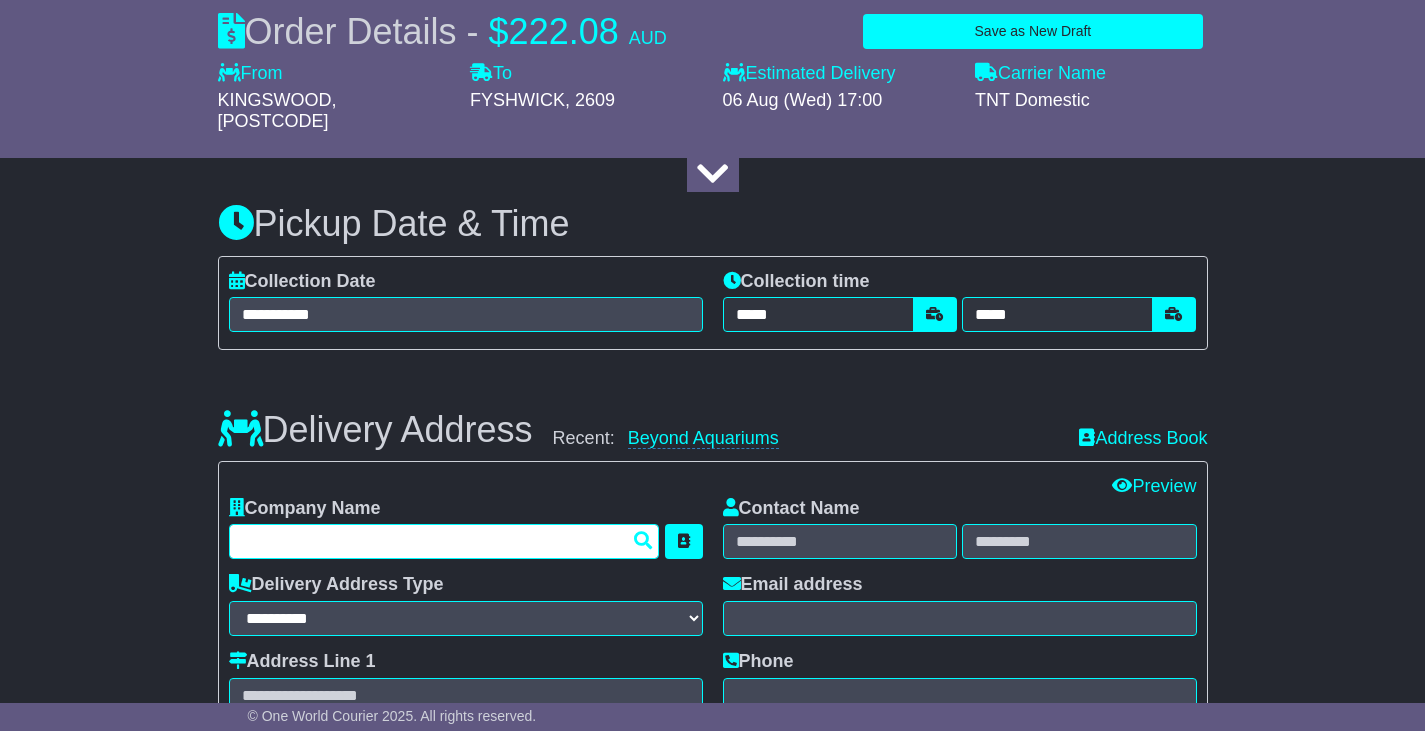 click at bounding box center (444, 541) 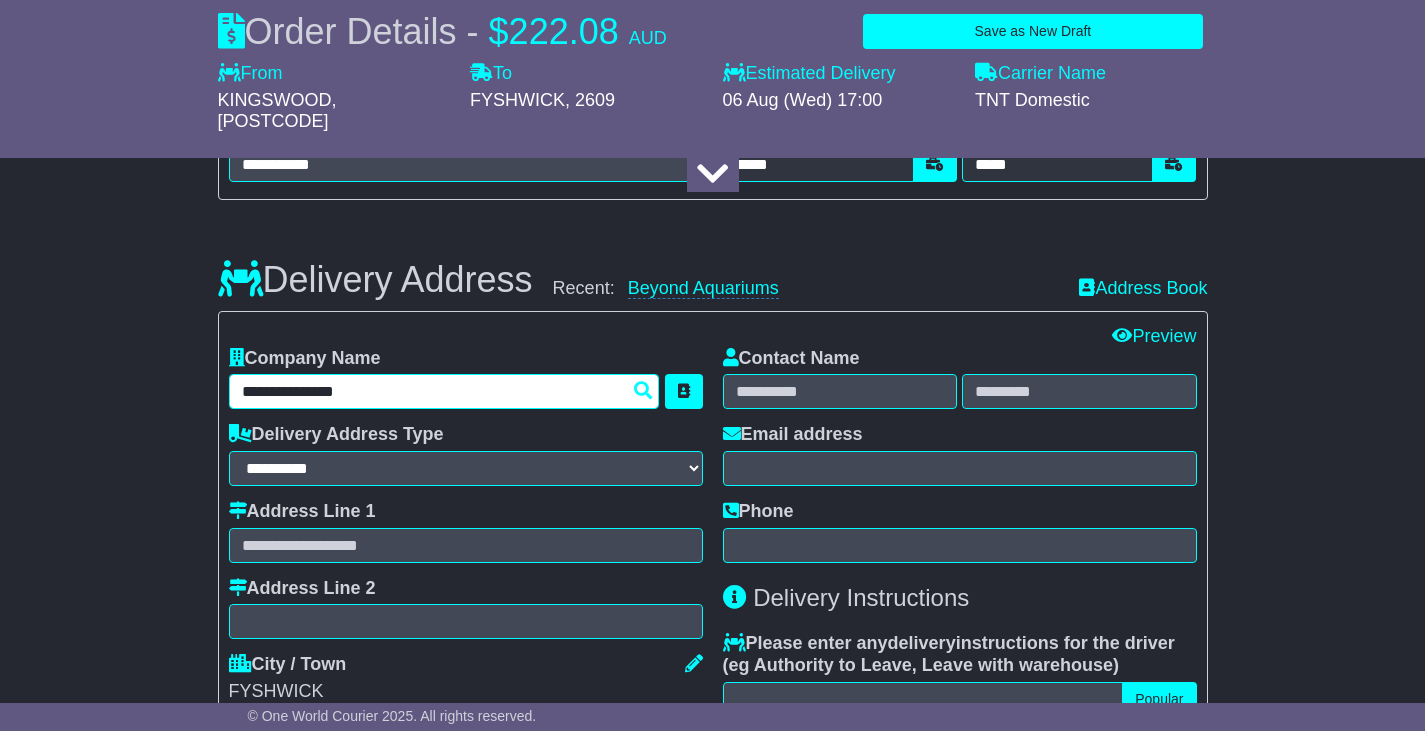 scroll, scrollTop: 1314, scrollLeft: 0, axis: vertical 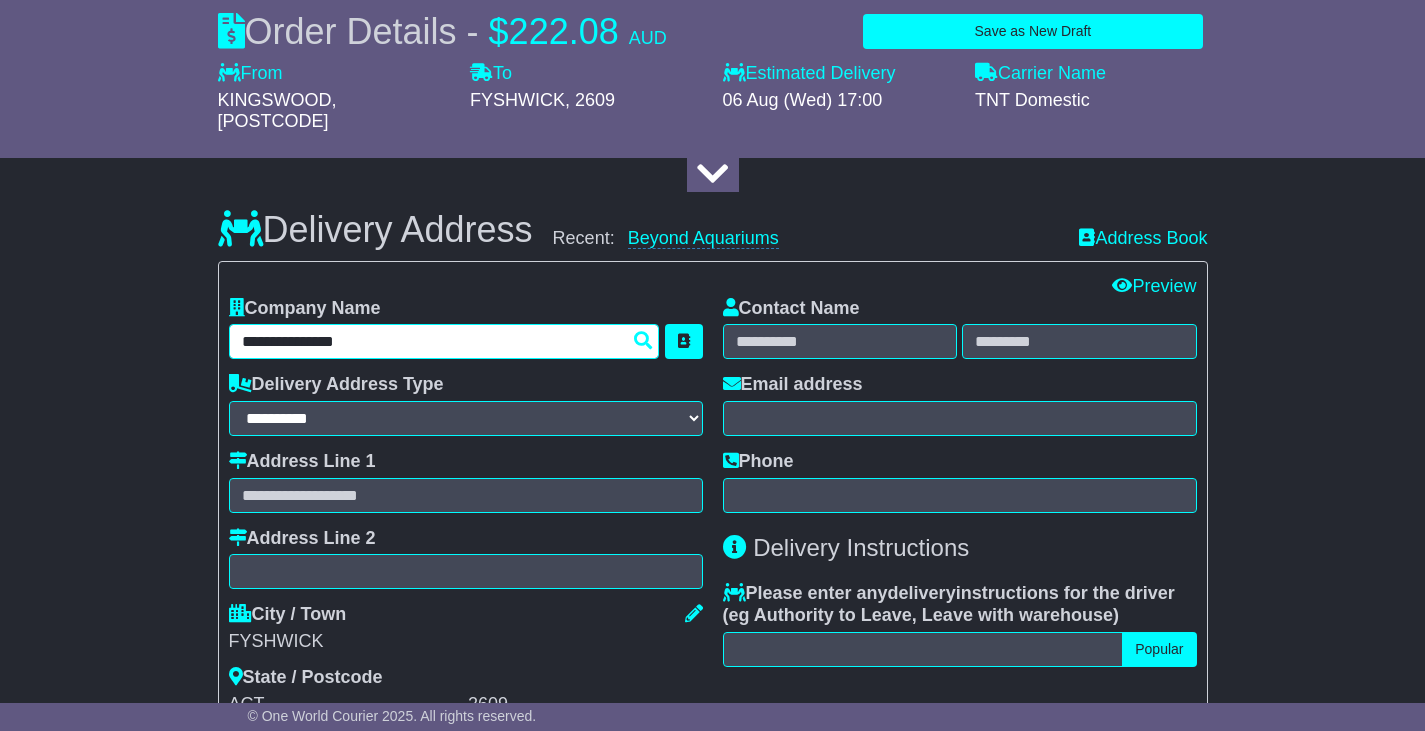type on "**********" 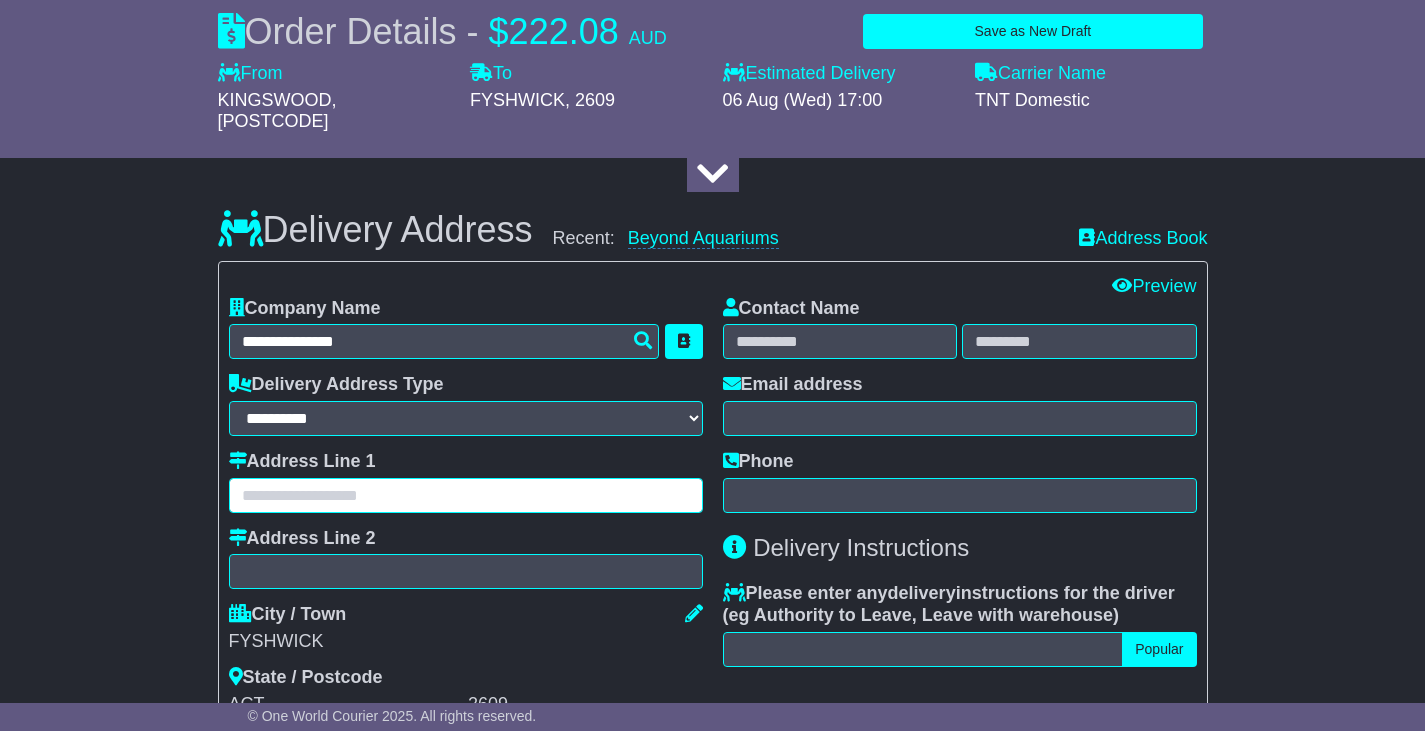 click at bounding box center [466, 495] 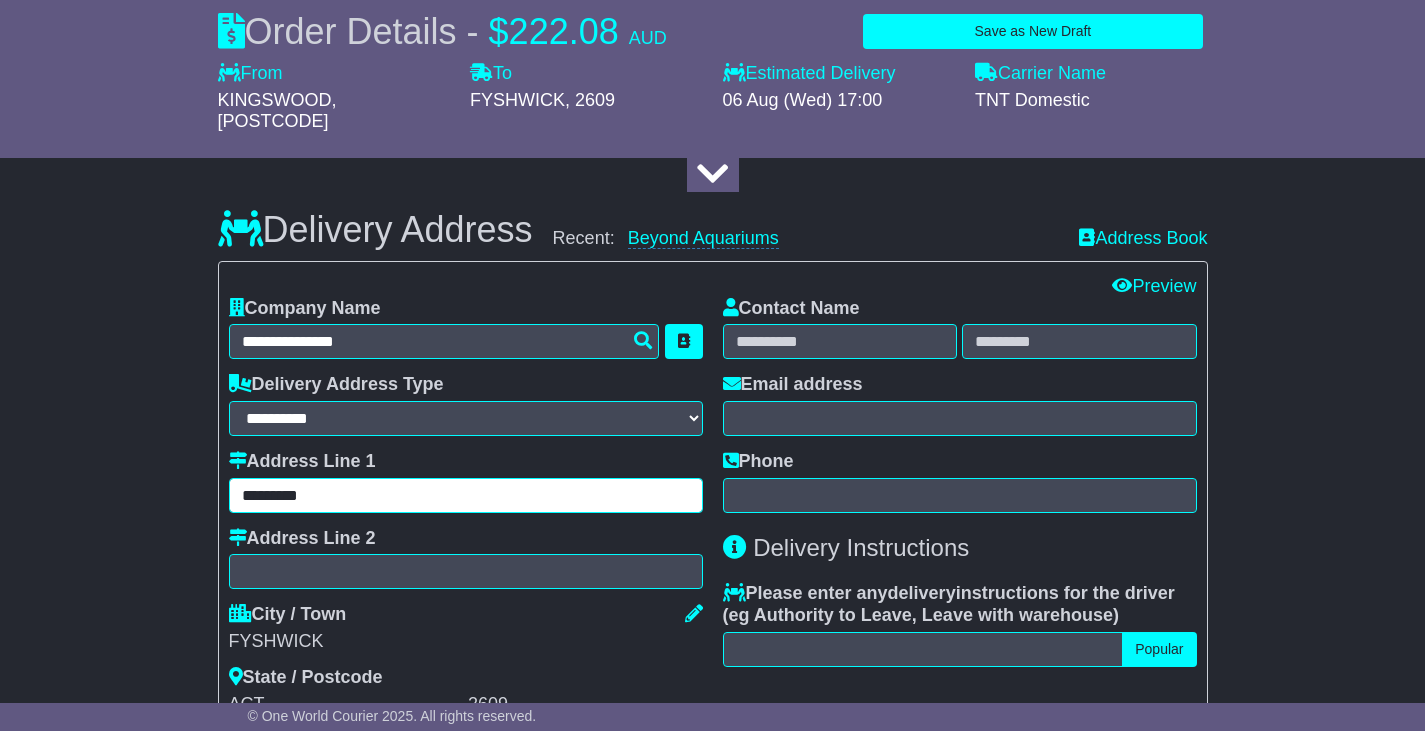 type on "*********" 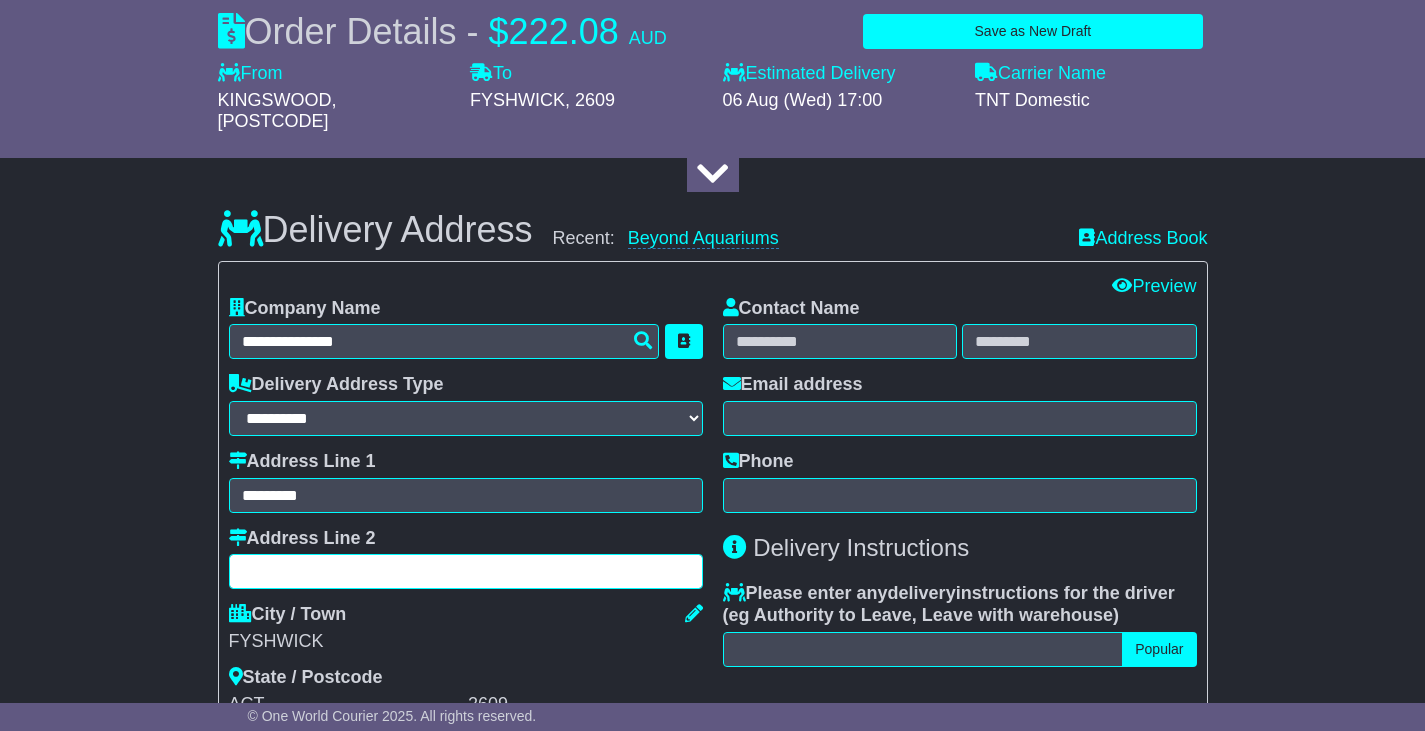 click at bounding box center [466, 571] 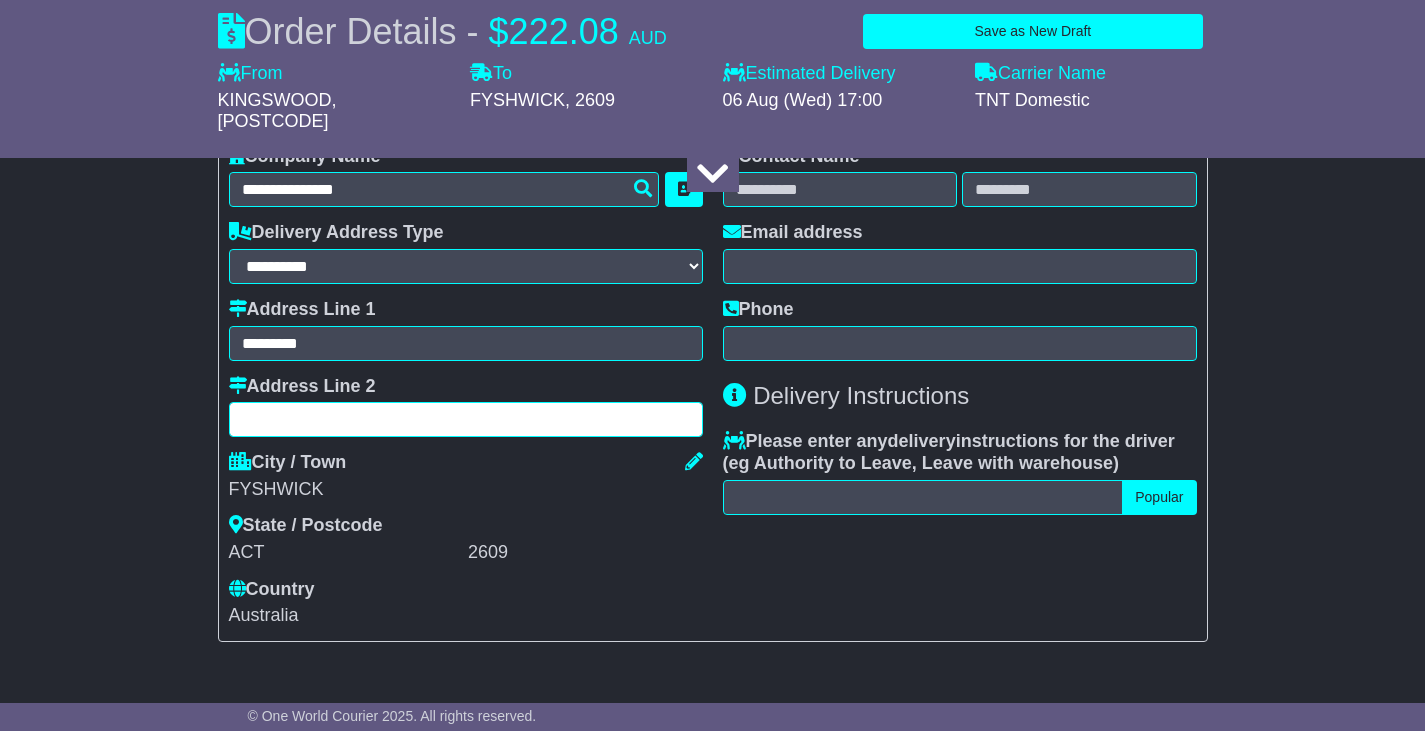 scroll, scrollTop: 1214, scrollLeft: 0, axis: vertical 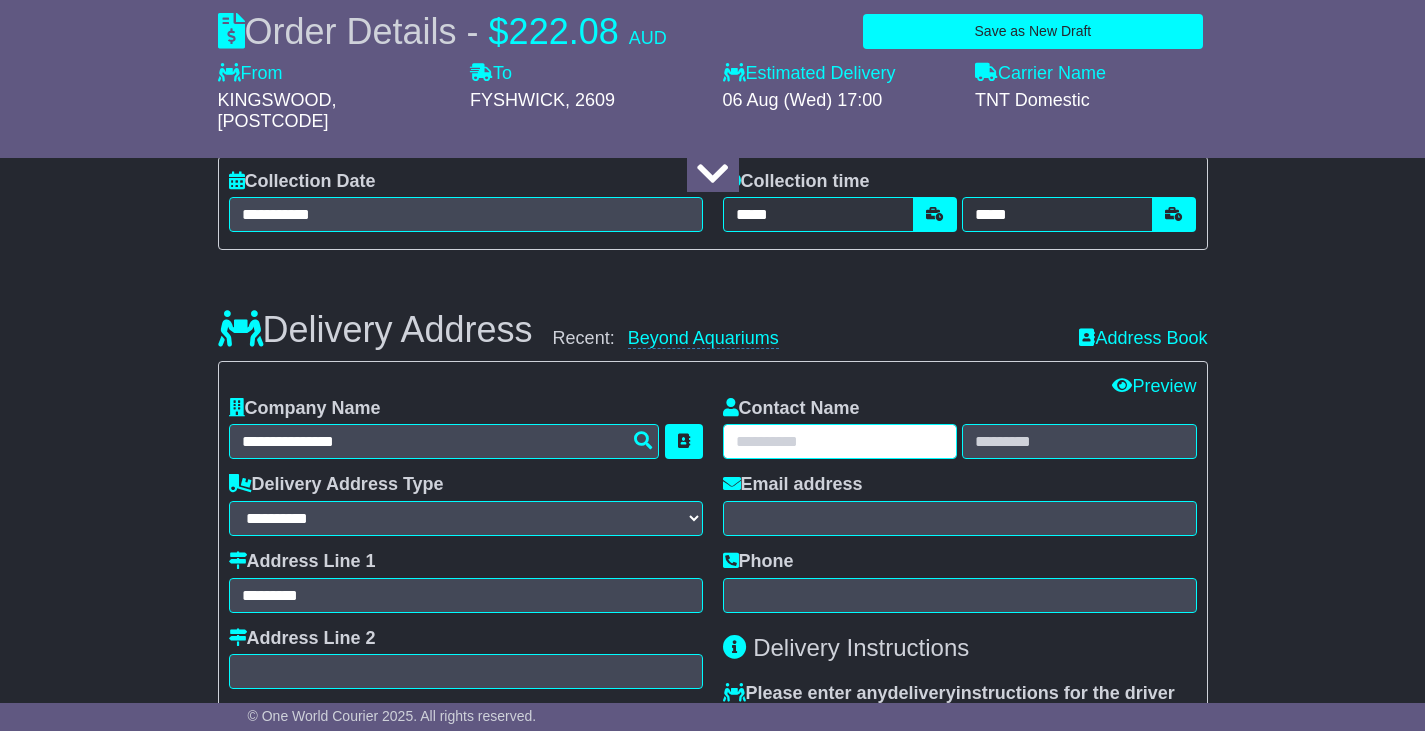click at bounding box center (840, 441) 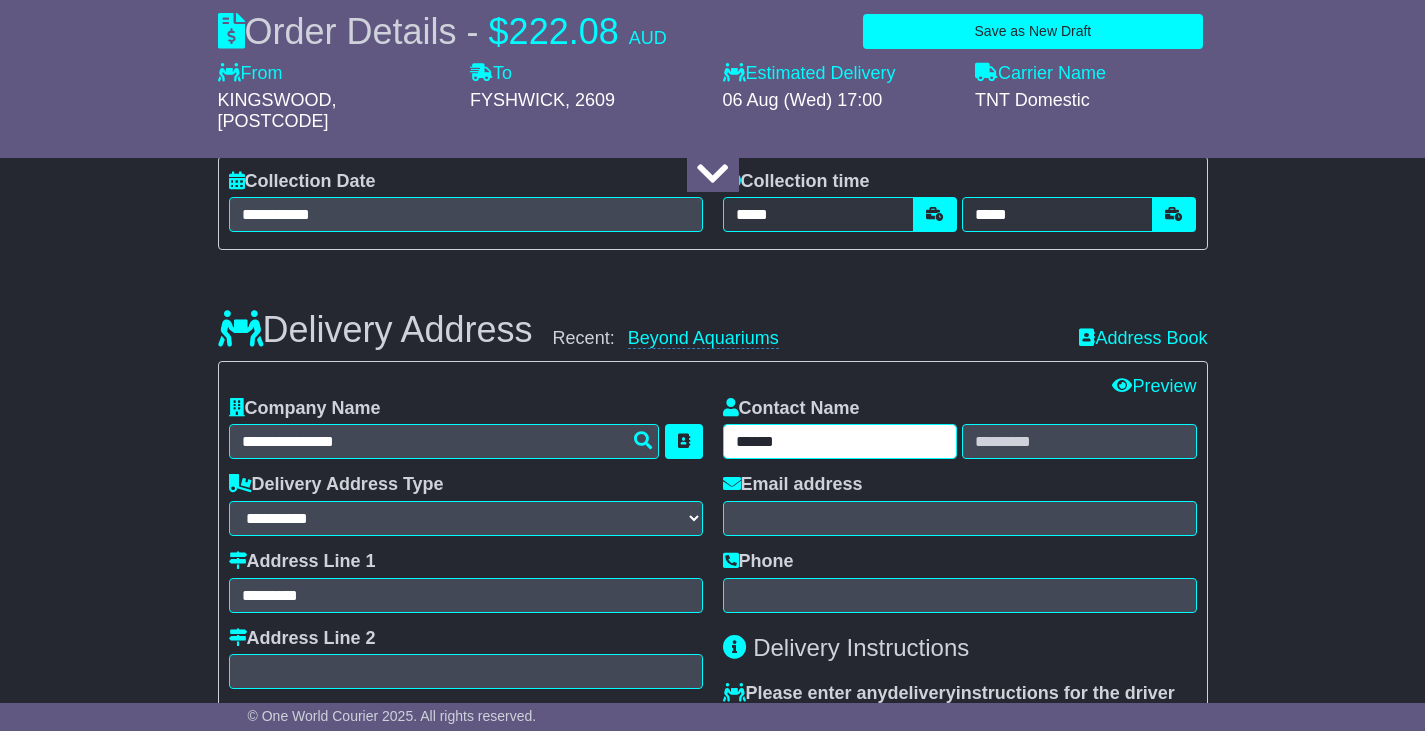 type on "******" 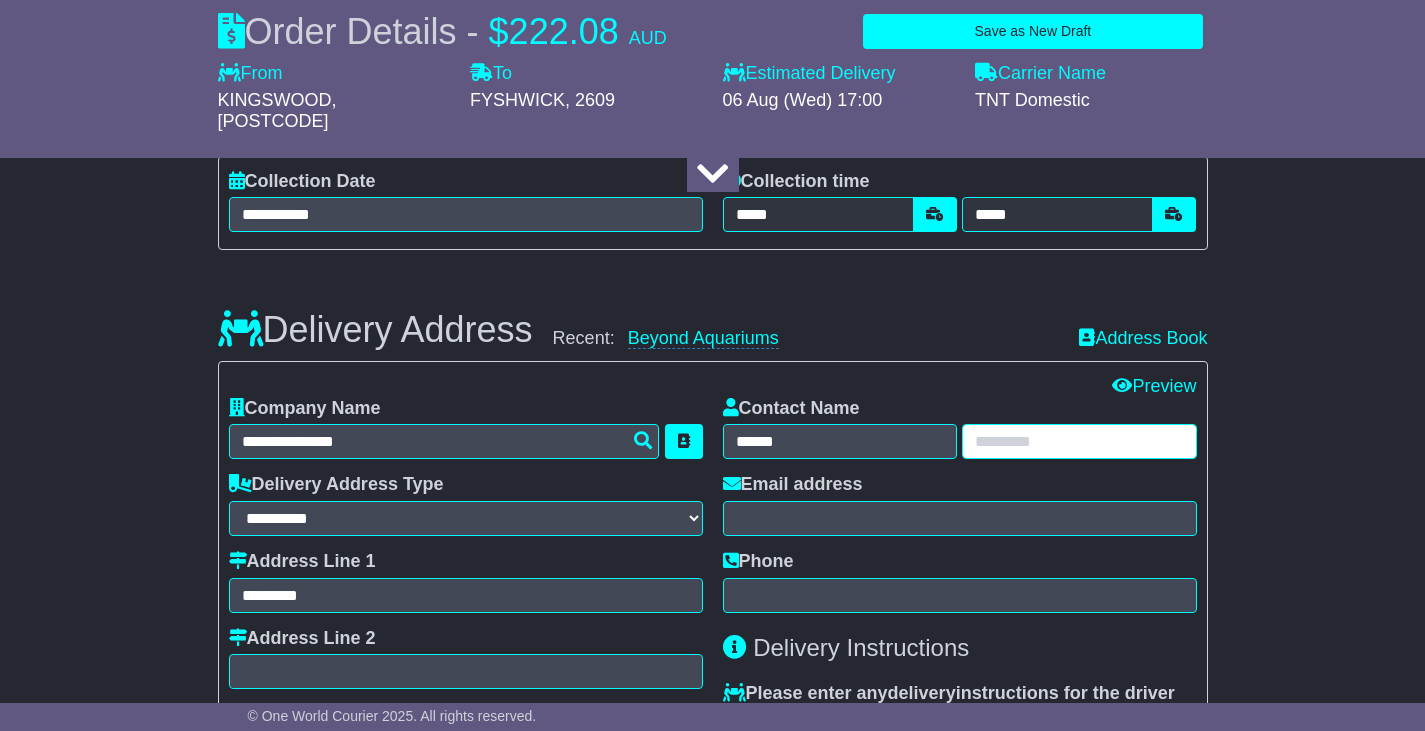 click at bounding box center (1079, 441) 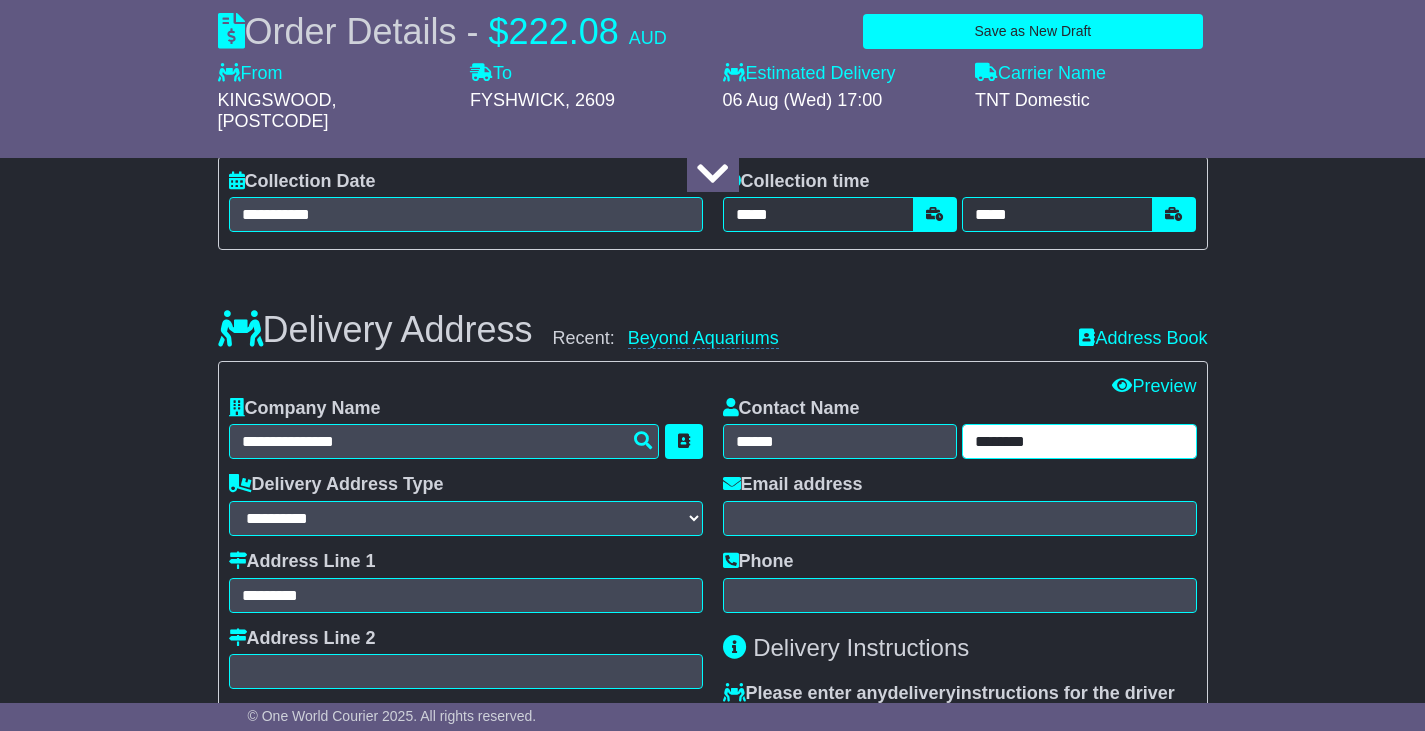 type on "********" 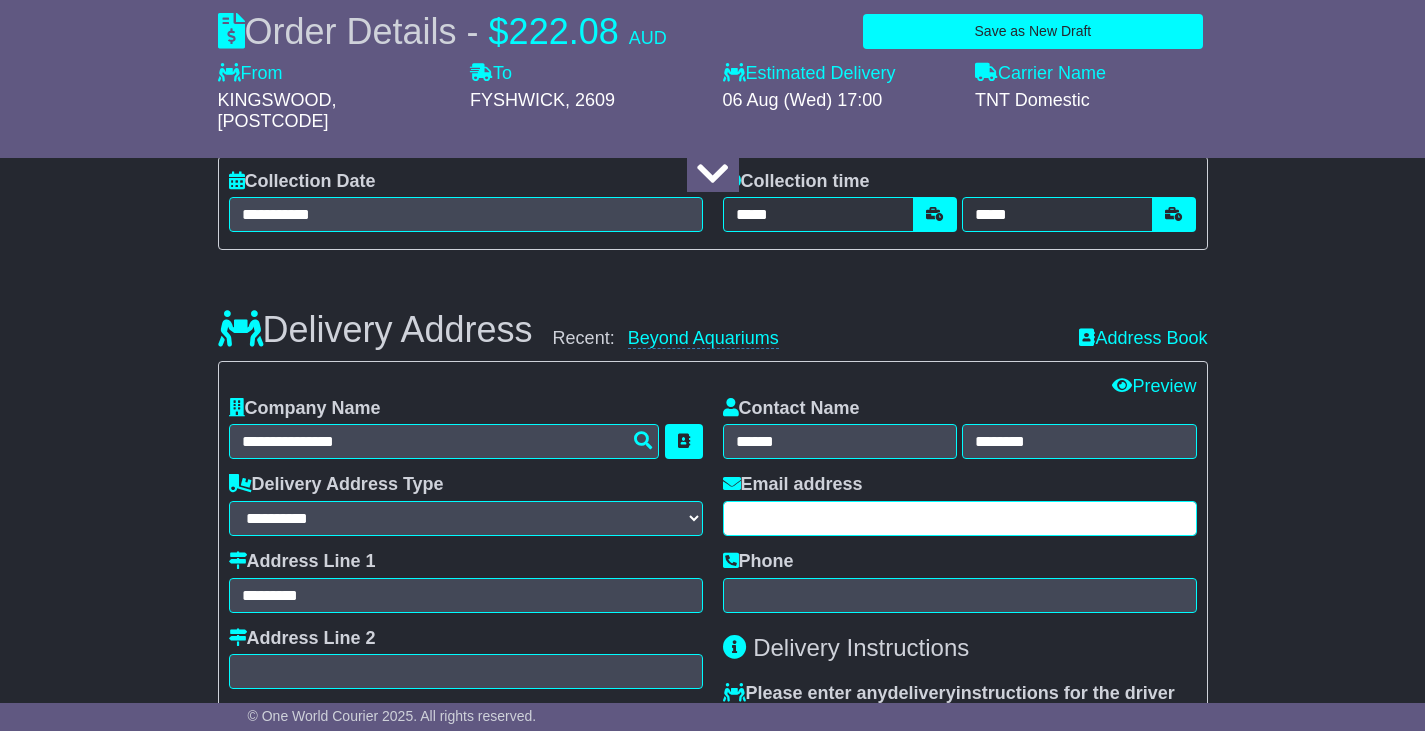 click at bounding box center (960, 518) 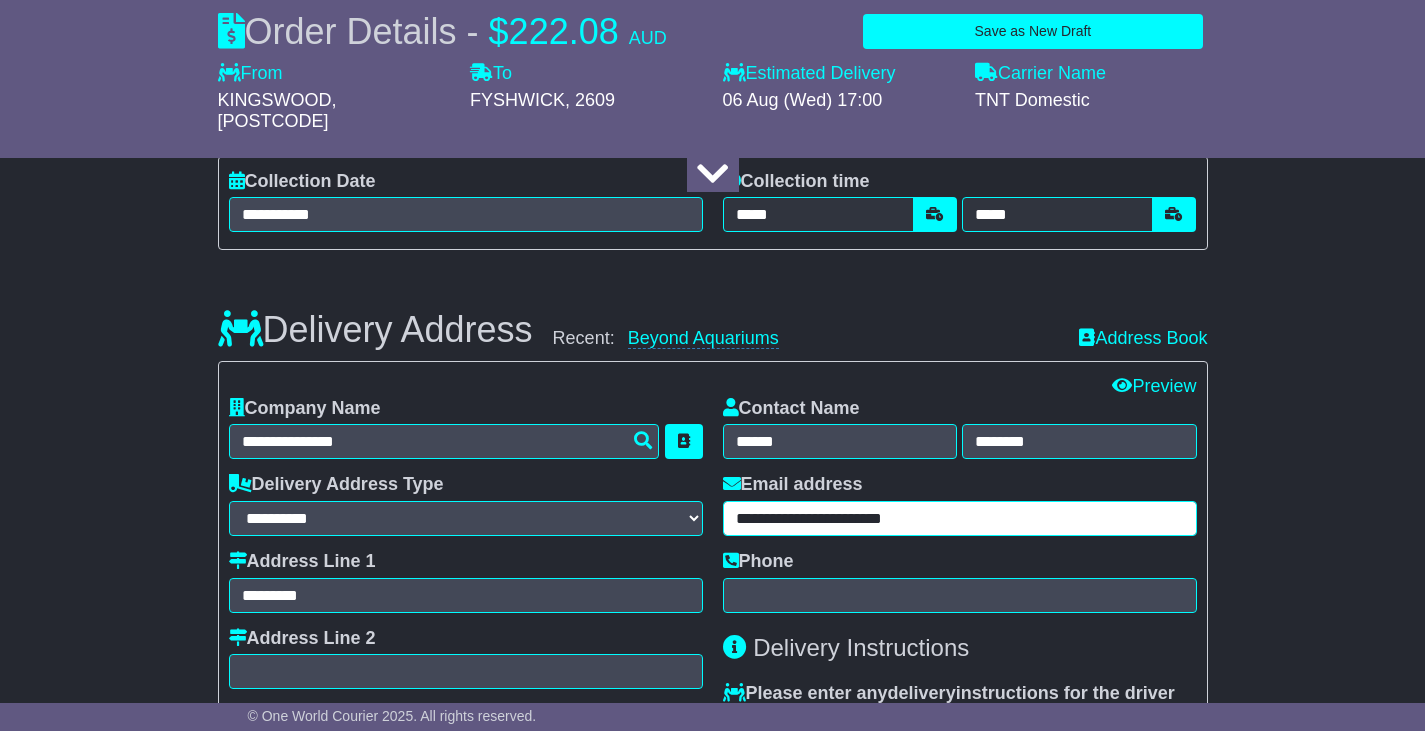 type on "**********" 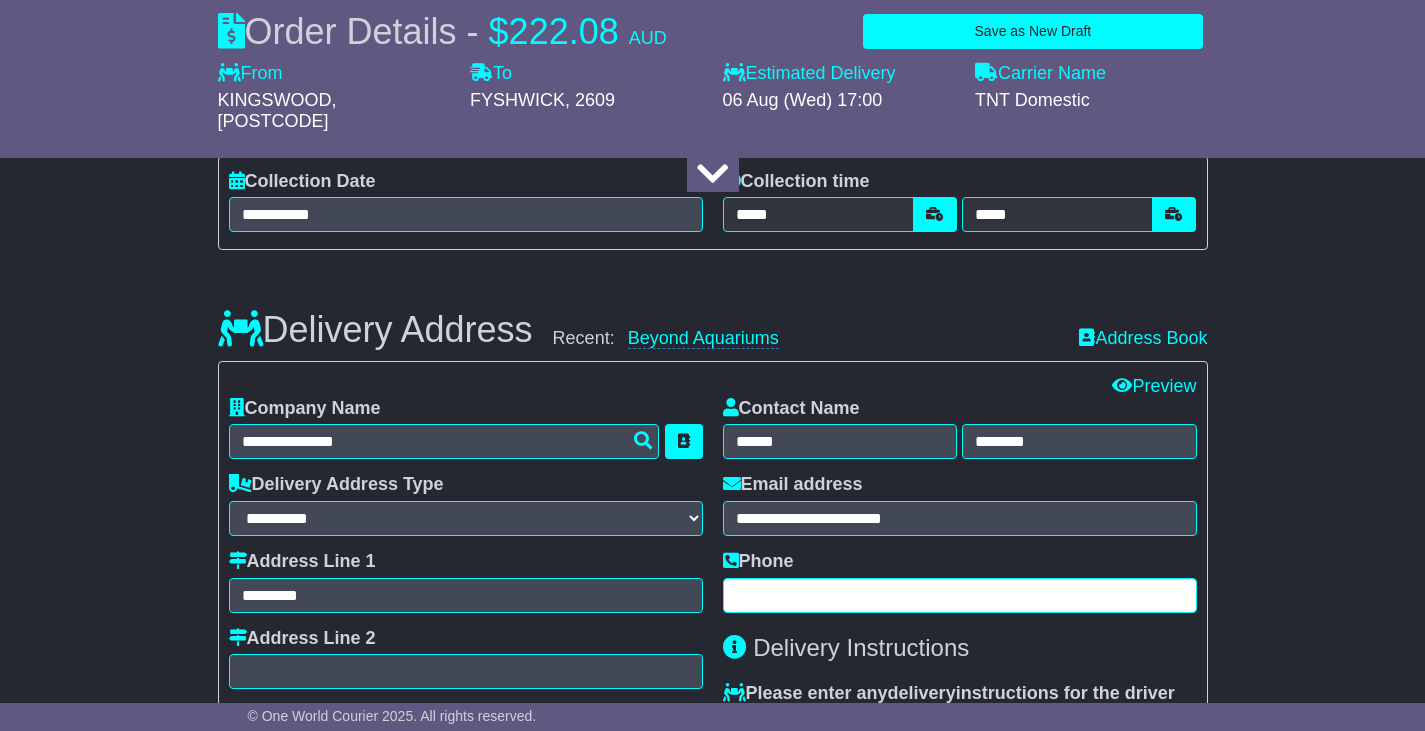 click at bounding box center (960, 595) 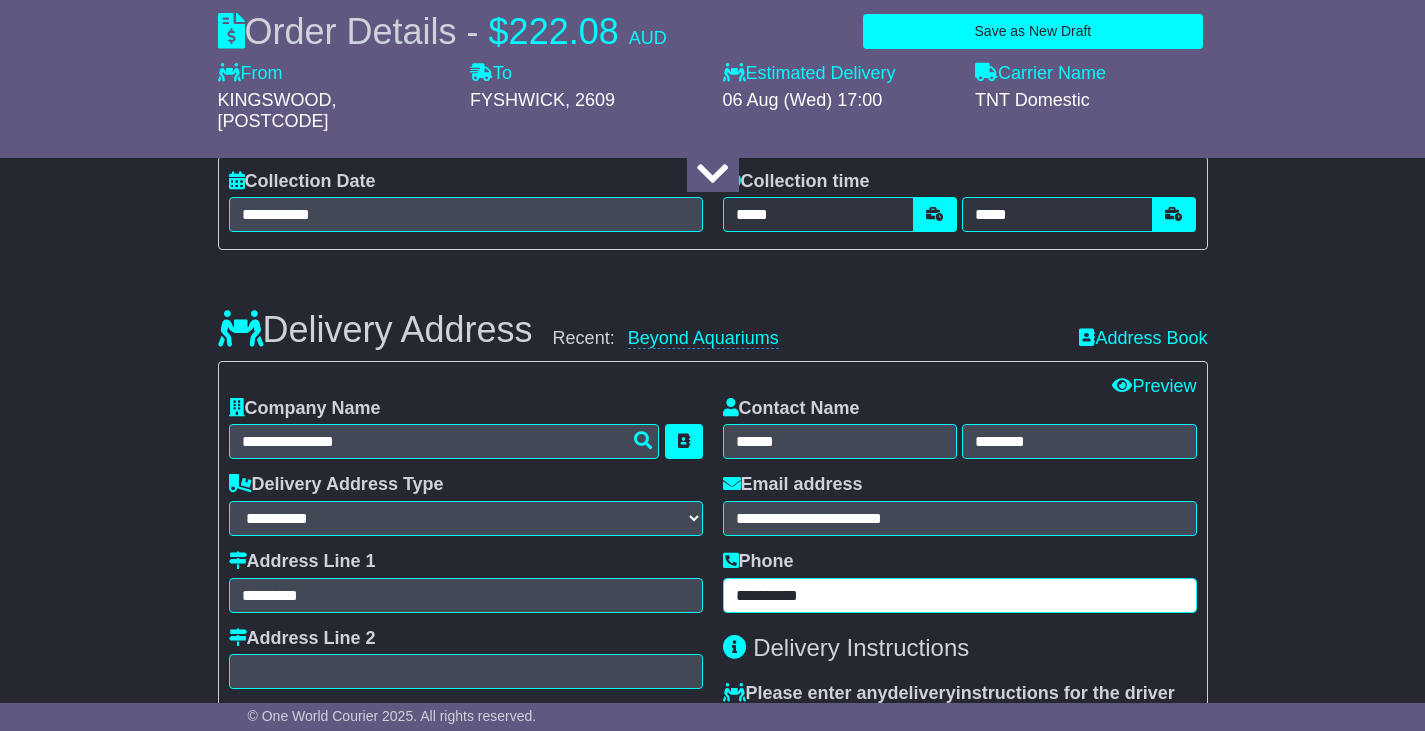 scroll, scrollTop: 1414, scrollLeft: 0, axis: vertical 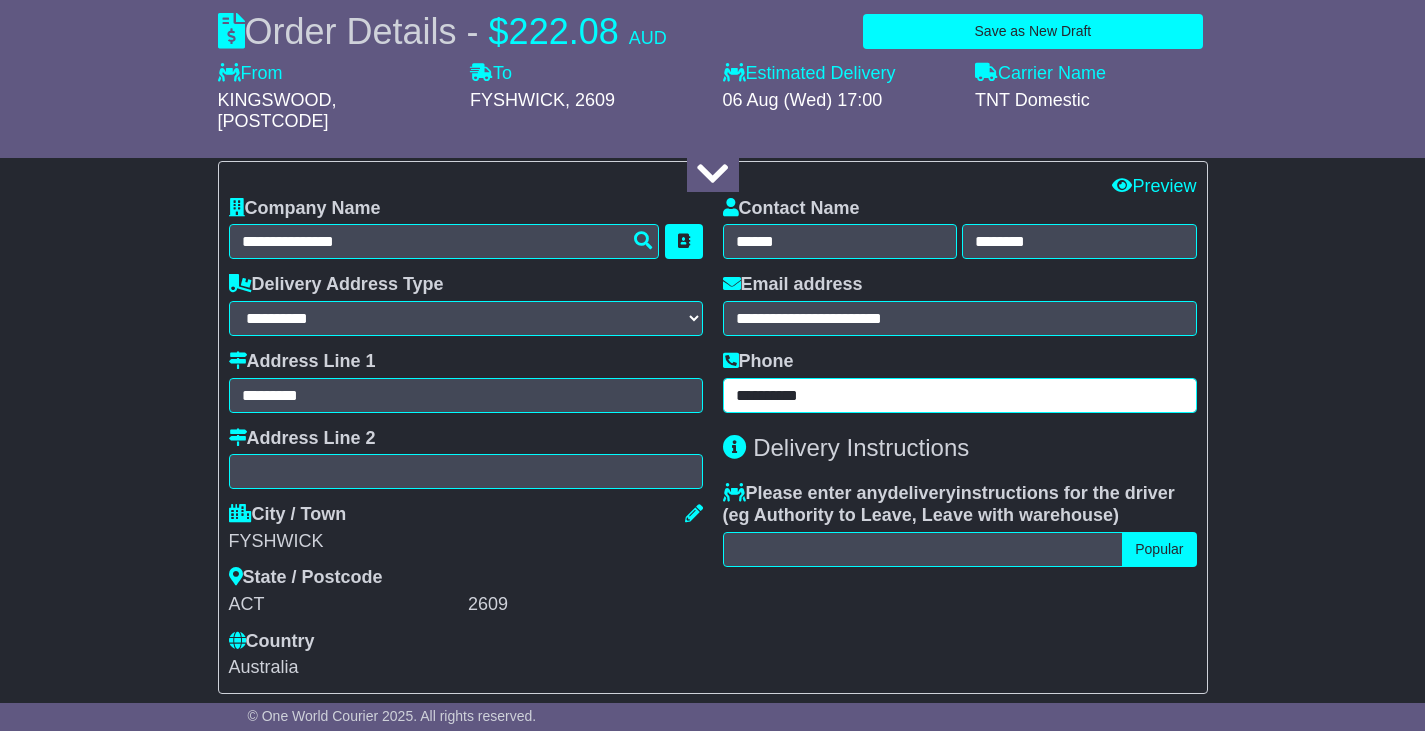 type on "**********" 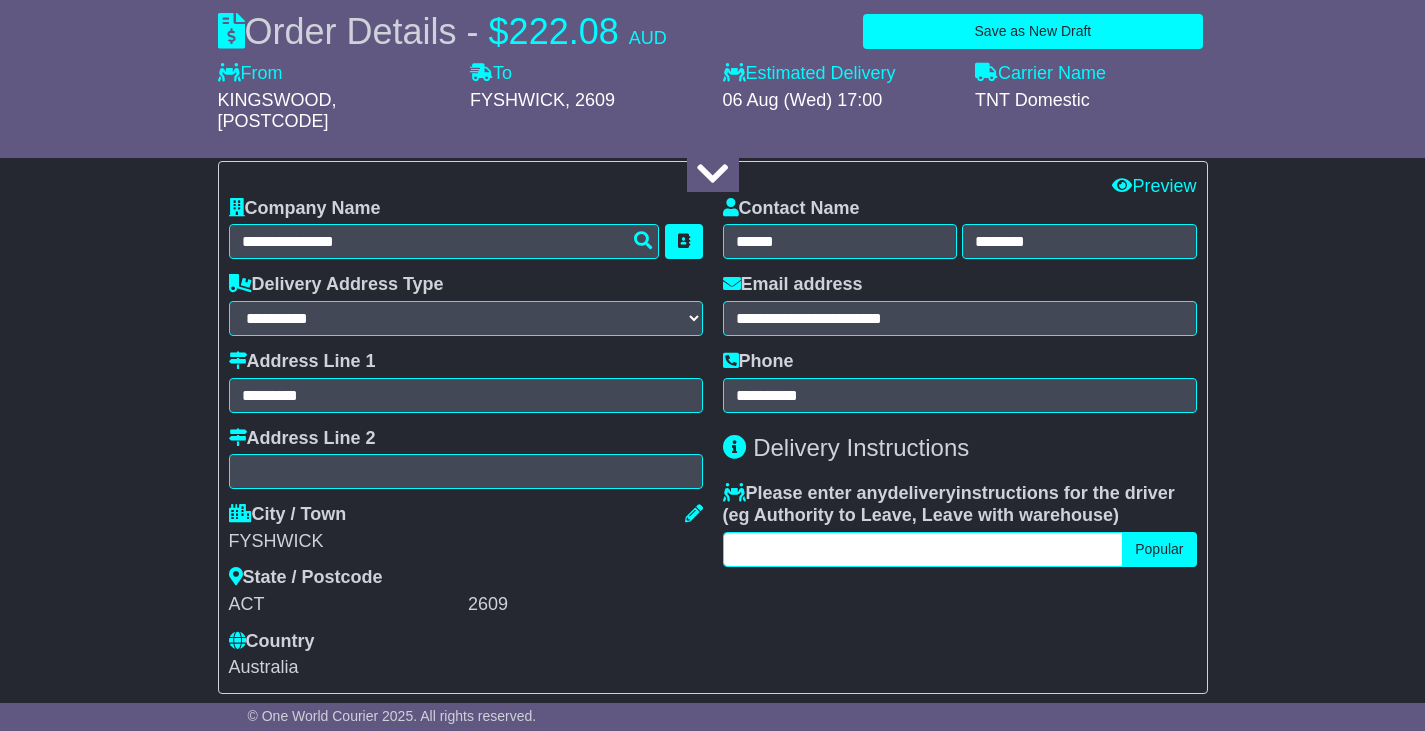 click at bounding box center (923, 549) 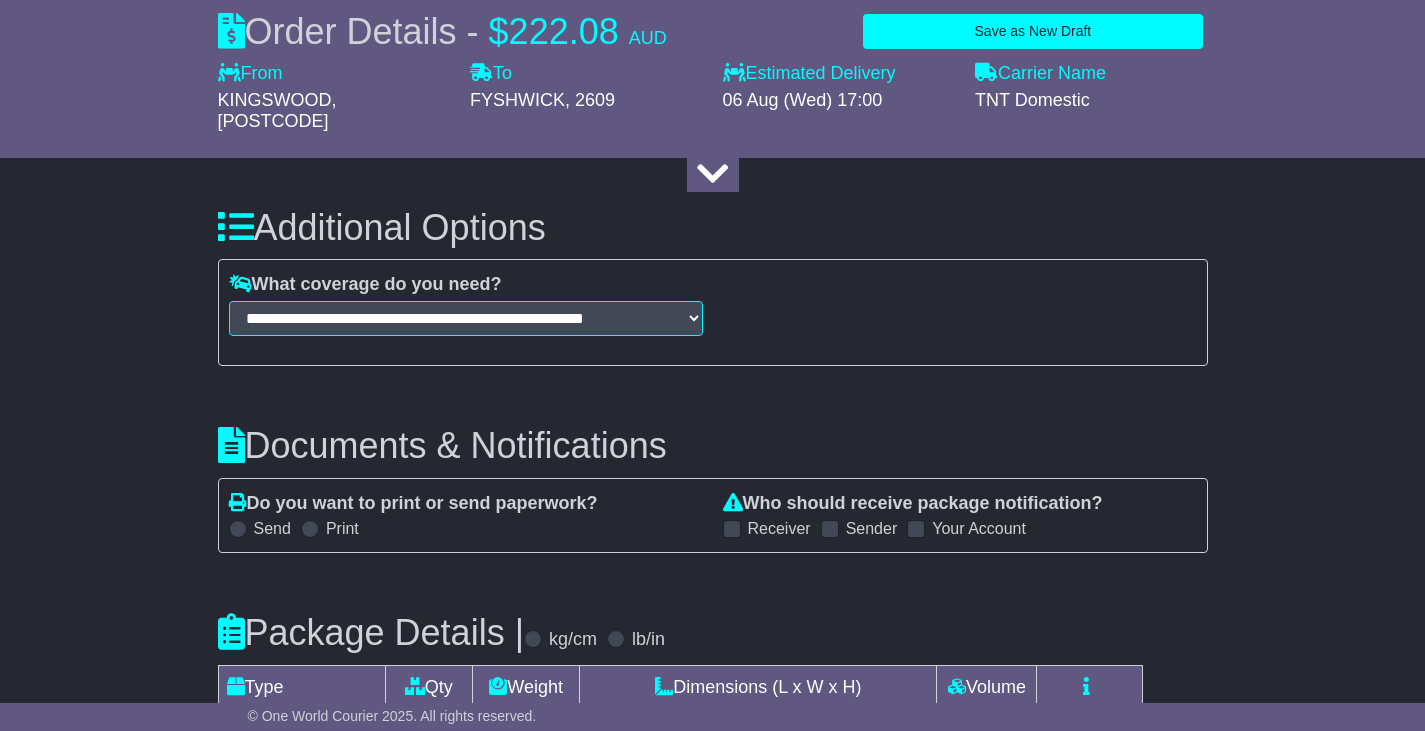 scroll, scrollTop: 2014, scrollLeft: 0, axis: vertical 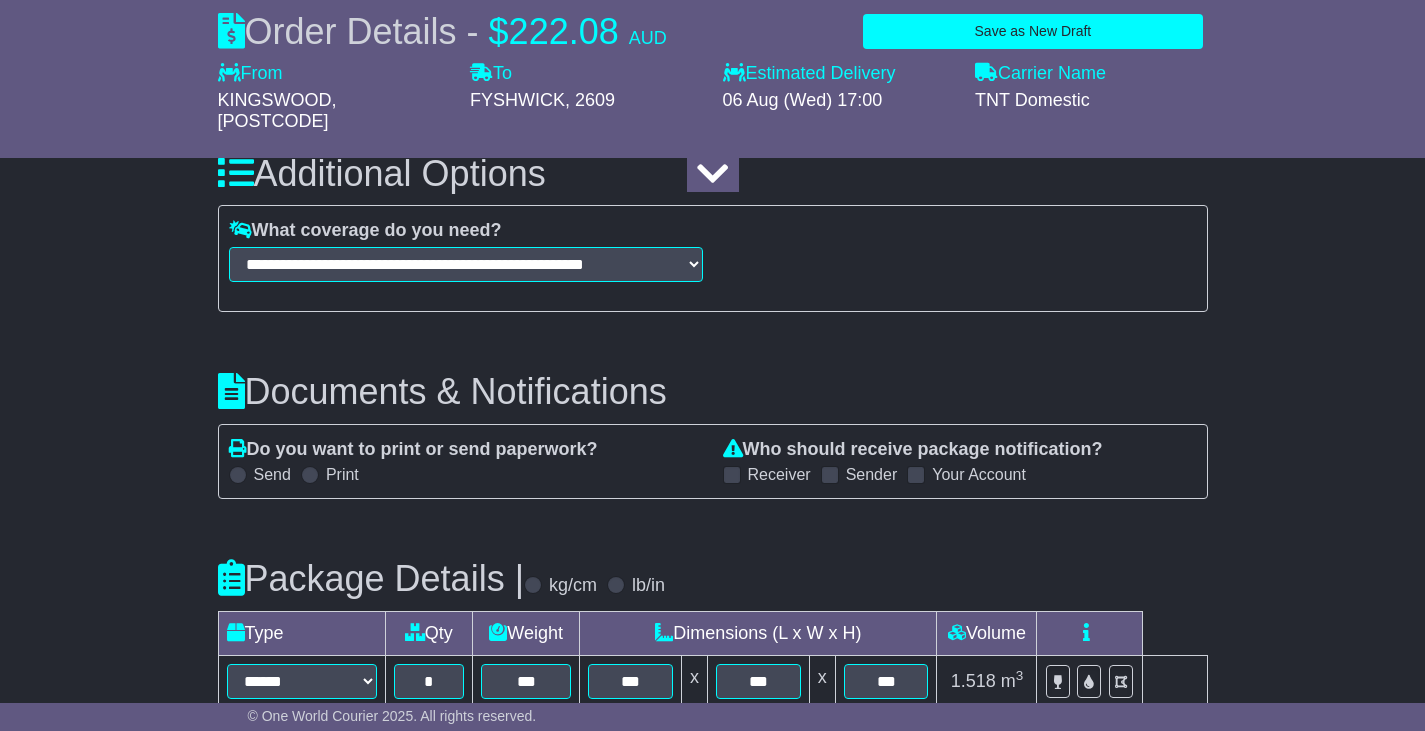 type on "**********" 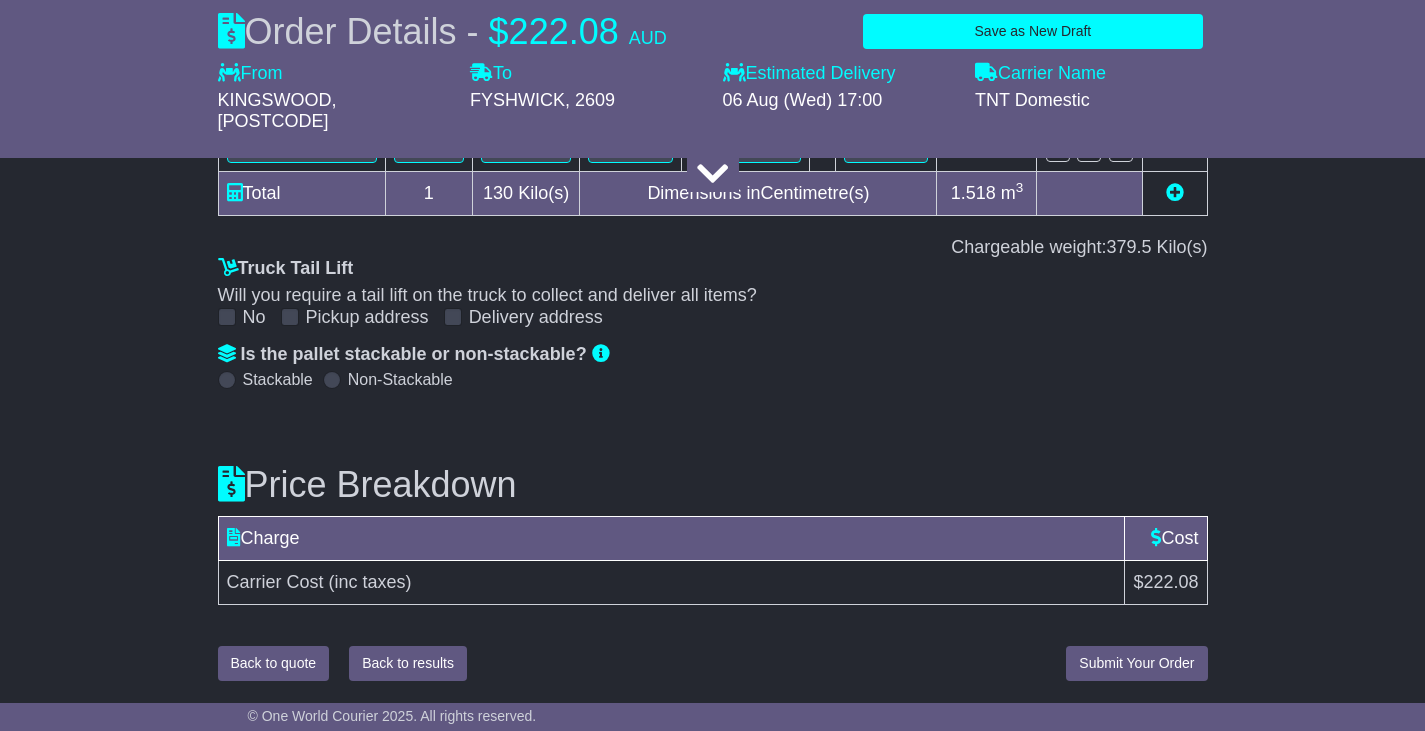 scroll, scrollTop: 2552, scrollLeft: 0, axis: vertical 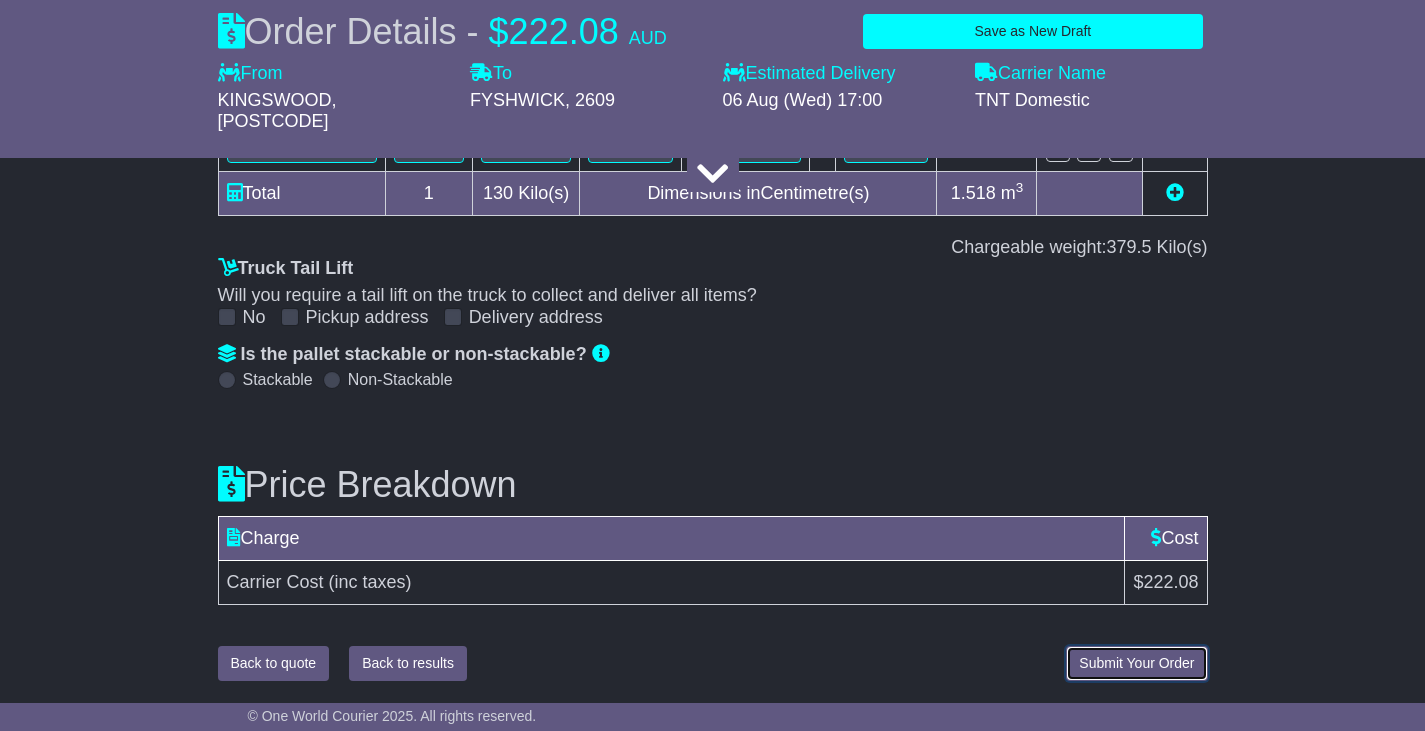 click on "Submit Your Order" at bounding box center [1136, 663] 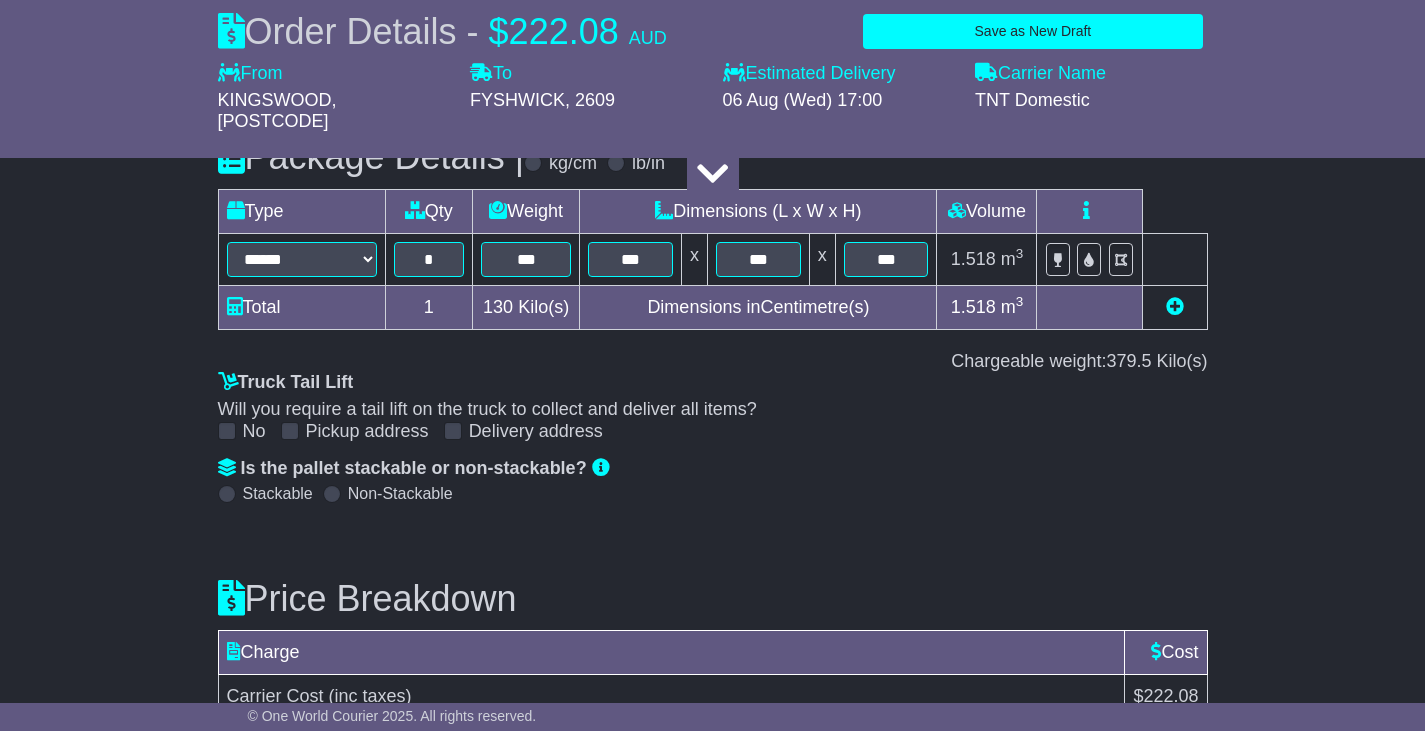 scroll, scrollTop: 2552, scrollLeft: 0, axis: vertical 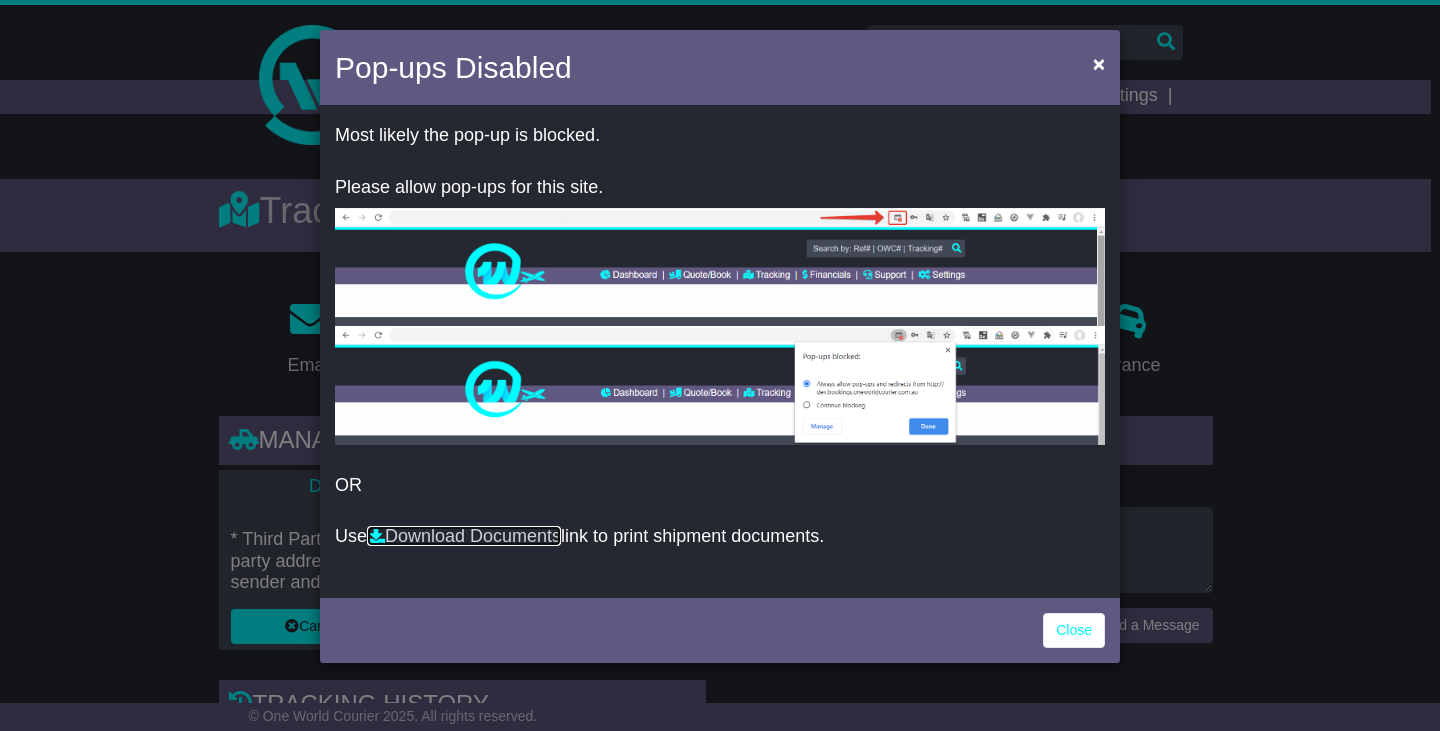 click on "Download Documents" at bounding box center (464, 536) 